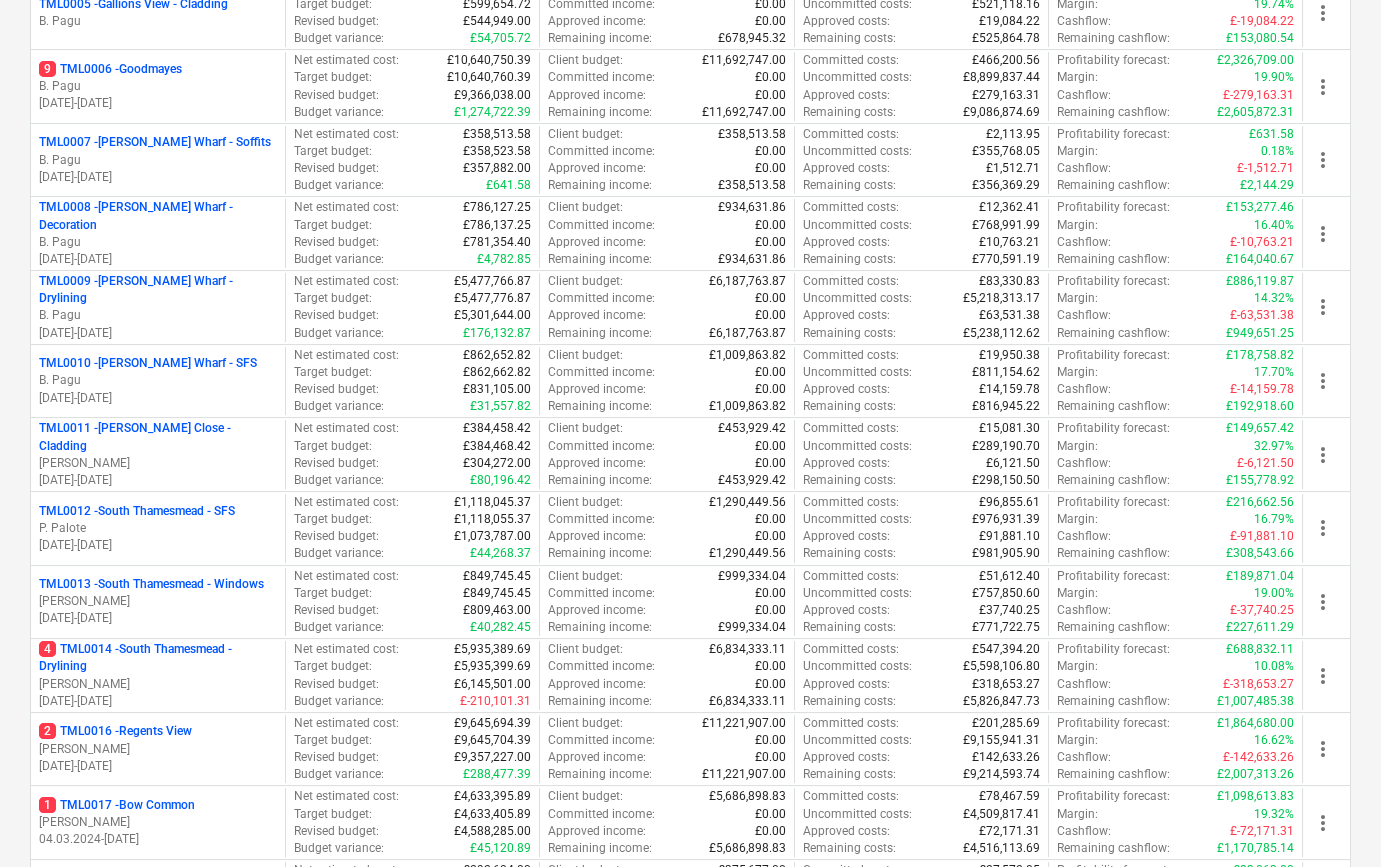 scroll, scrollTop: 636, scrollLeft: 0, axis: vertical 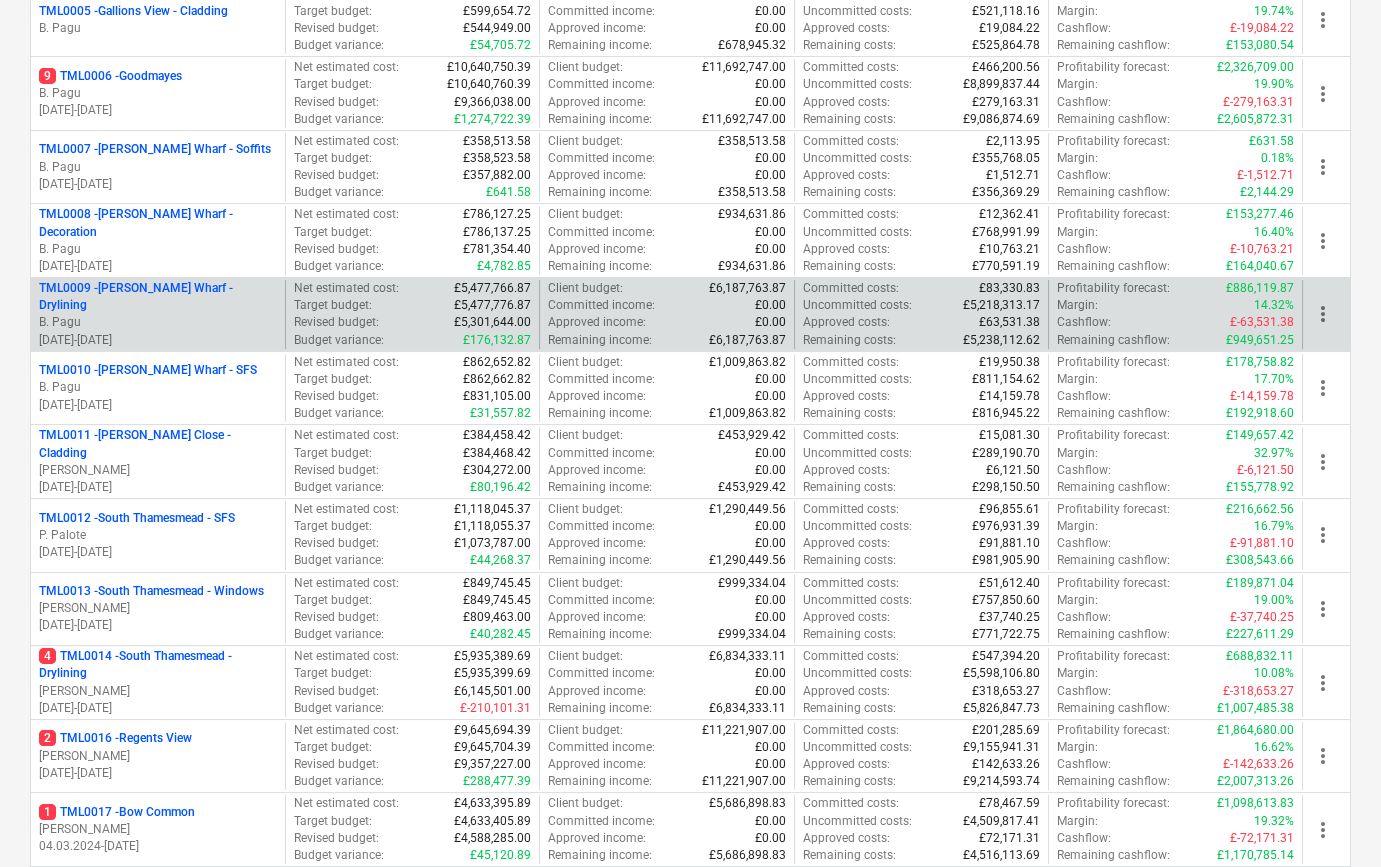 click on "TML0009 -  [PERSON_NAME] Wharf - Drylining" at bounding box center [158, 297] 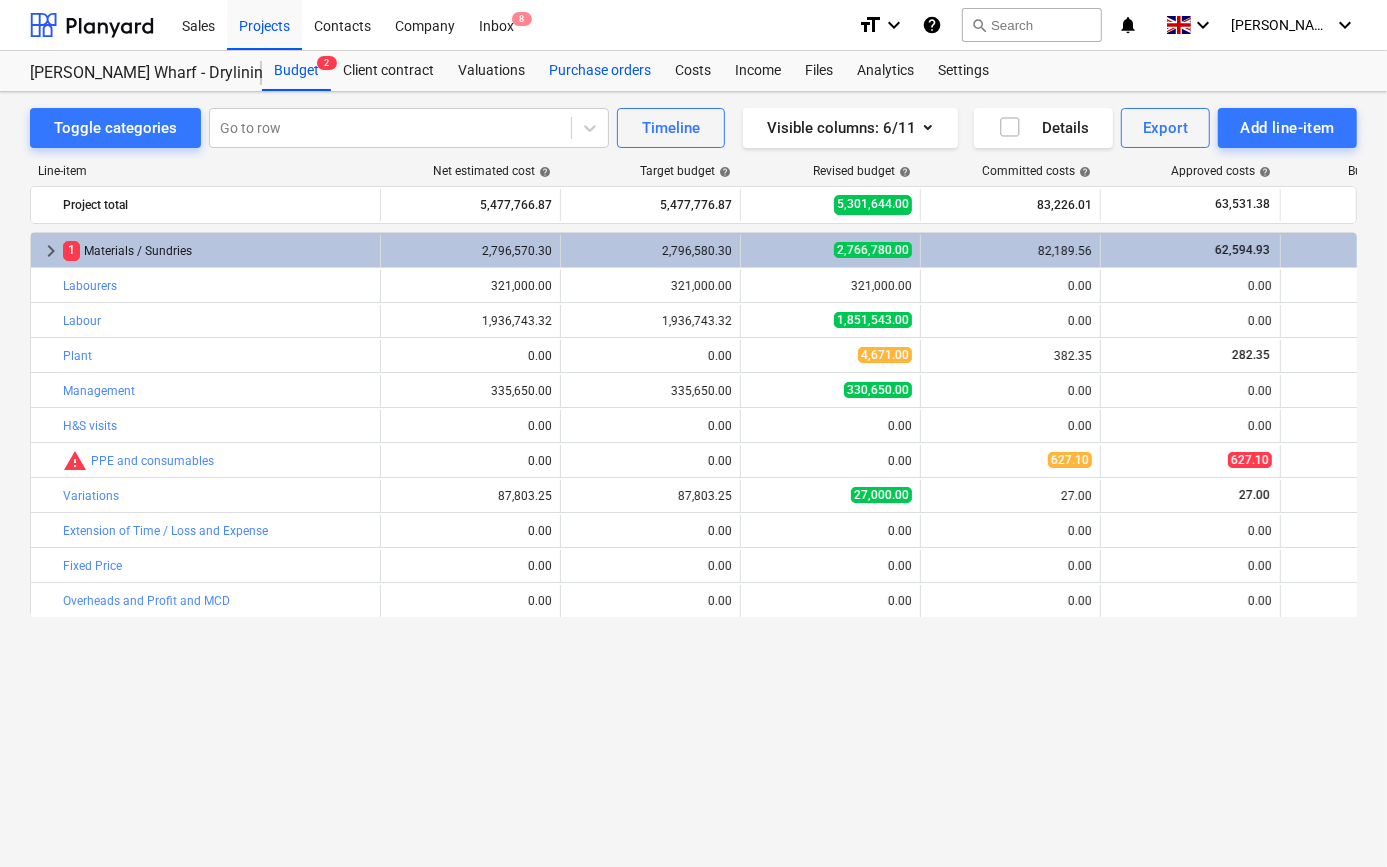 click on "Purchase orders" at bounding box center (600, 71) 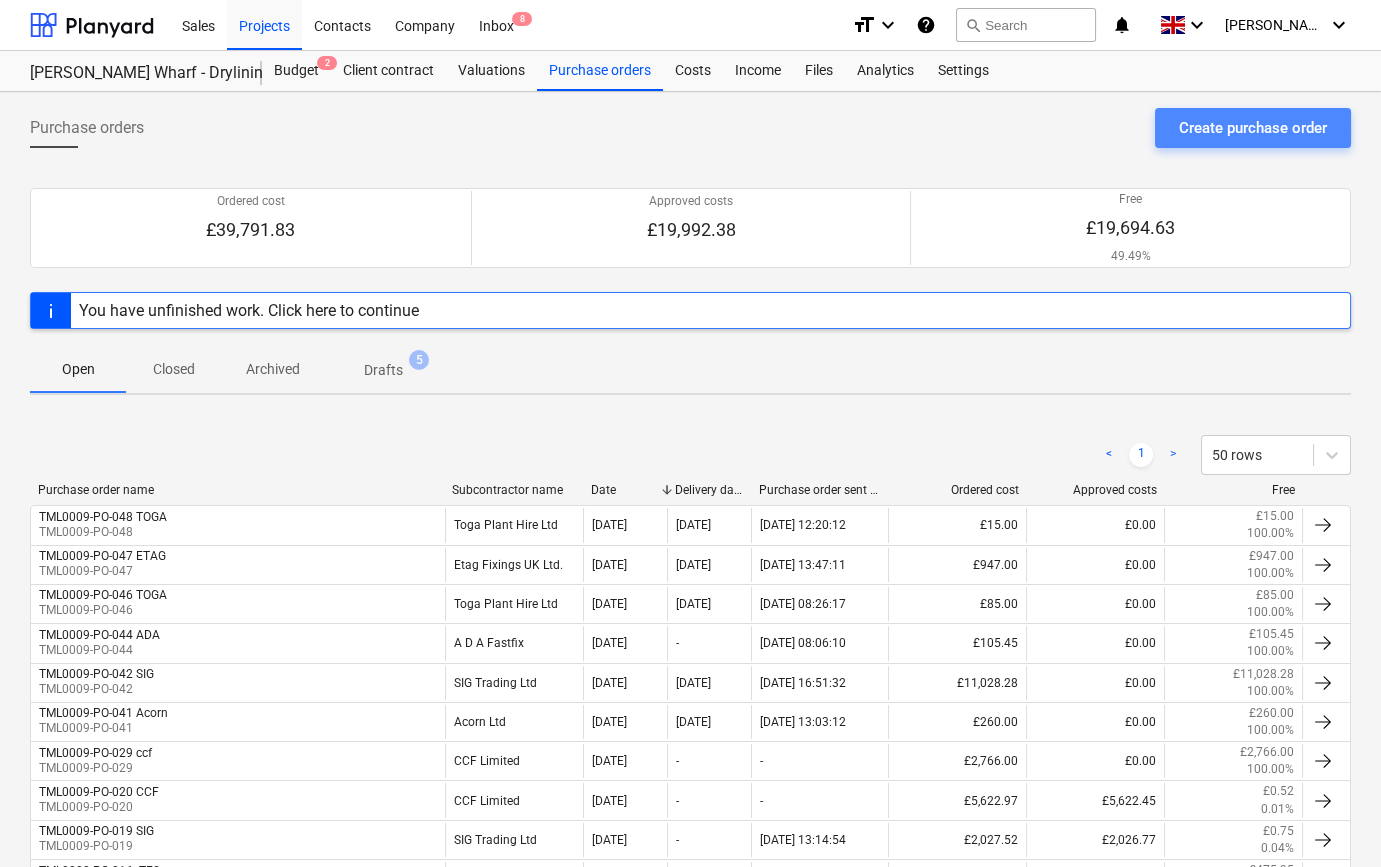 click on "Create purchase order" at bounding box center [1253, 128] 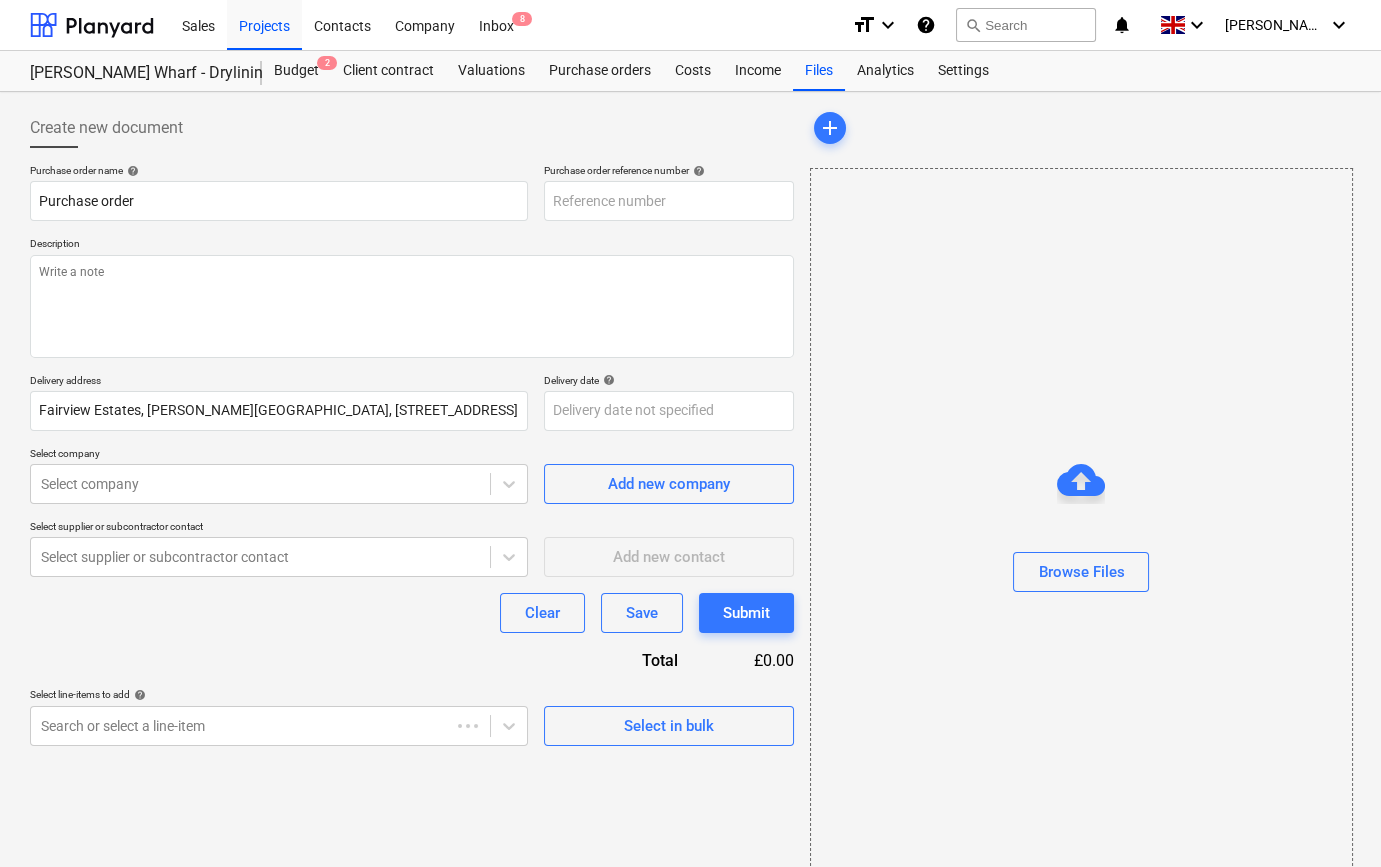 type on "x" 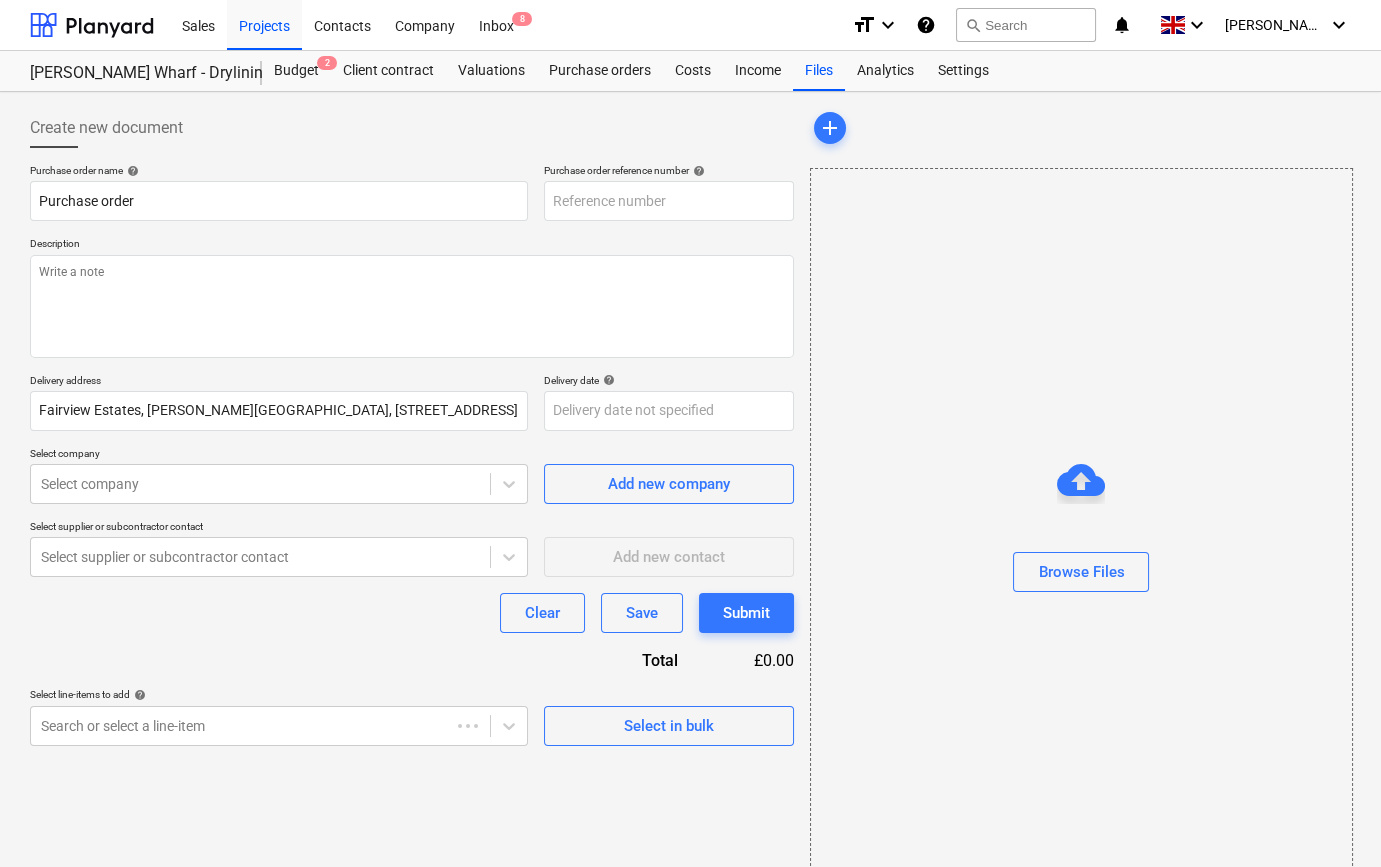 type on "TML0009-PO-049" 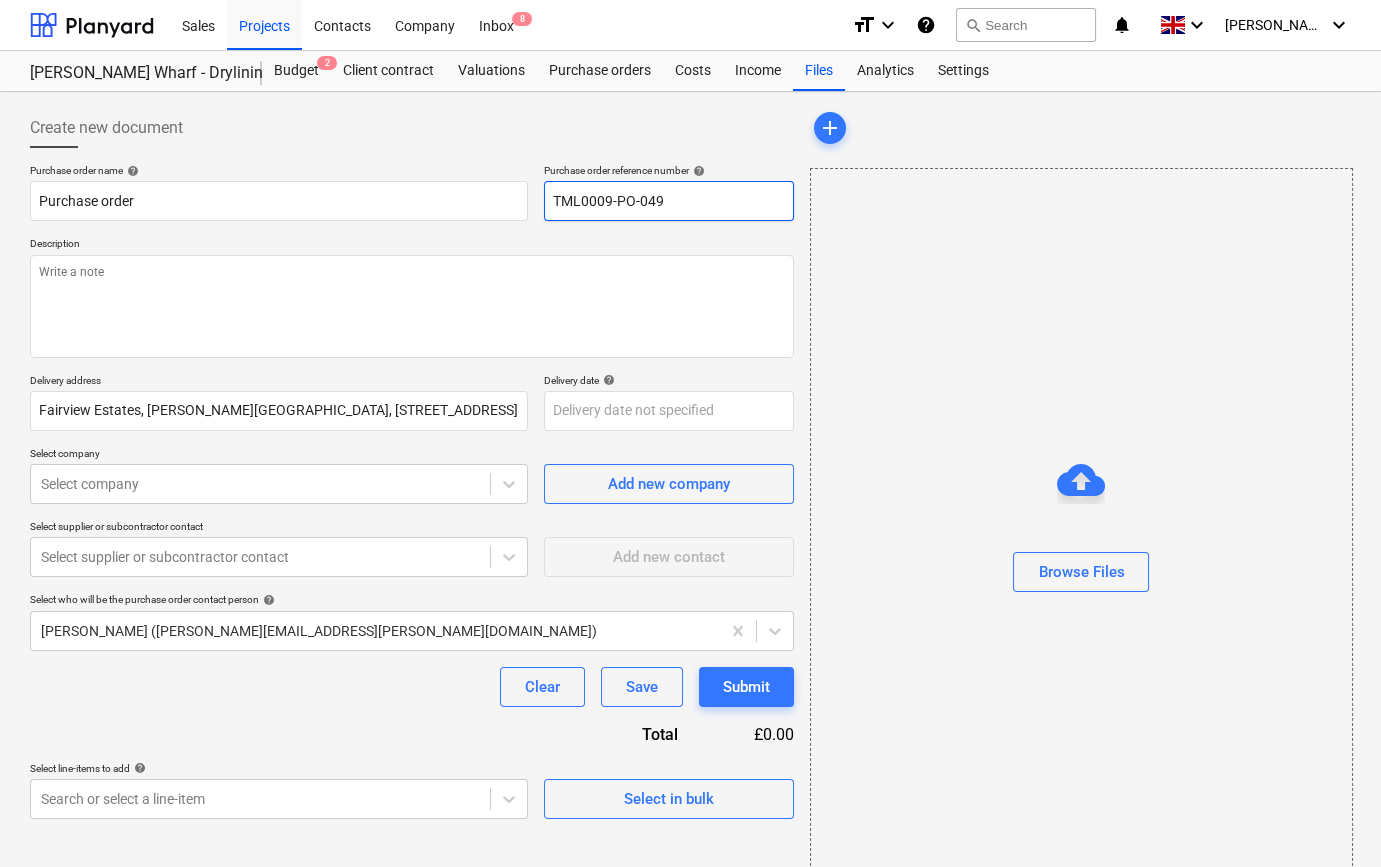 drag, startPoint x: 661, startPoint y: 198, endPoint x: 554, endPoint y: 198, distance: 107 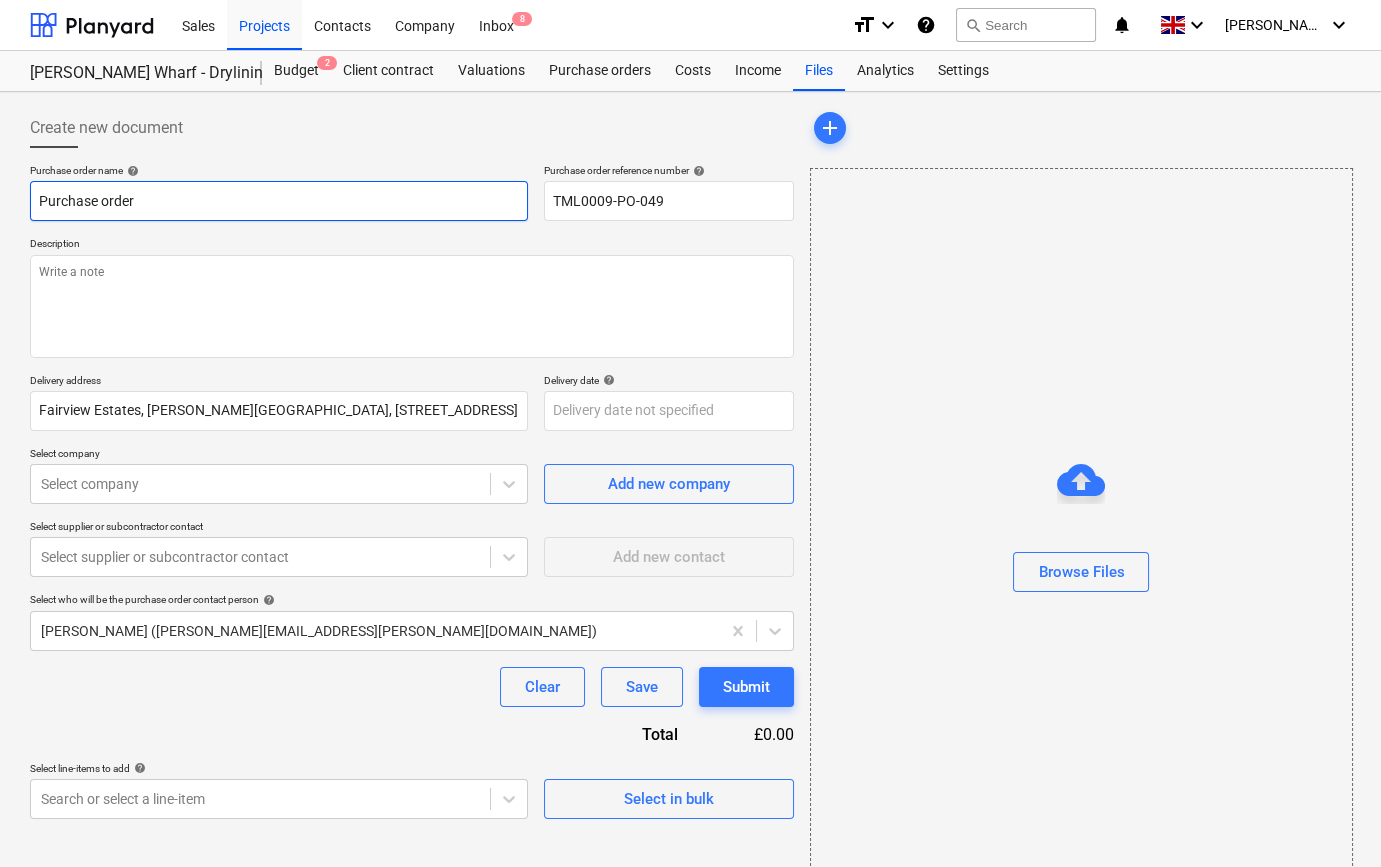 paste on "TML0009-PO-049" 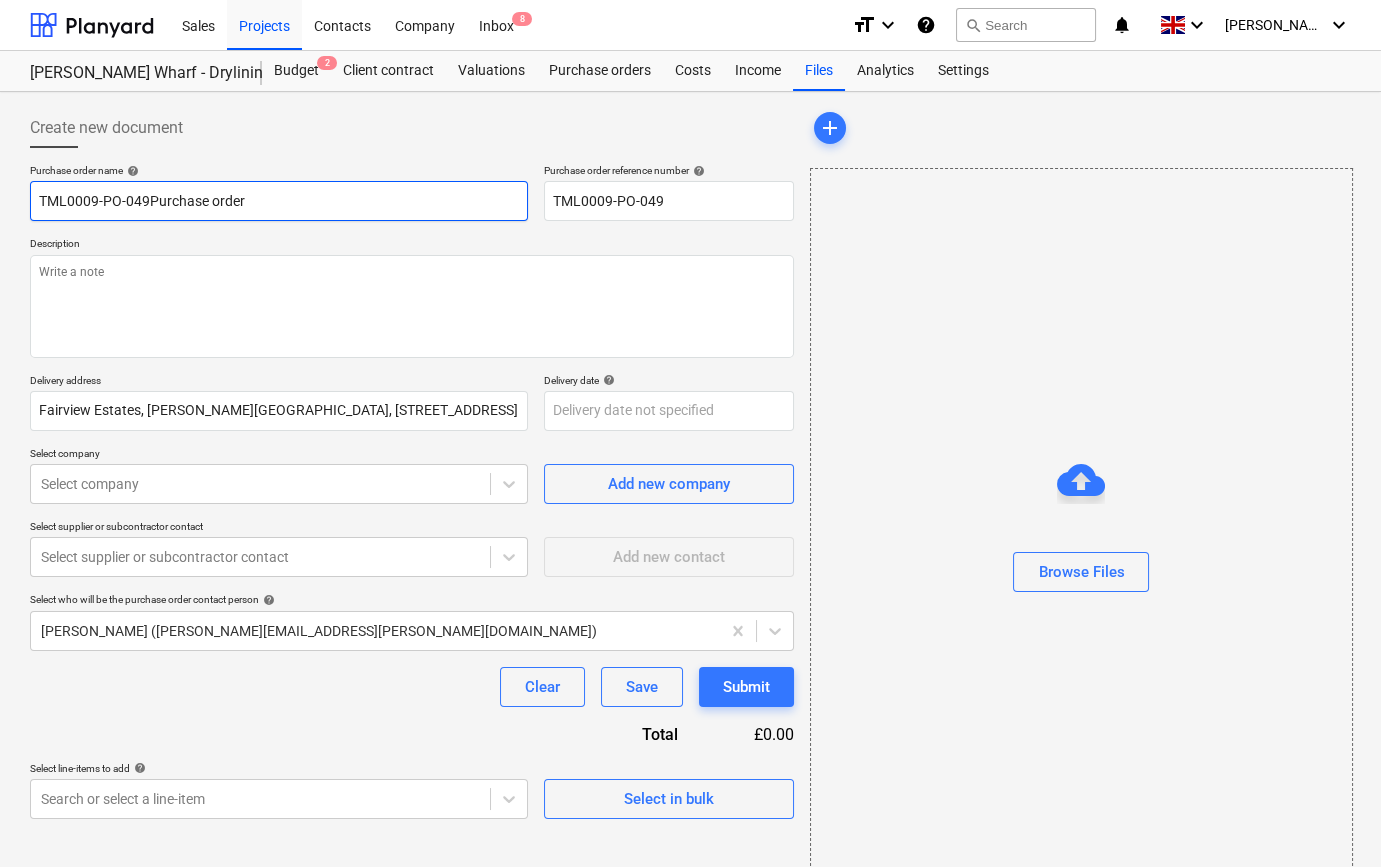 type on "x" 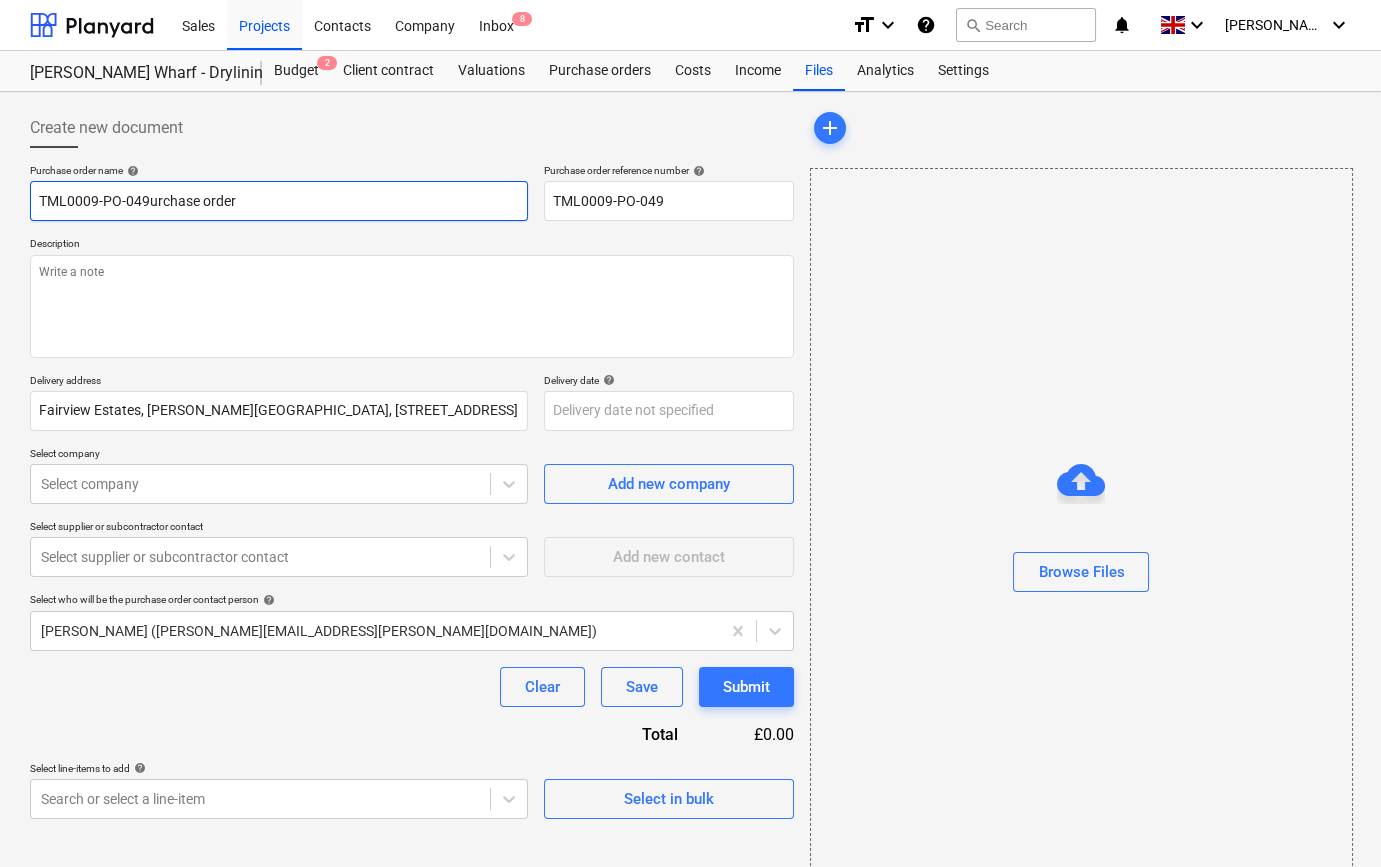 type on "x" 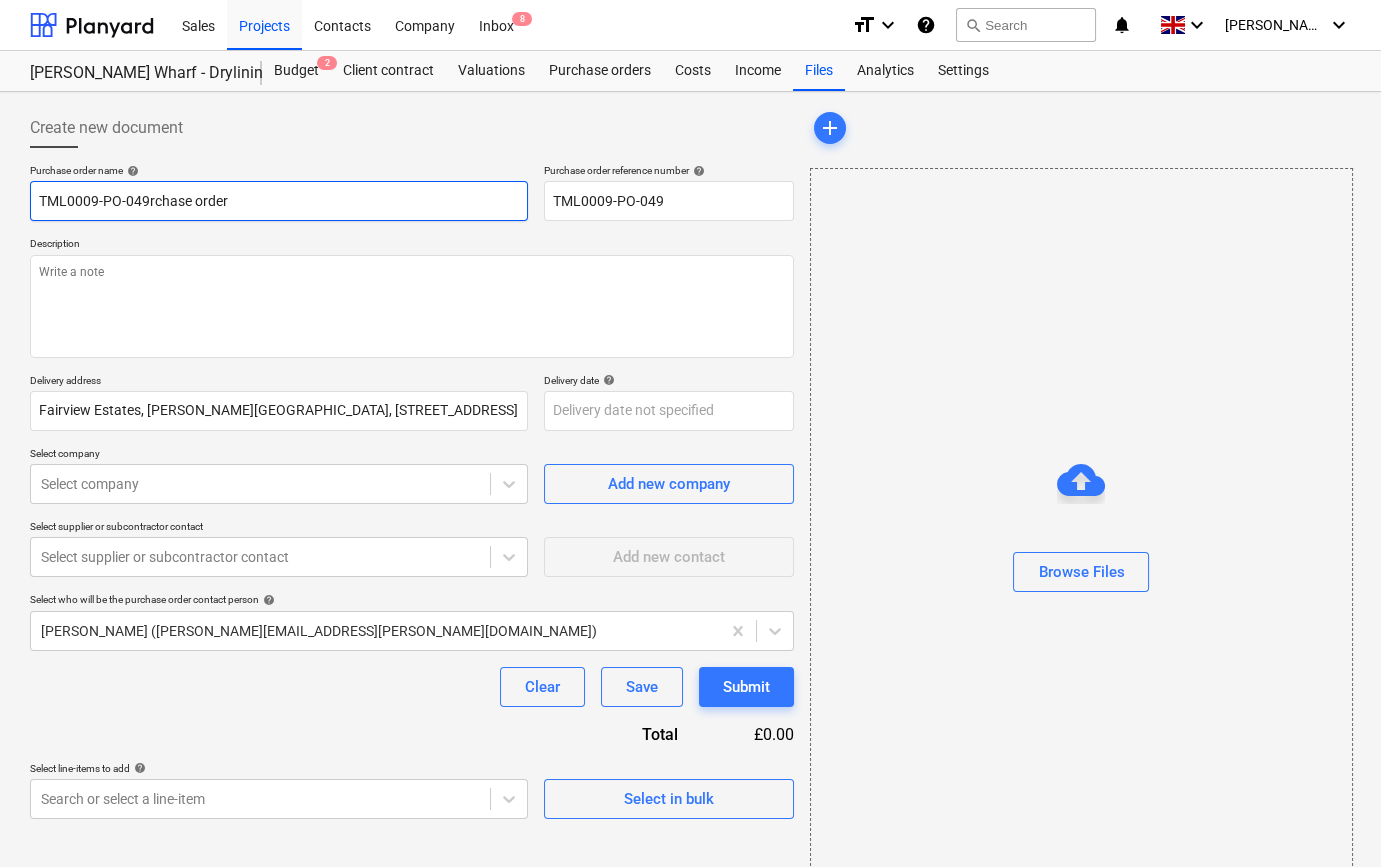 type on "x" 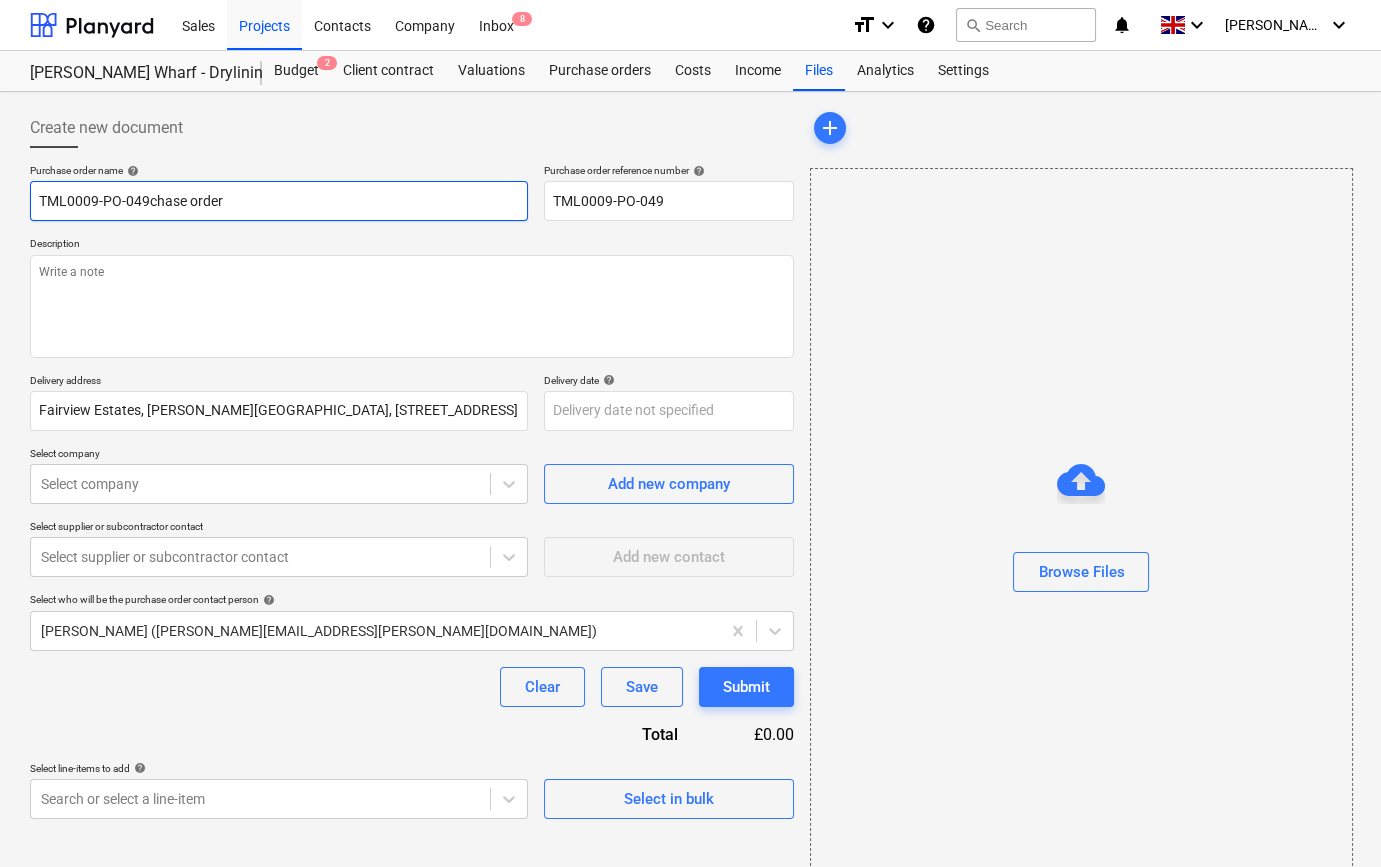 type on "x" 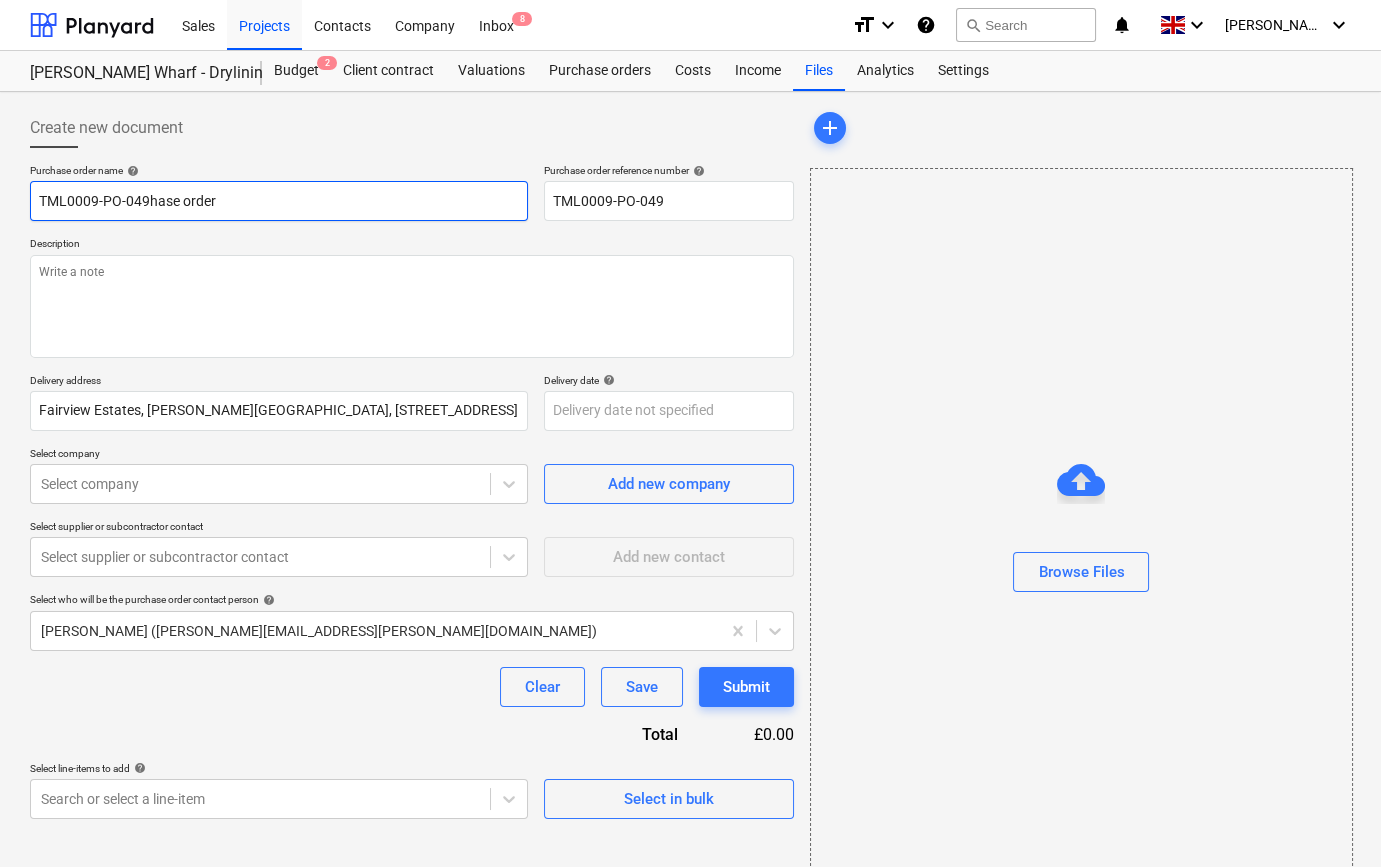 type on "x" 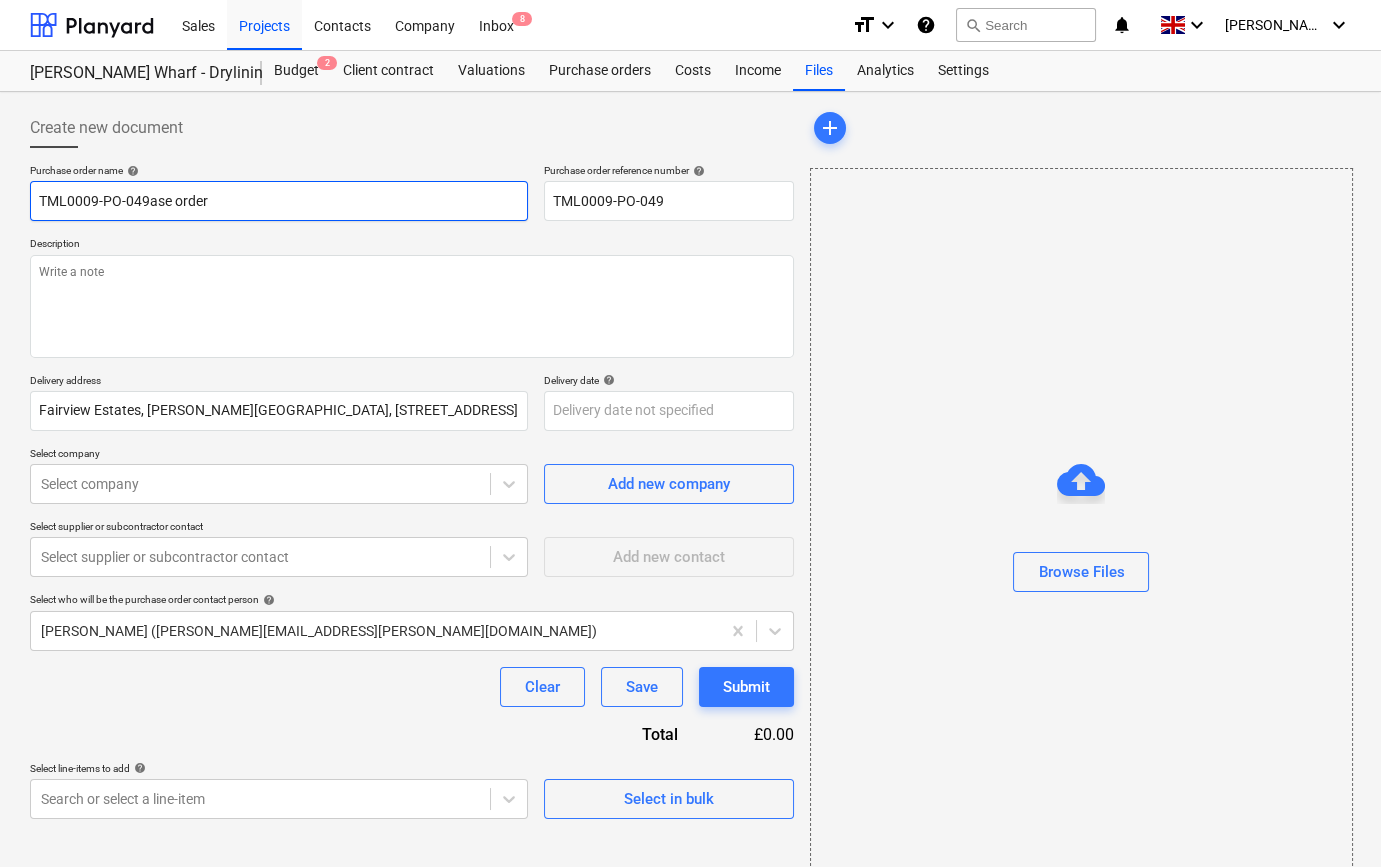type on "x" 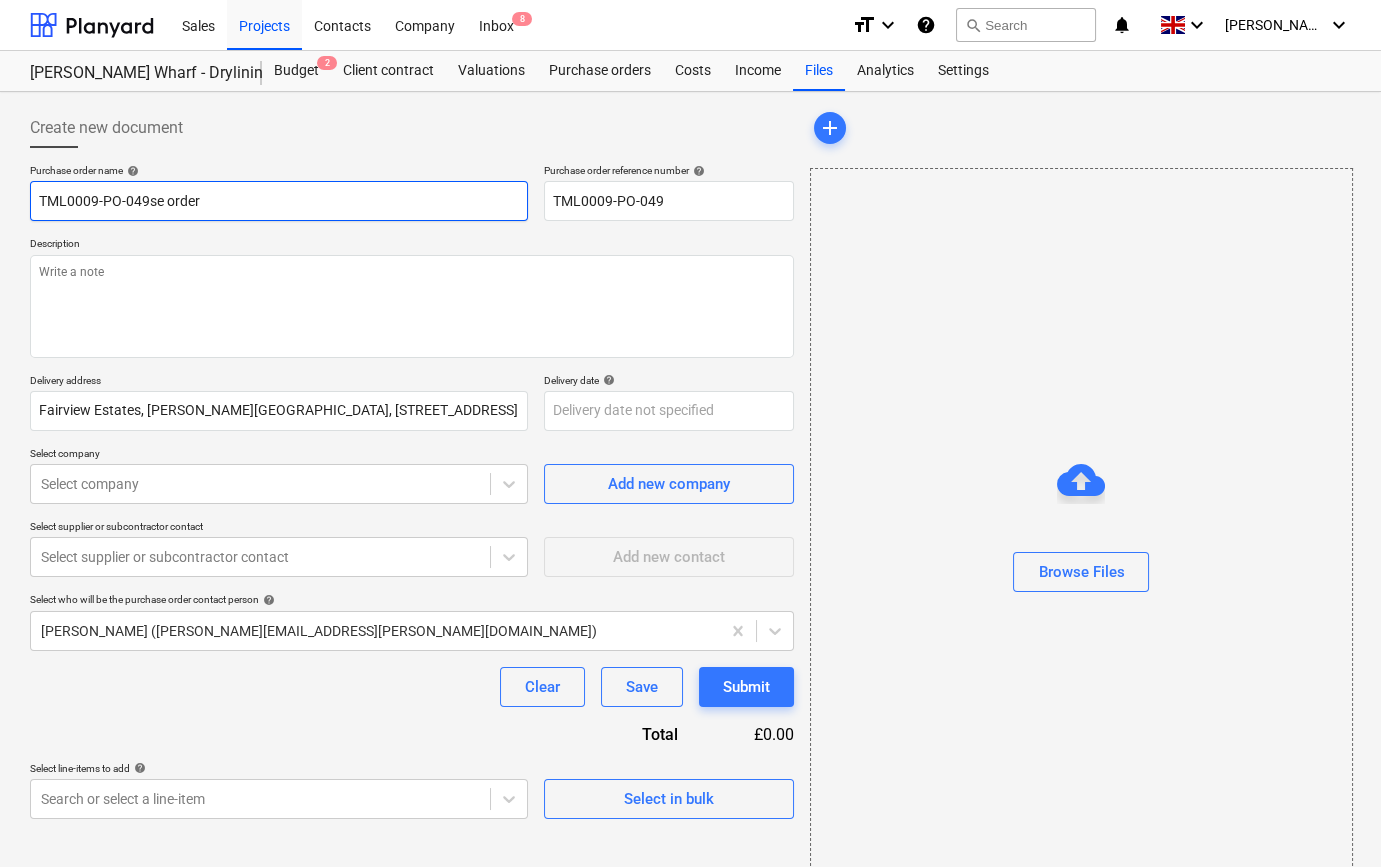 type on "x" 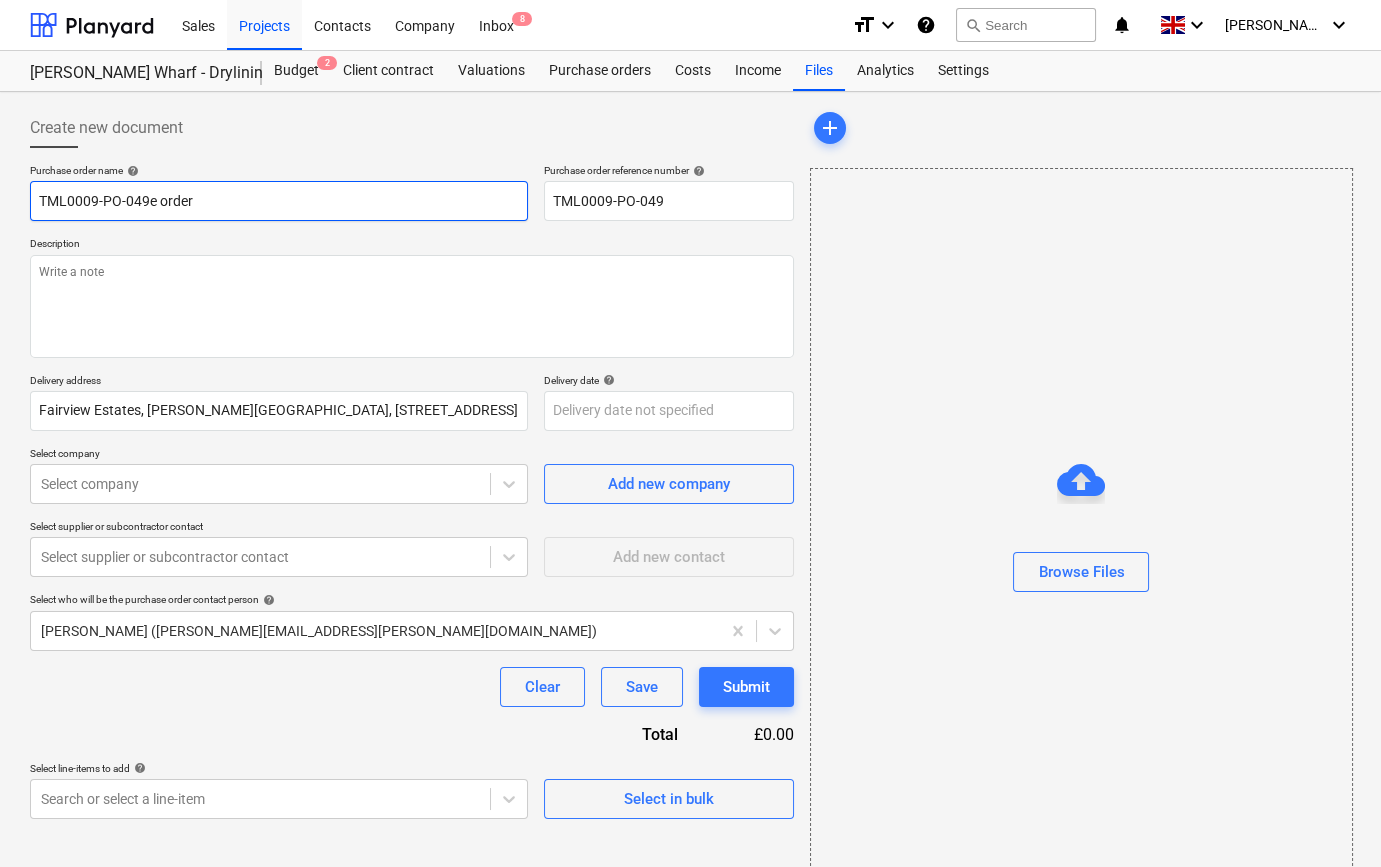 type on "x" 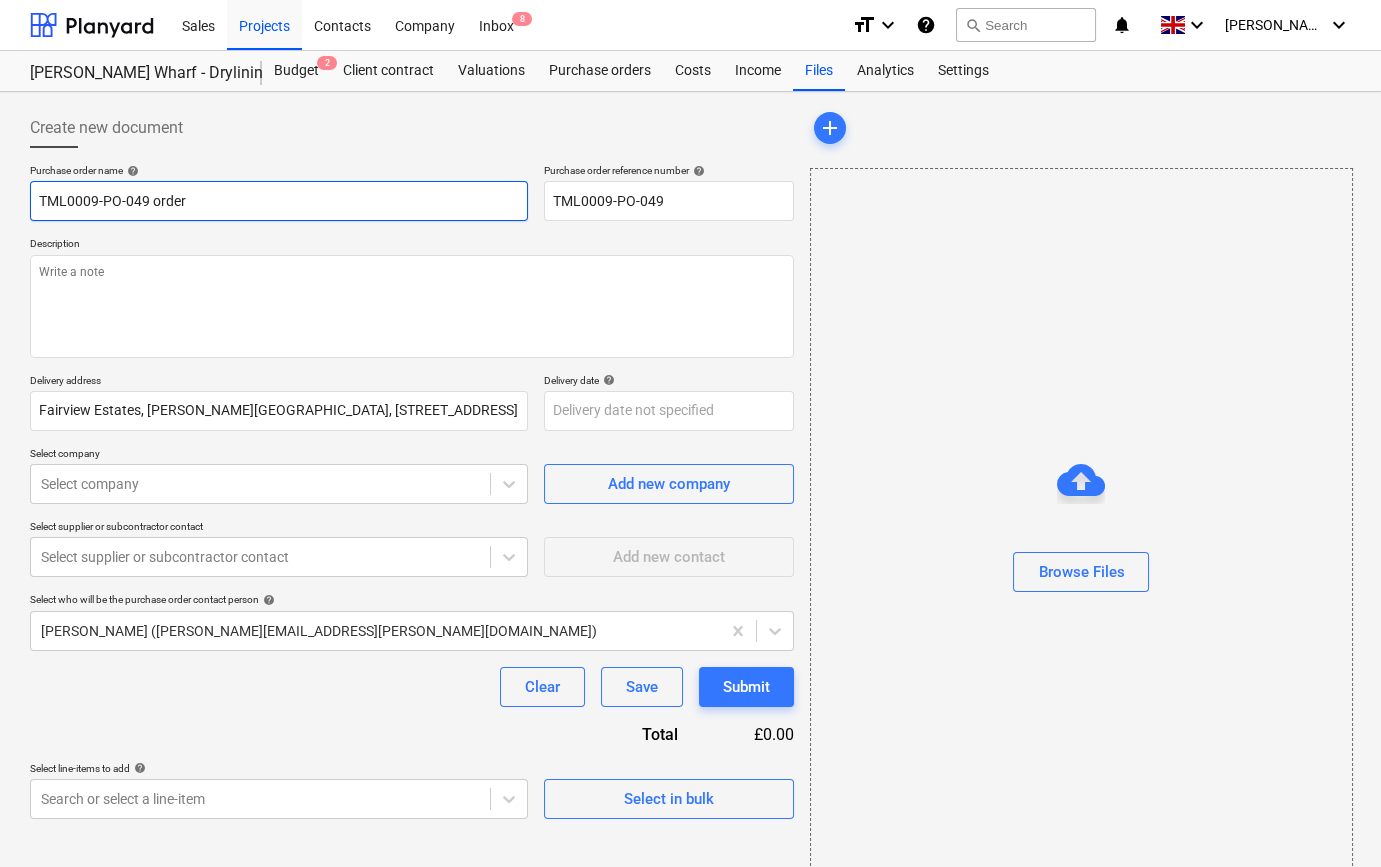 type on "x" 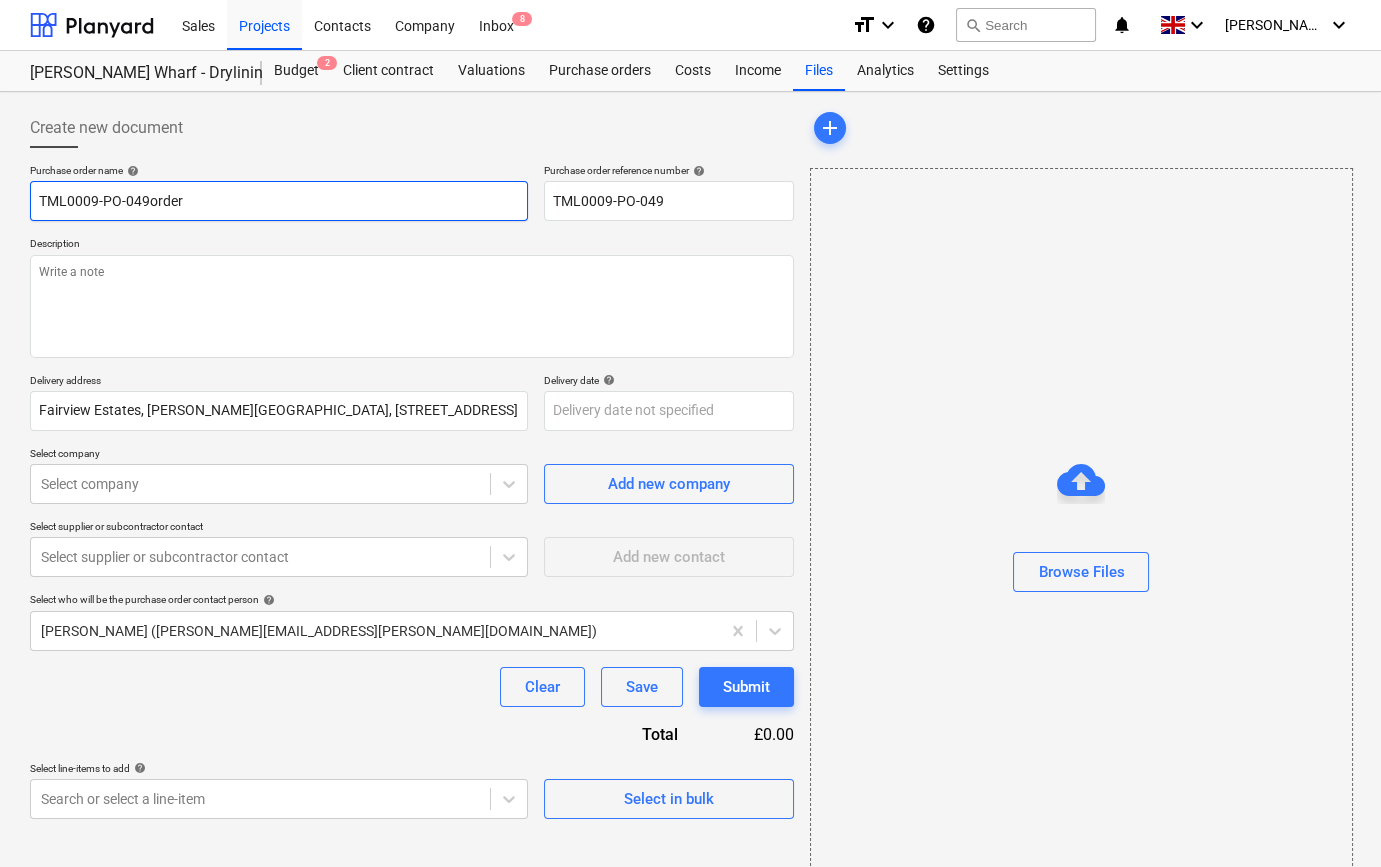 type on "TML0009-PO-049rder" 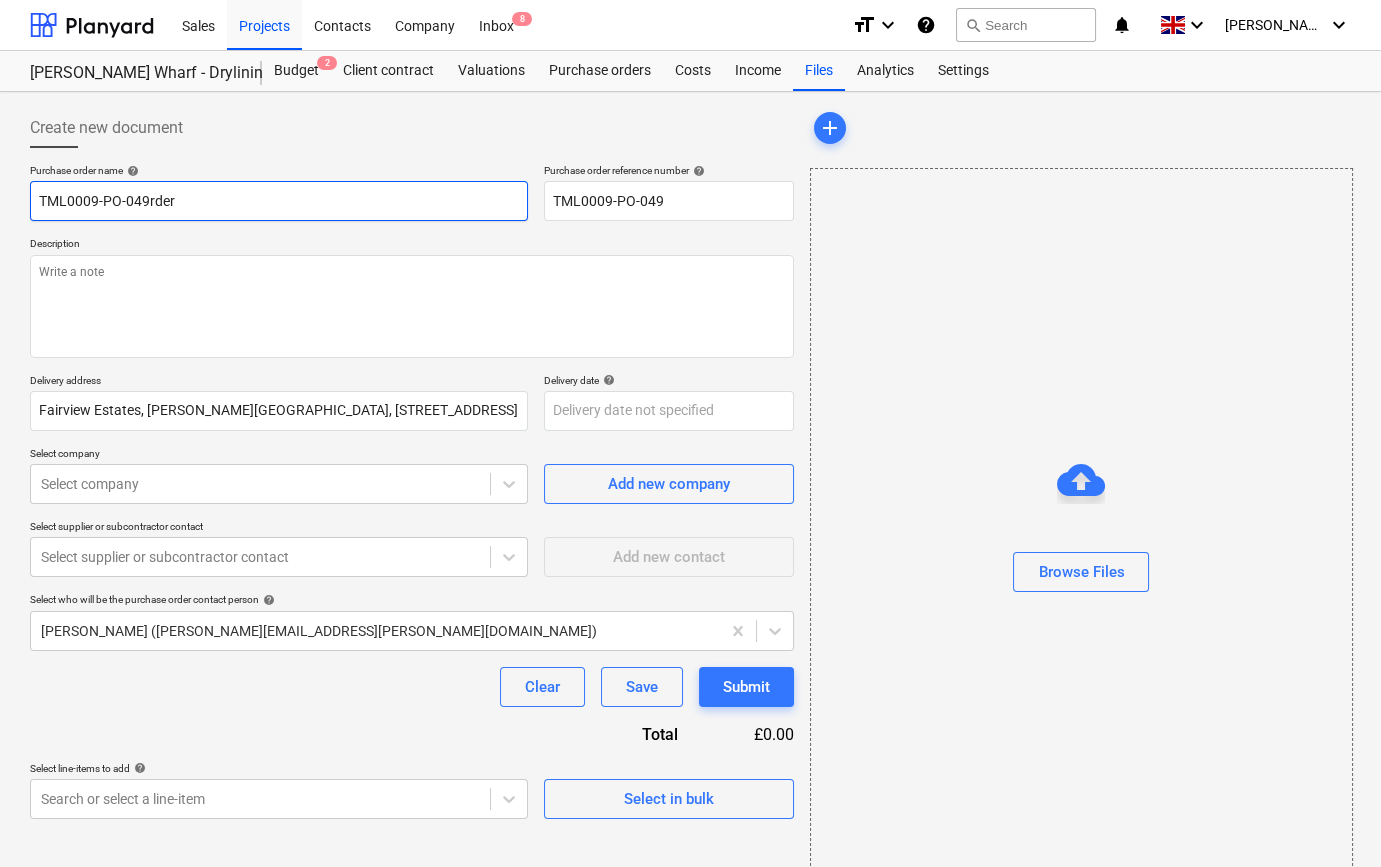 type on "x" 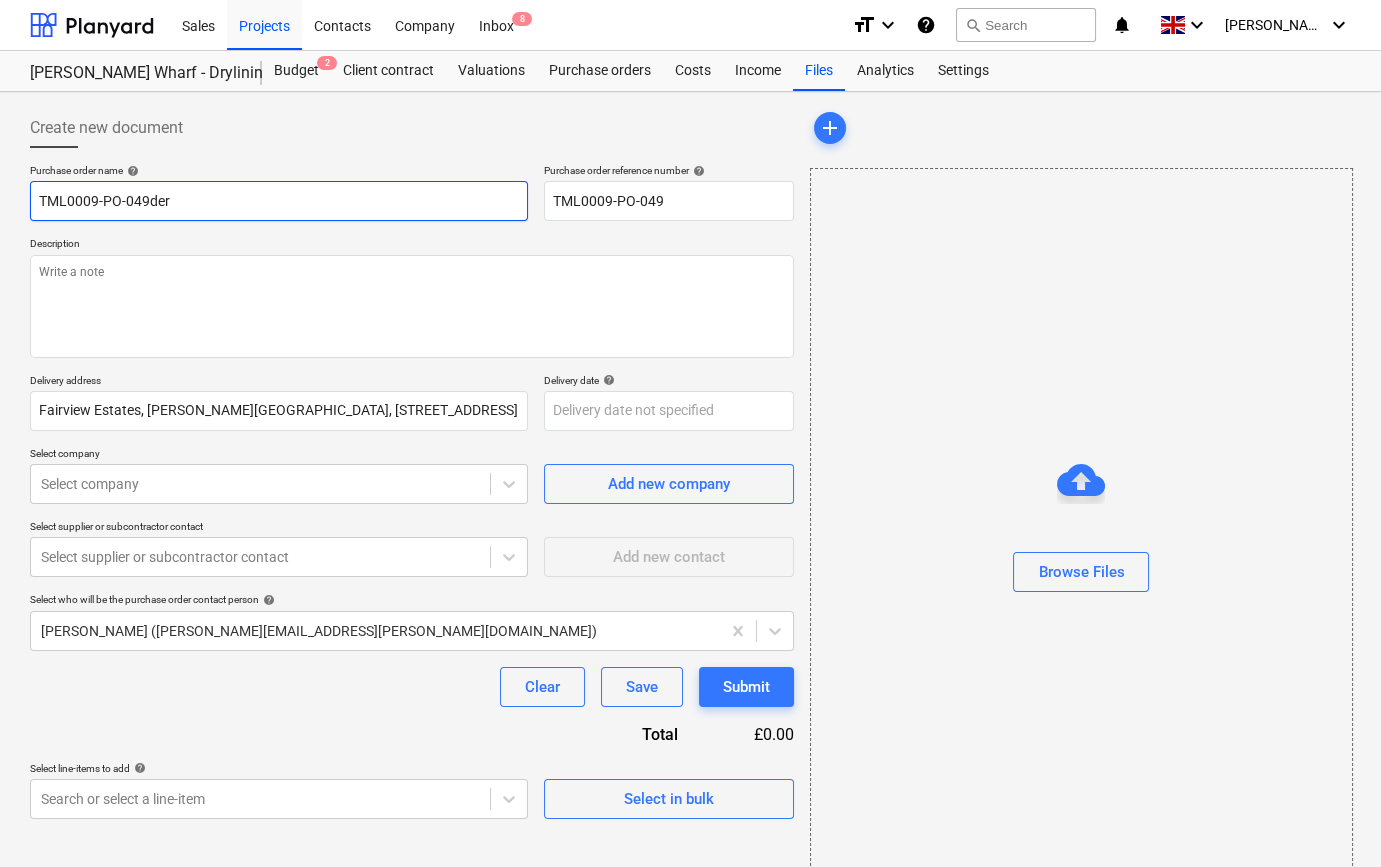type on "x" 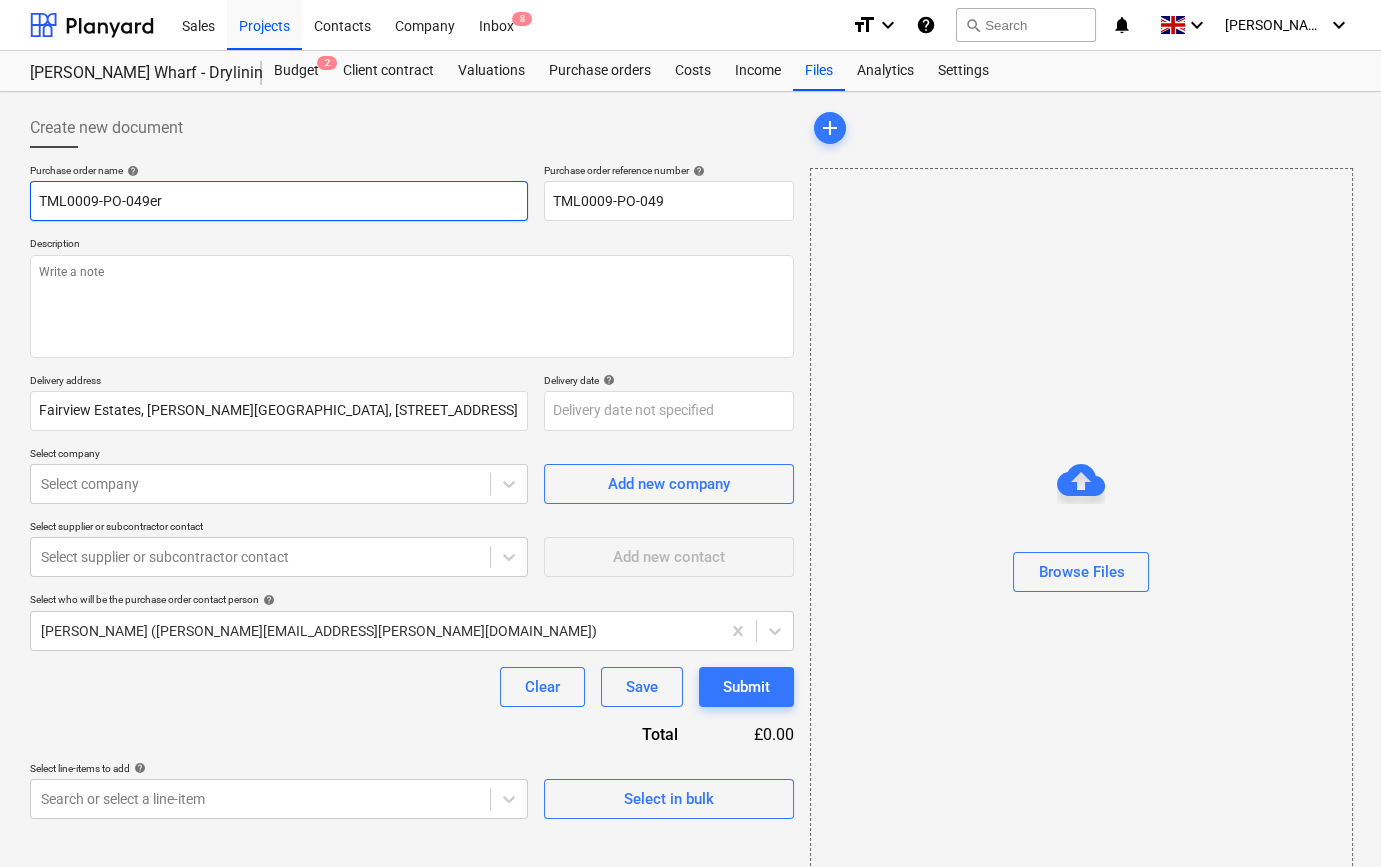 type on "x" 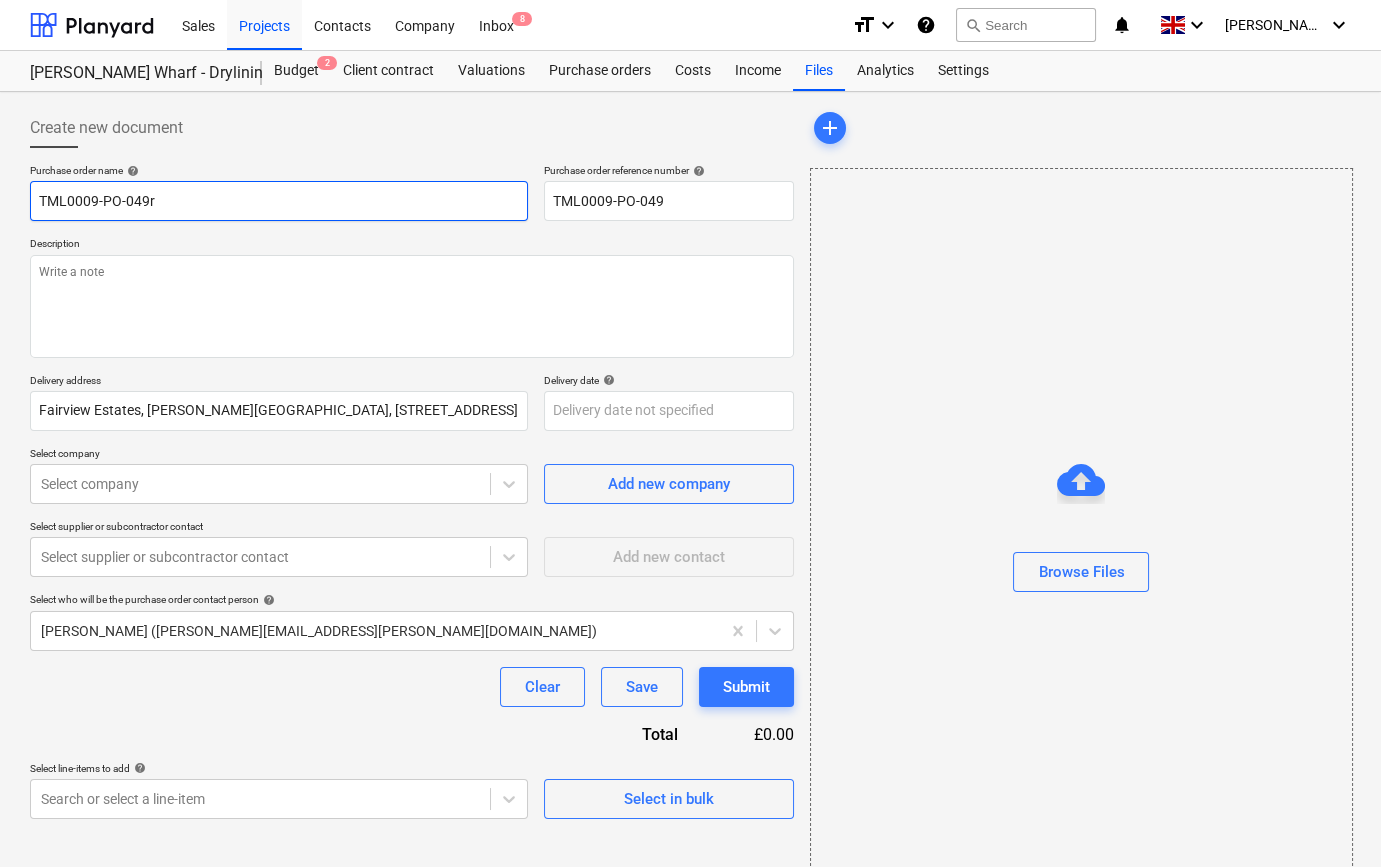 type on "x" 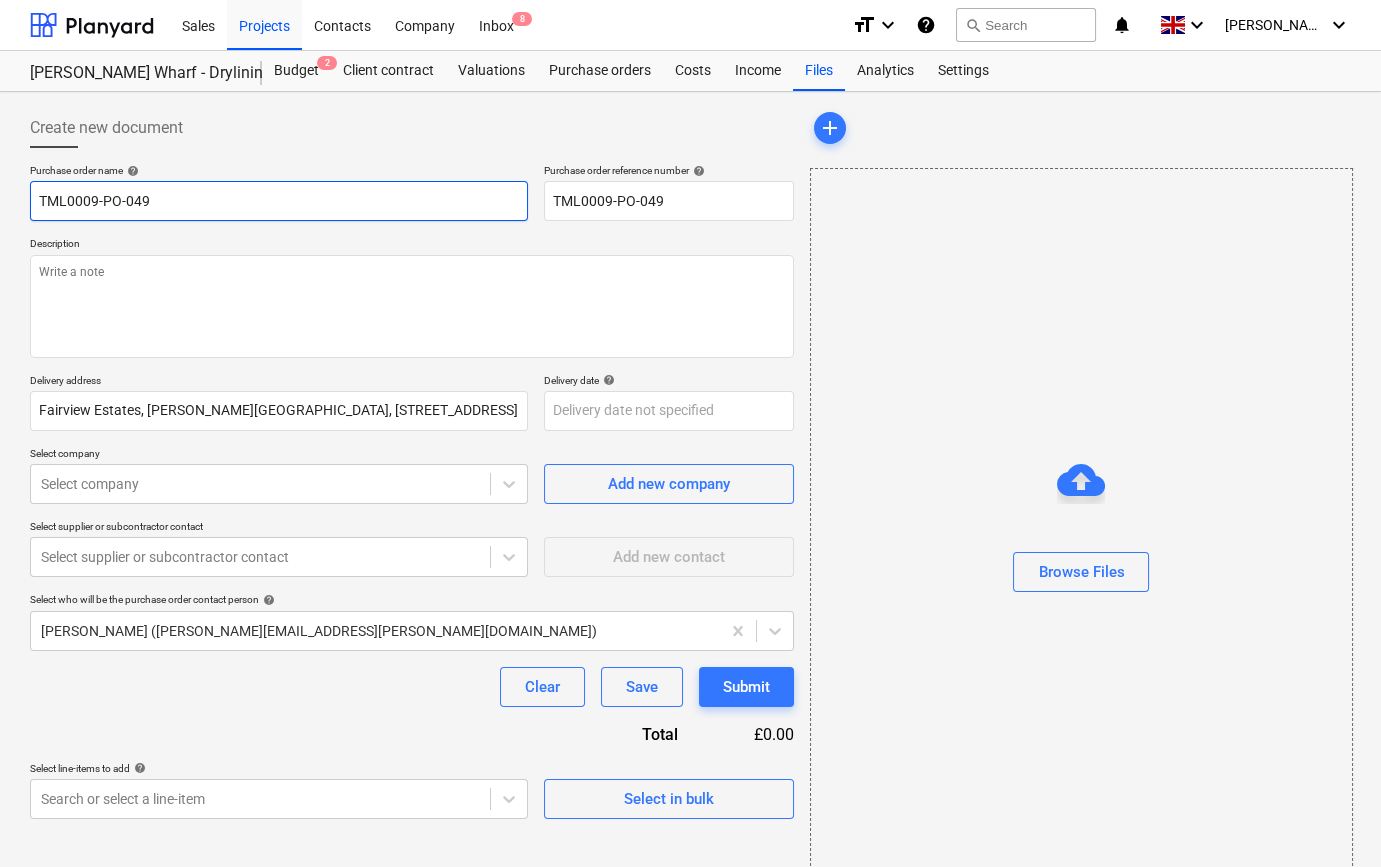 type on "x" 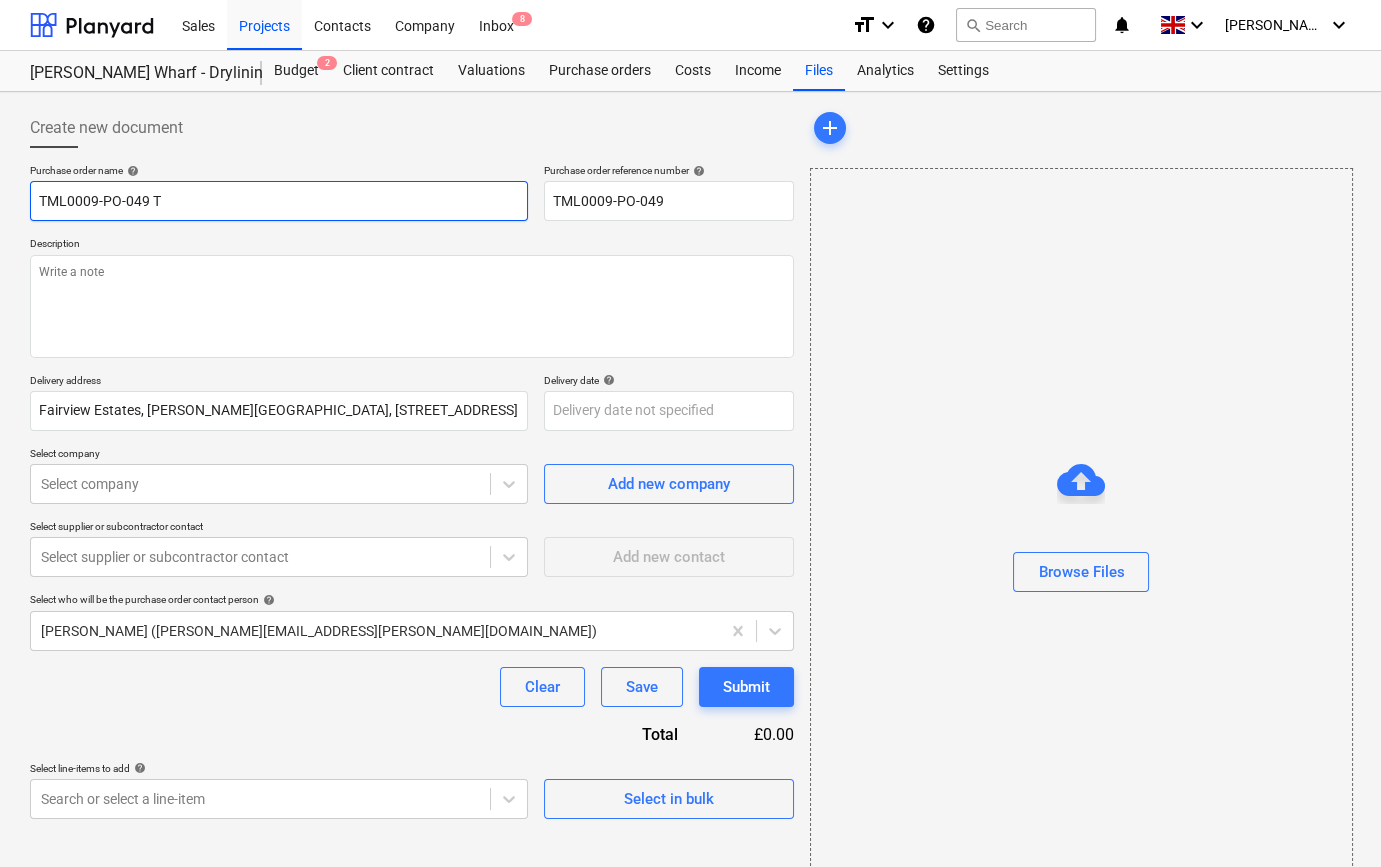 type on "x" 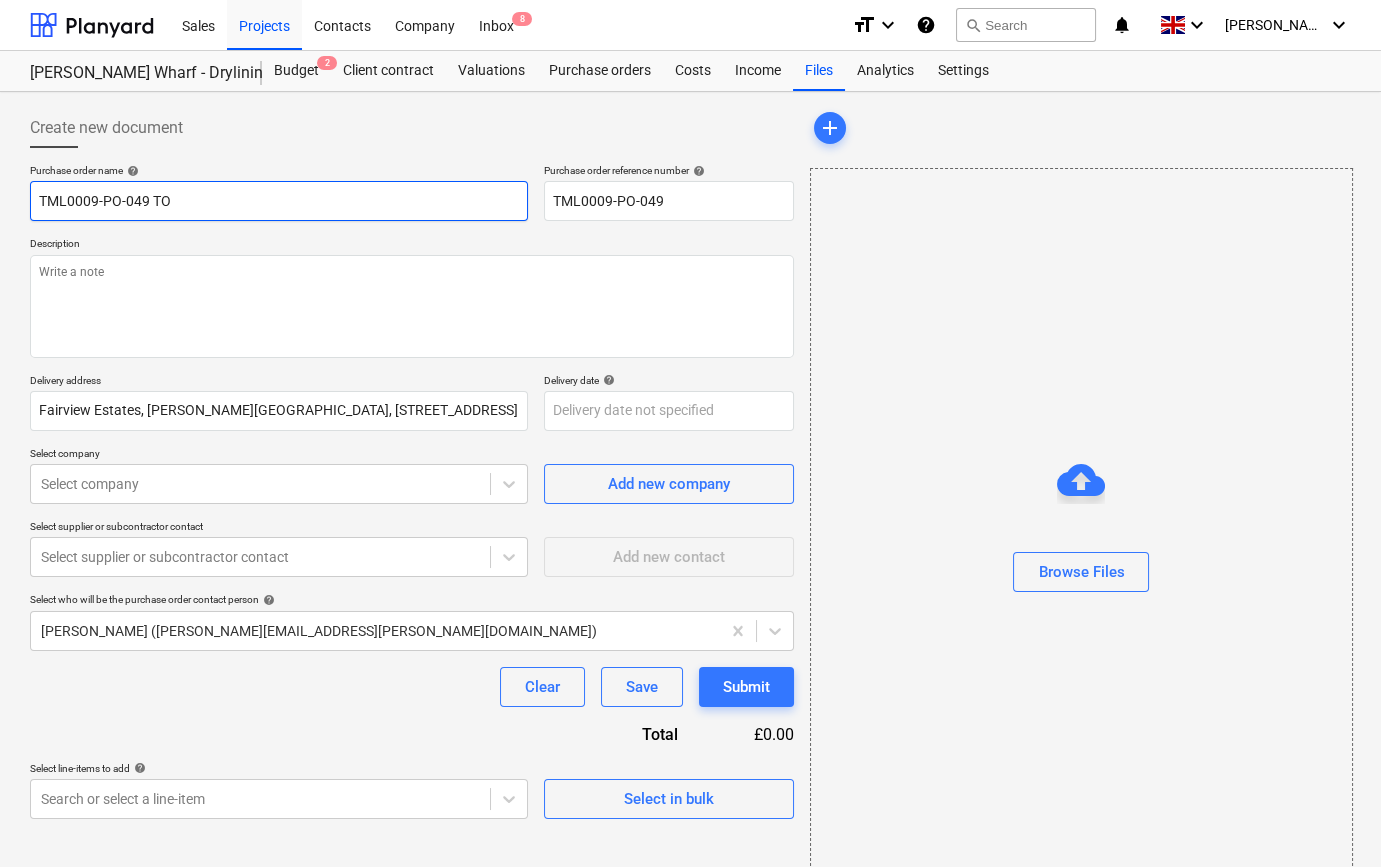 type on "x" 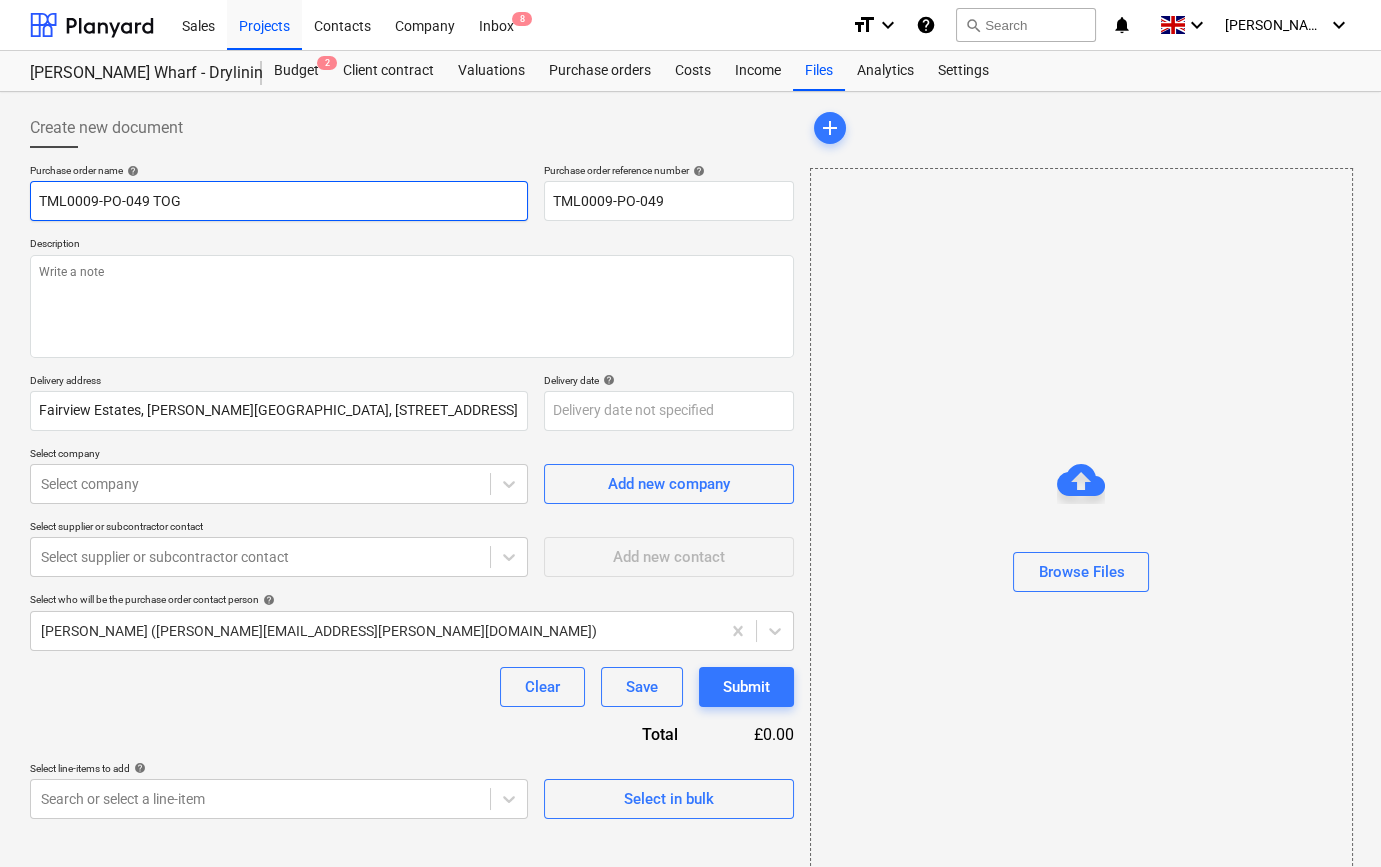 type on "x" 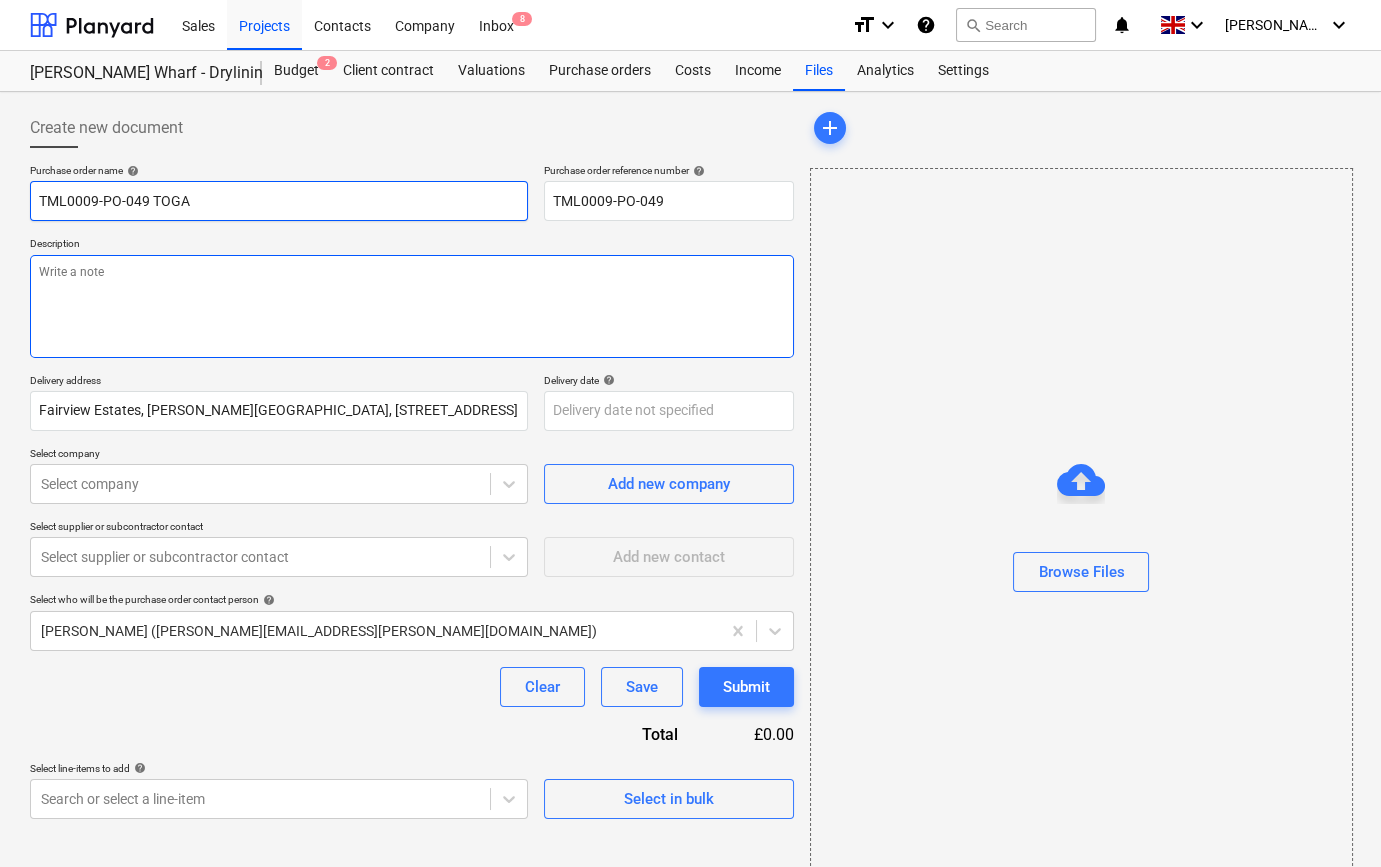 type on "TML0009-PO-049 TOGA" 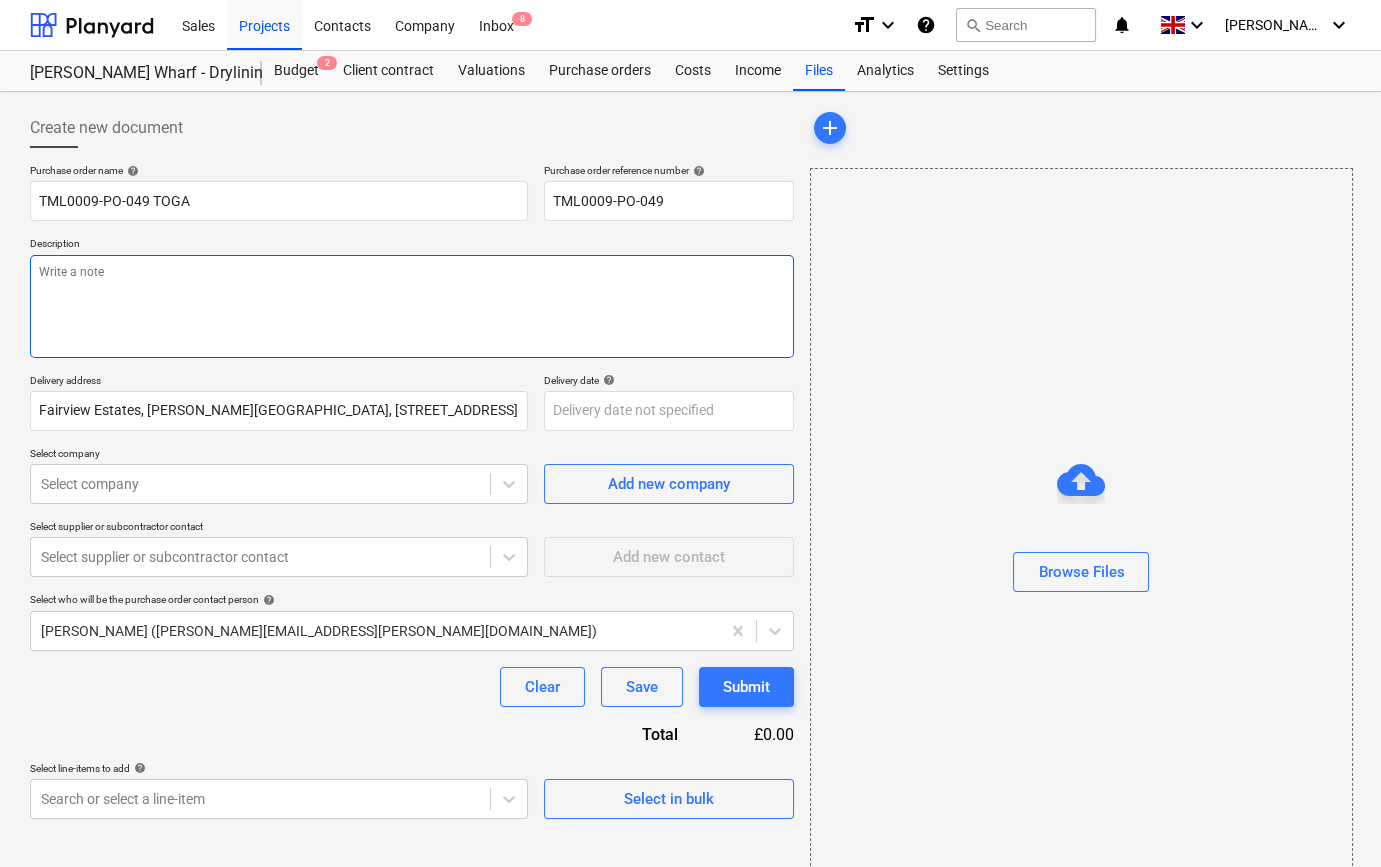 click at bounding box center [412, 306] 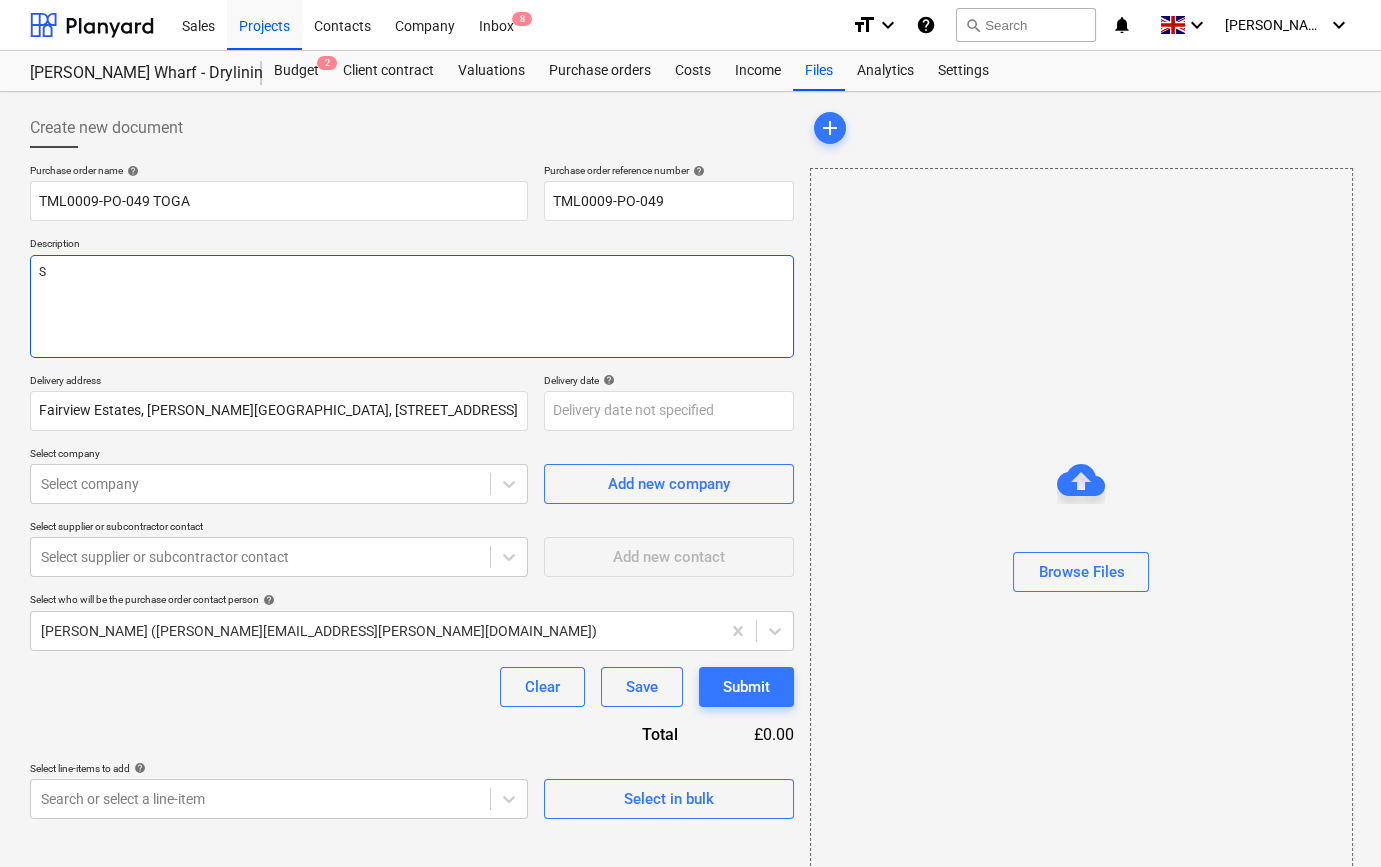 type on "x" 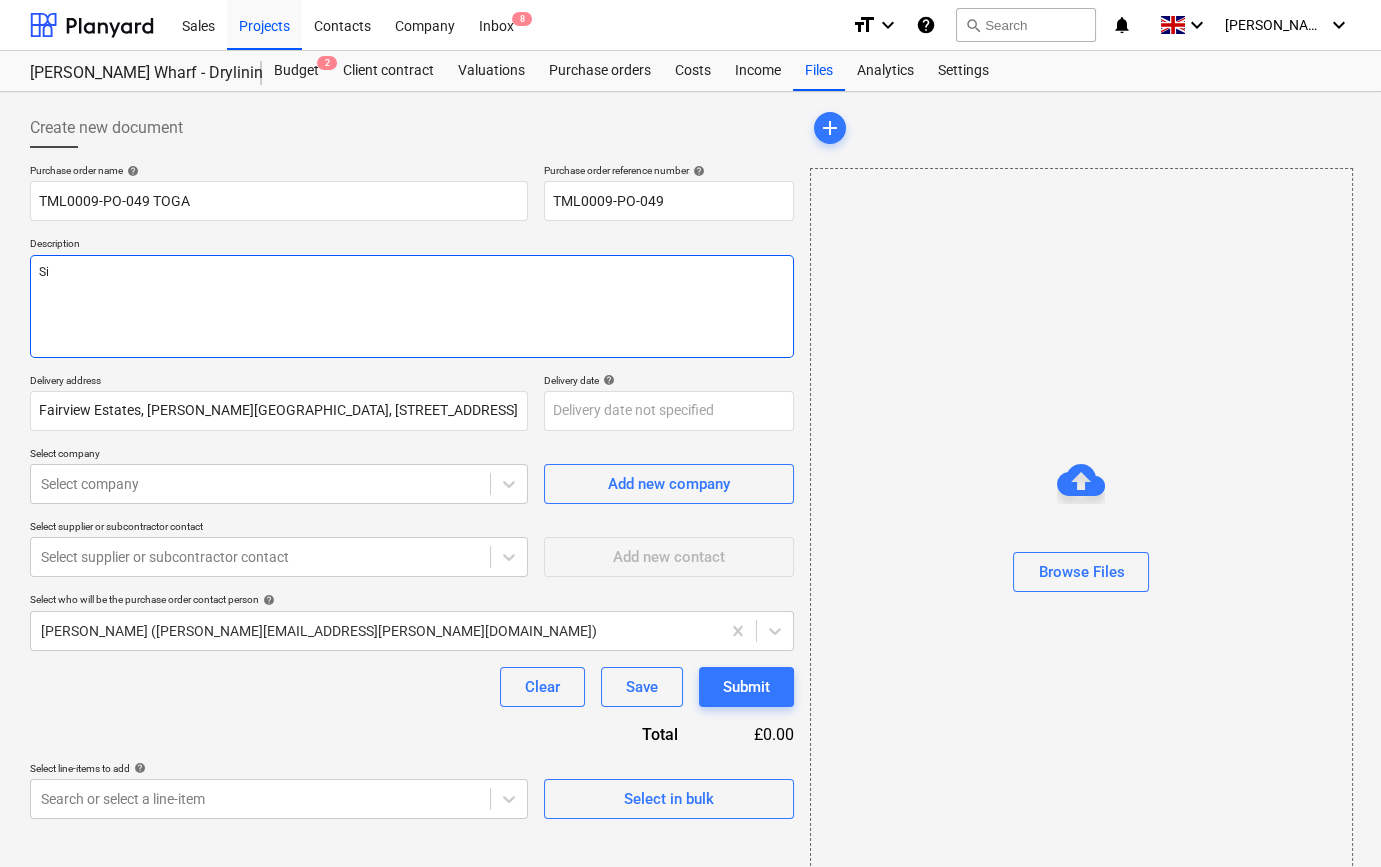 type on "x" 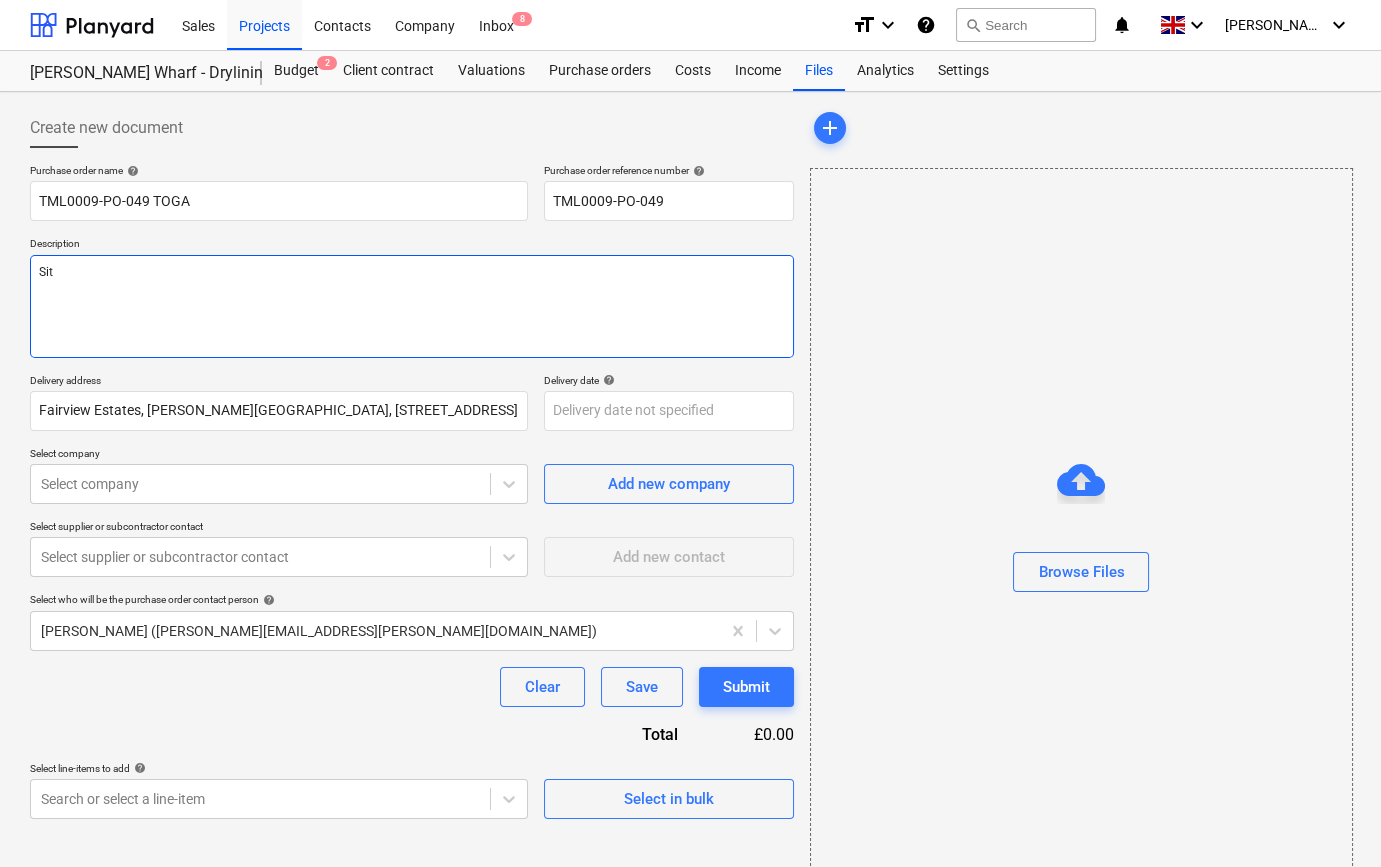 type on "x" 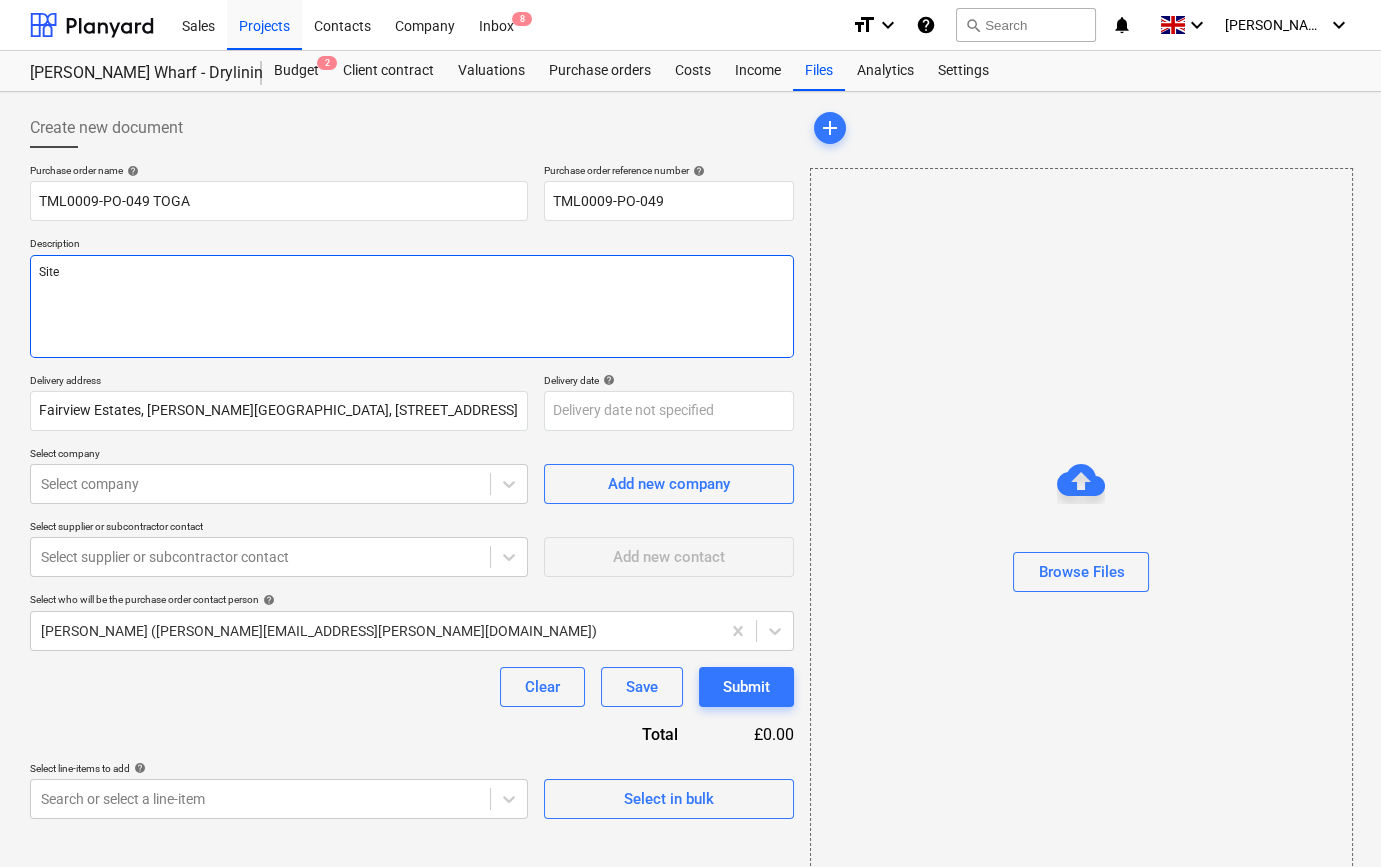 type on "x" 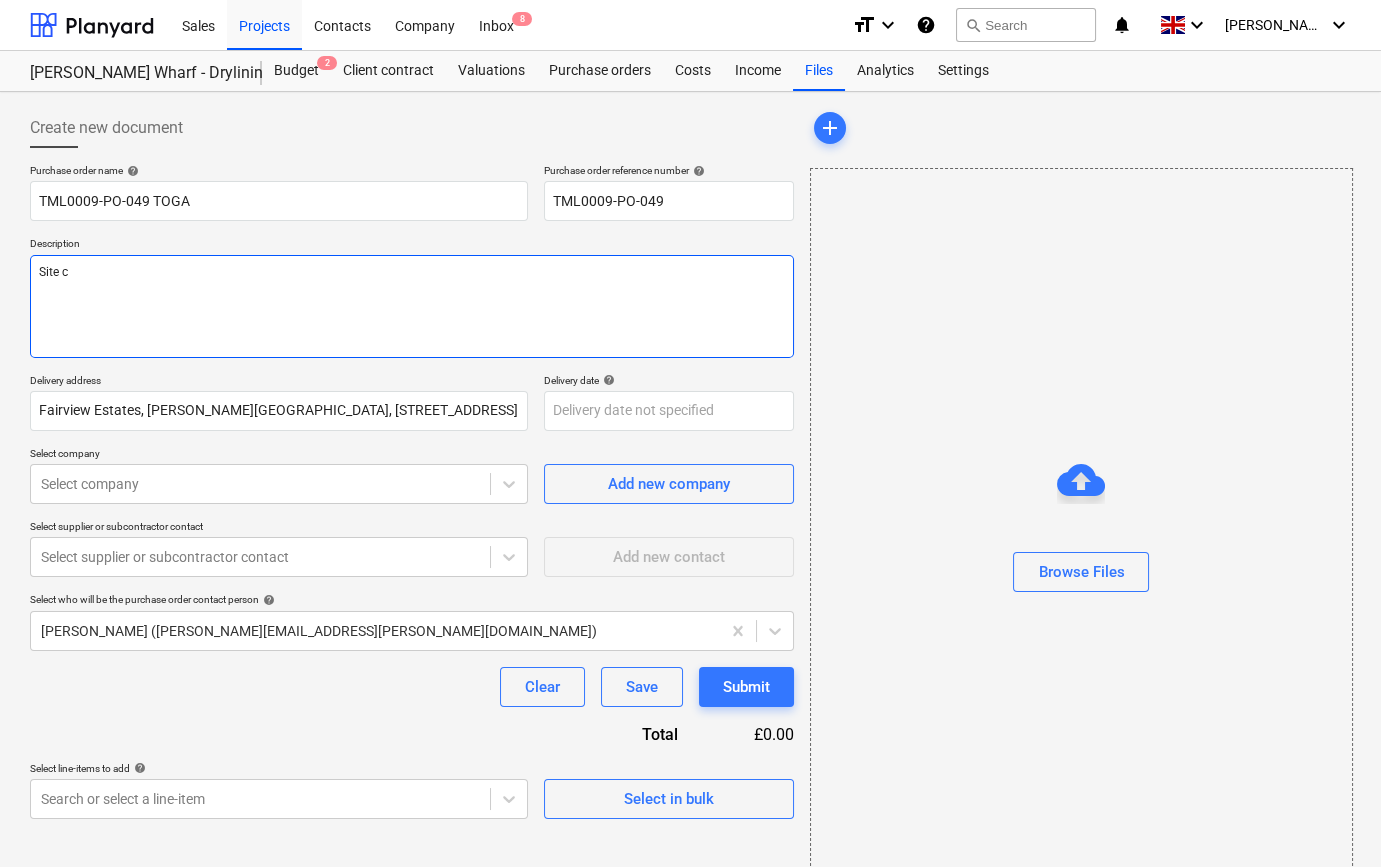 type on "x" 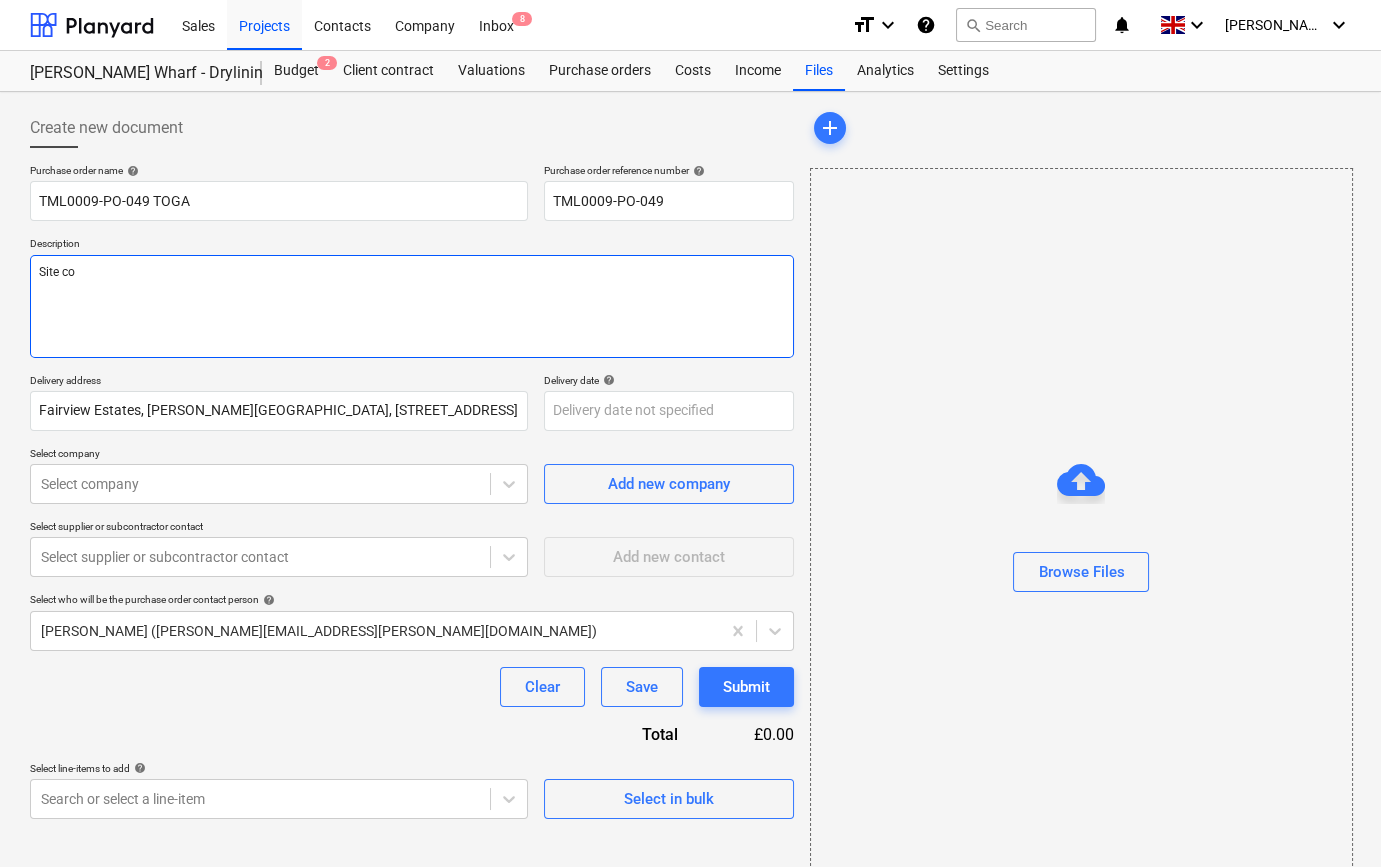 type on "x" 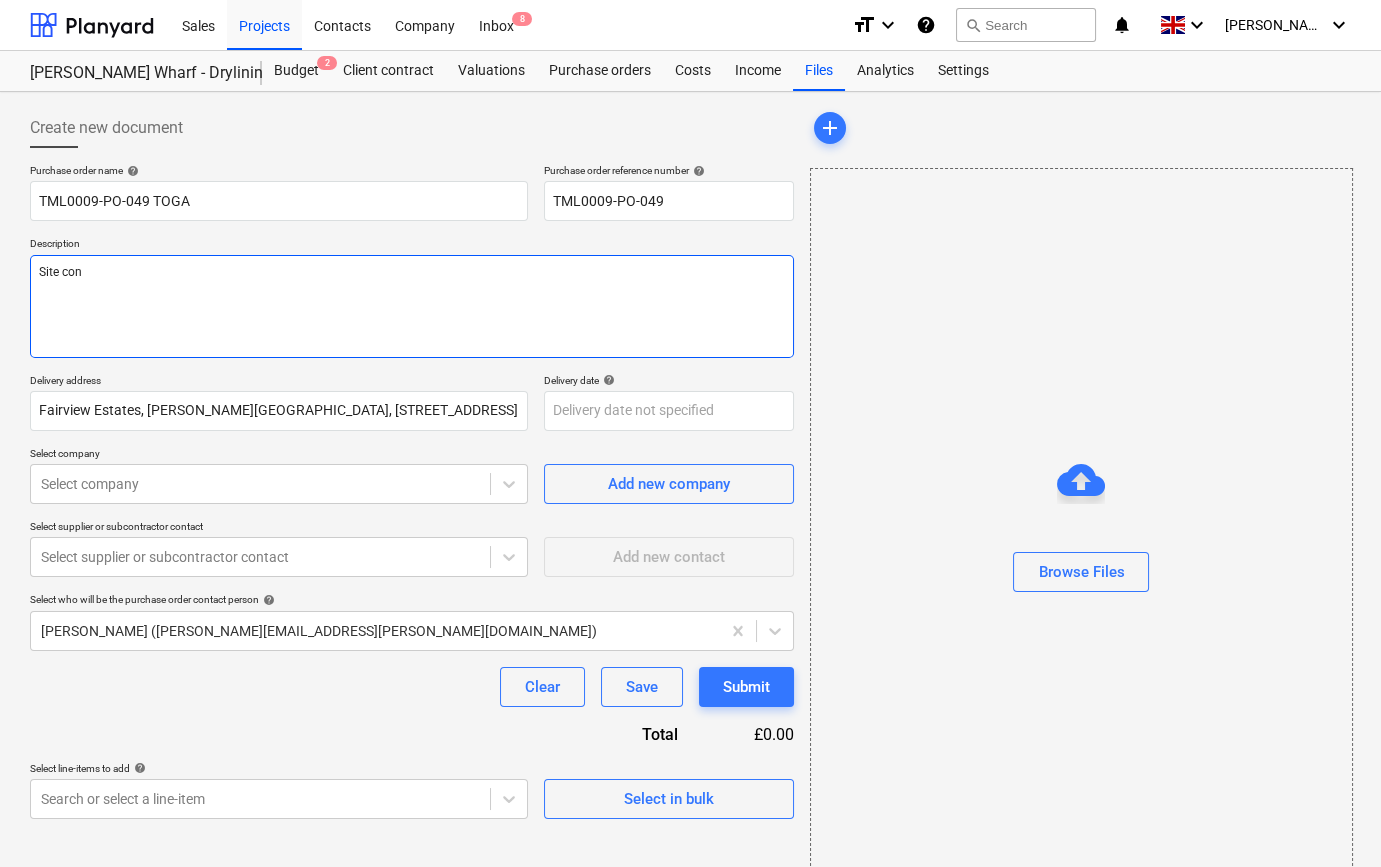 type on "x" 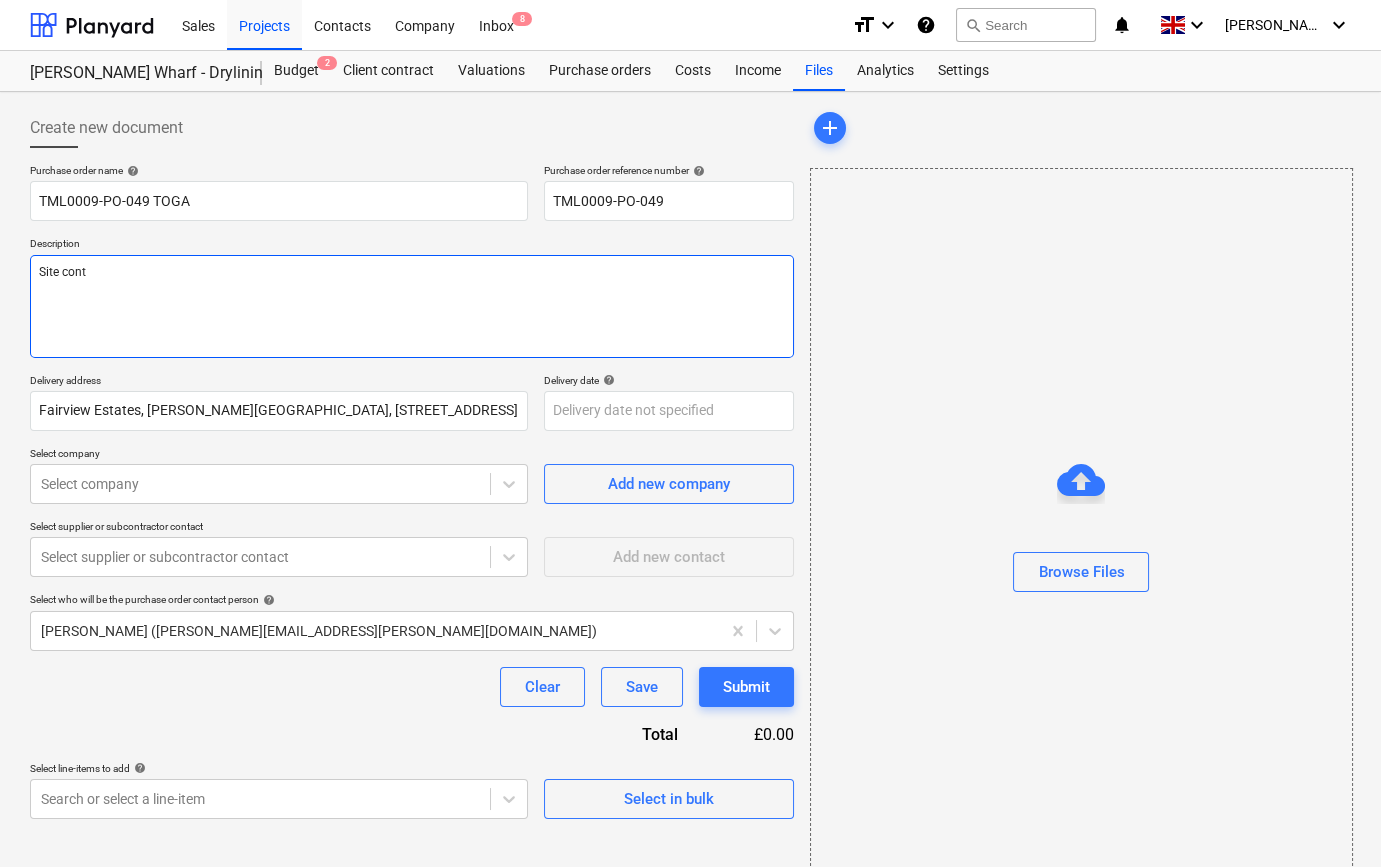 type on "x" 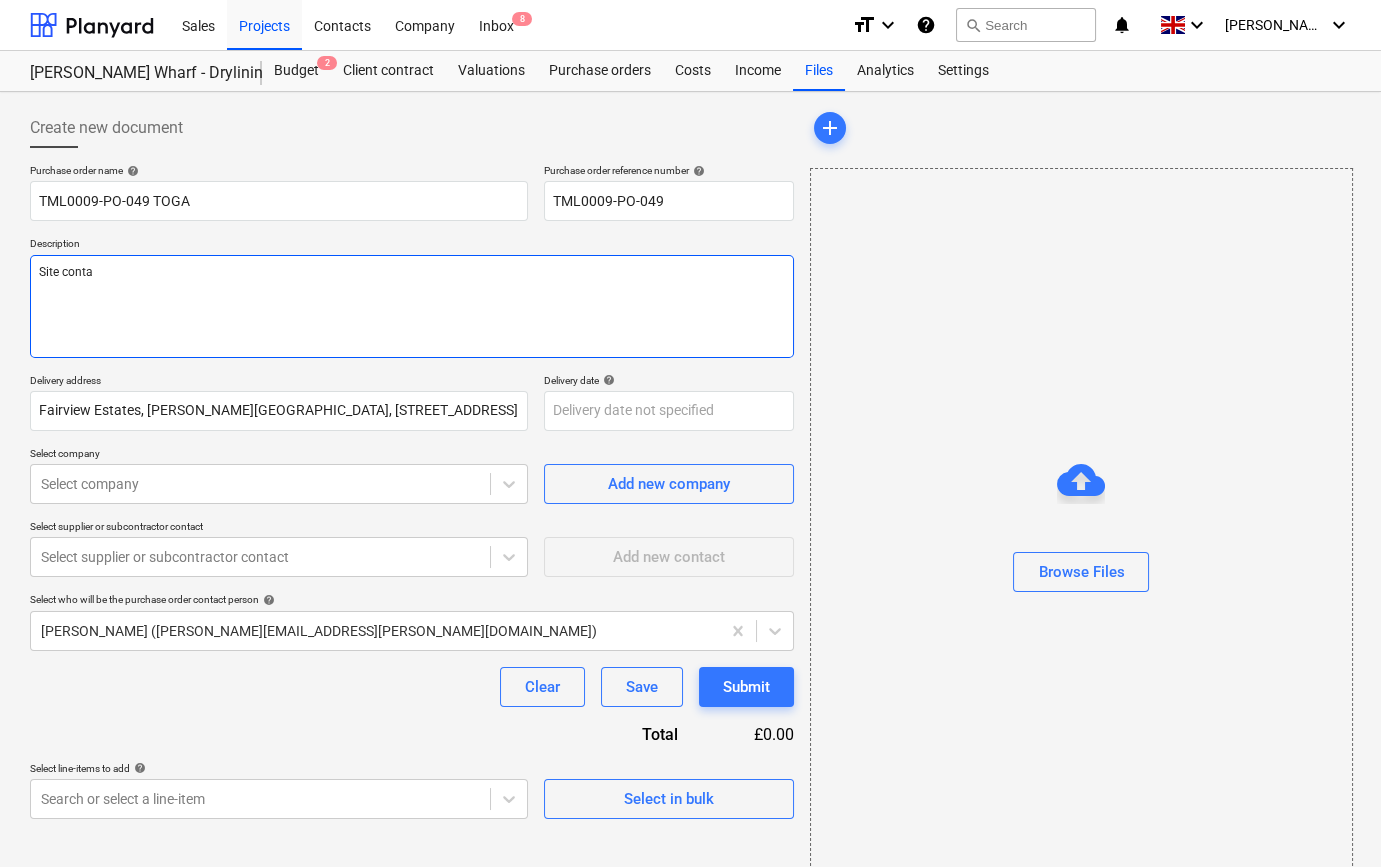 type on "x" 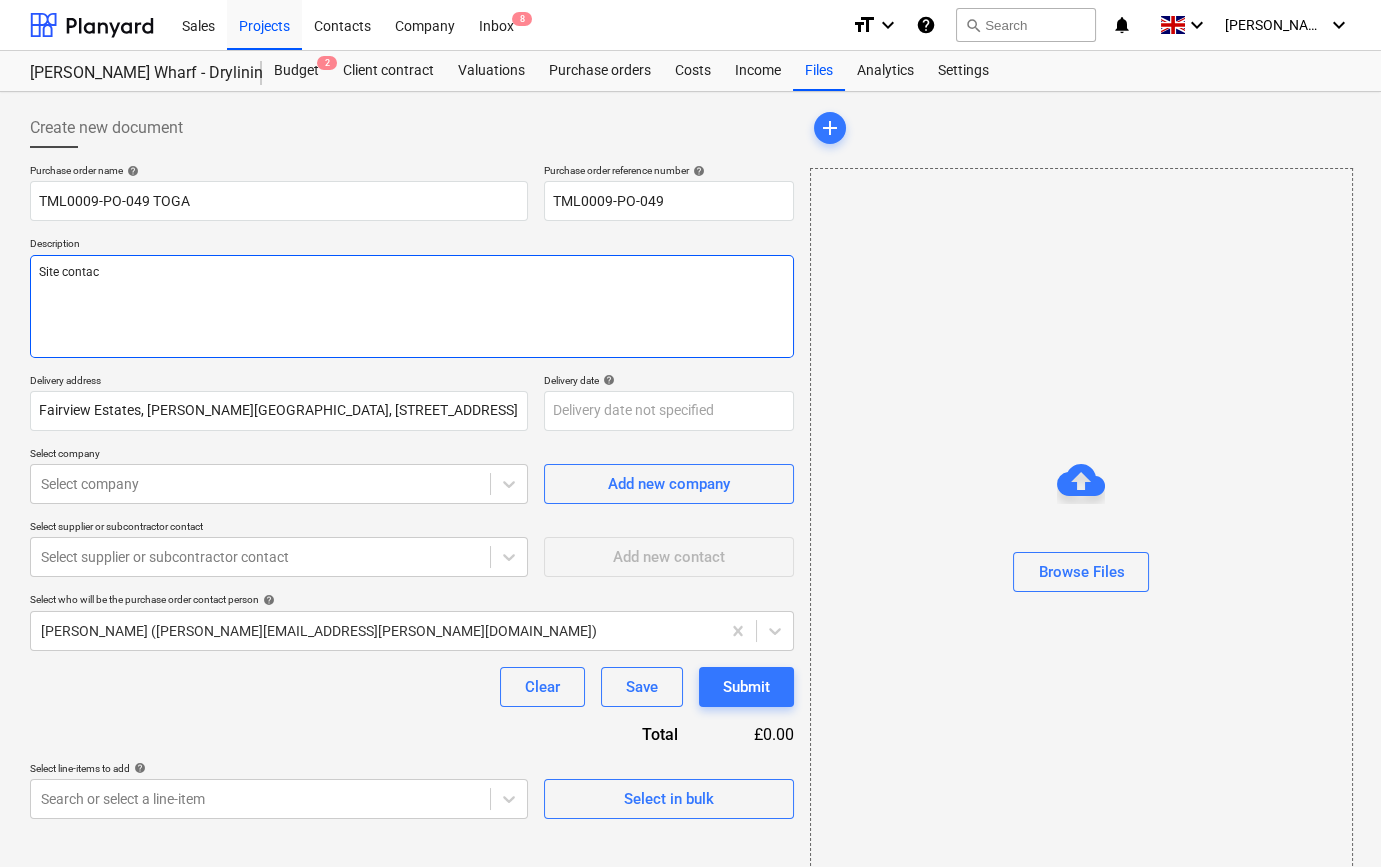 type on "x" 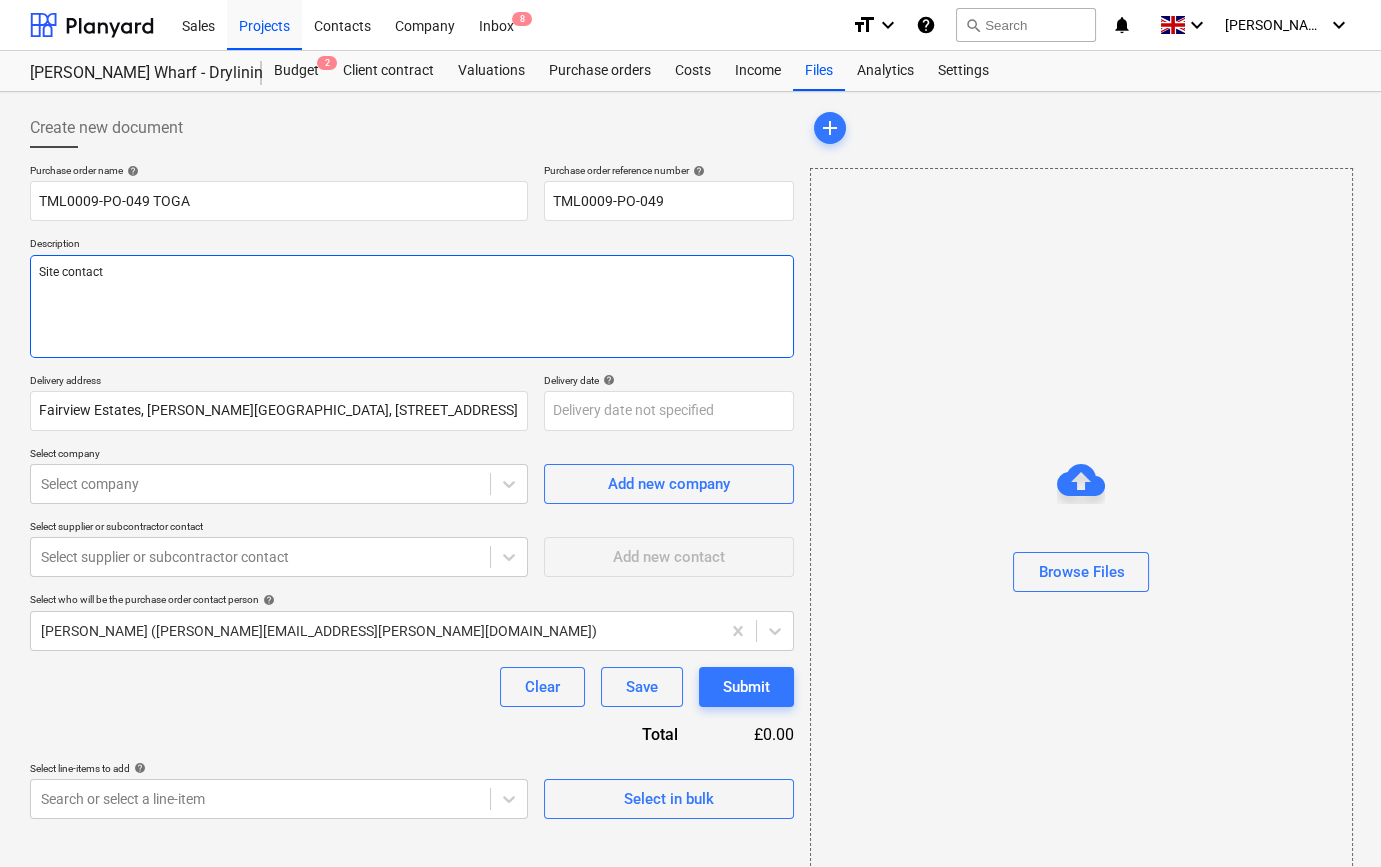 type on "x" 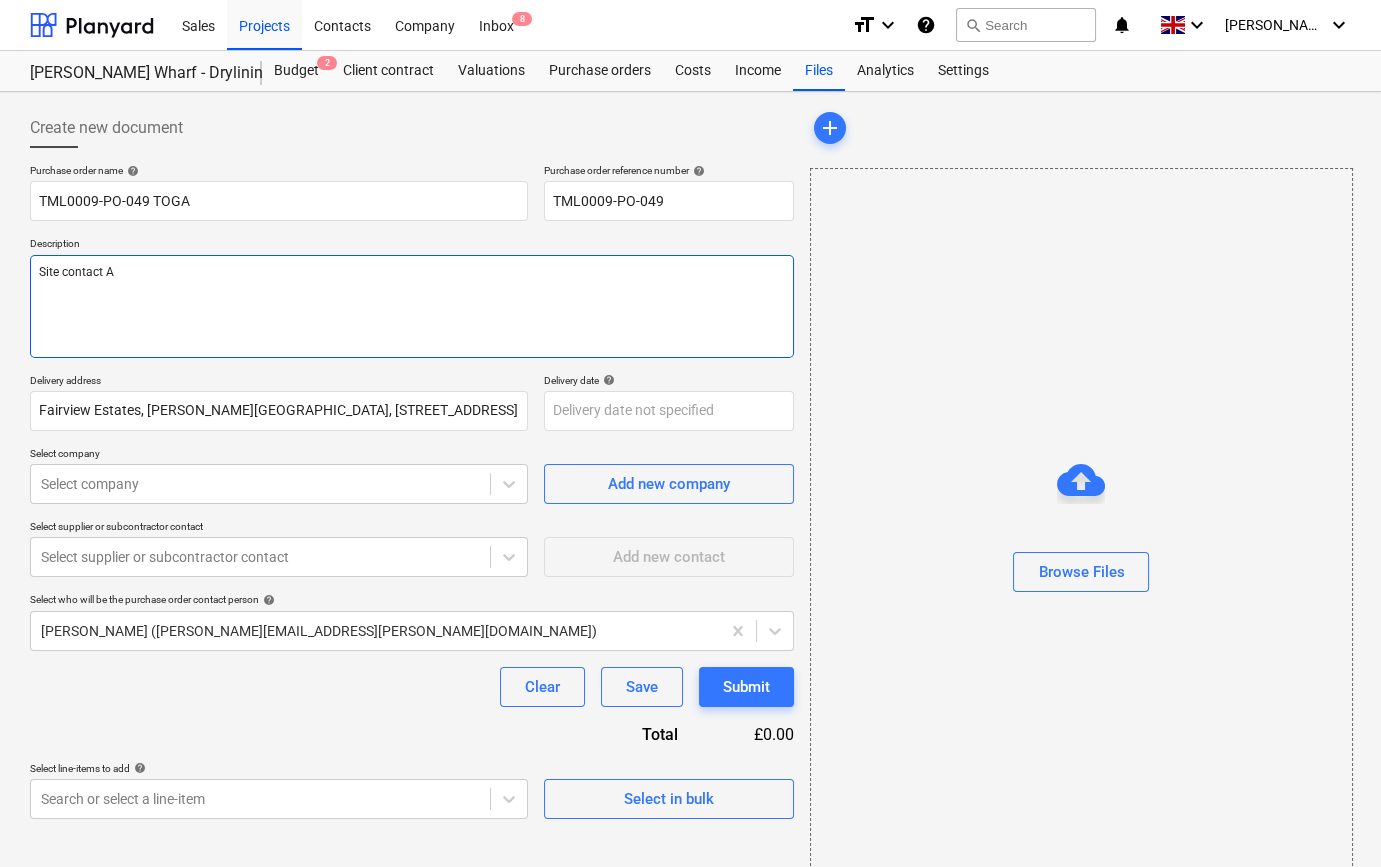 type on "x" 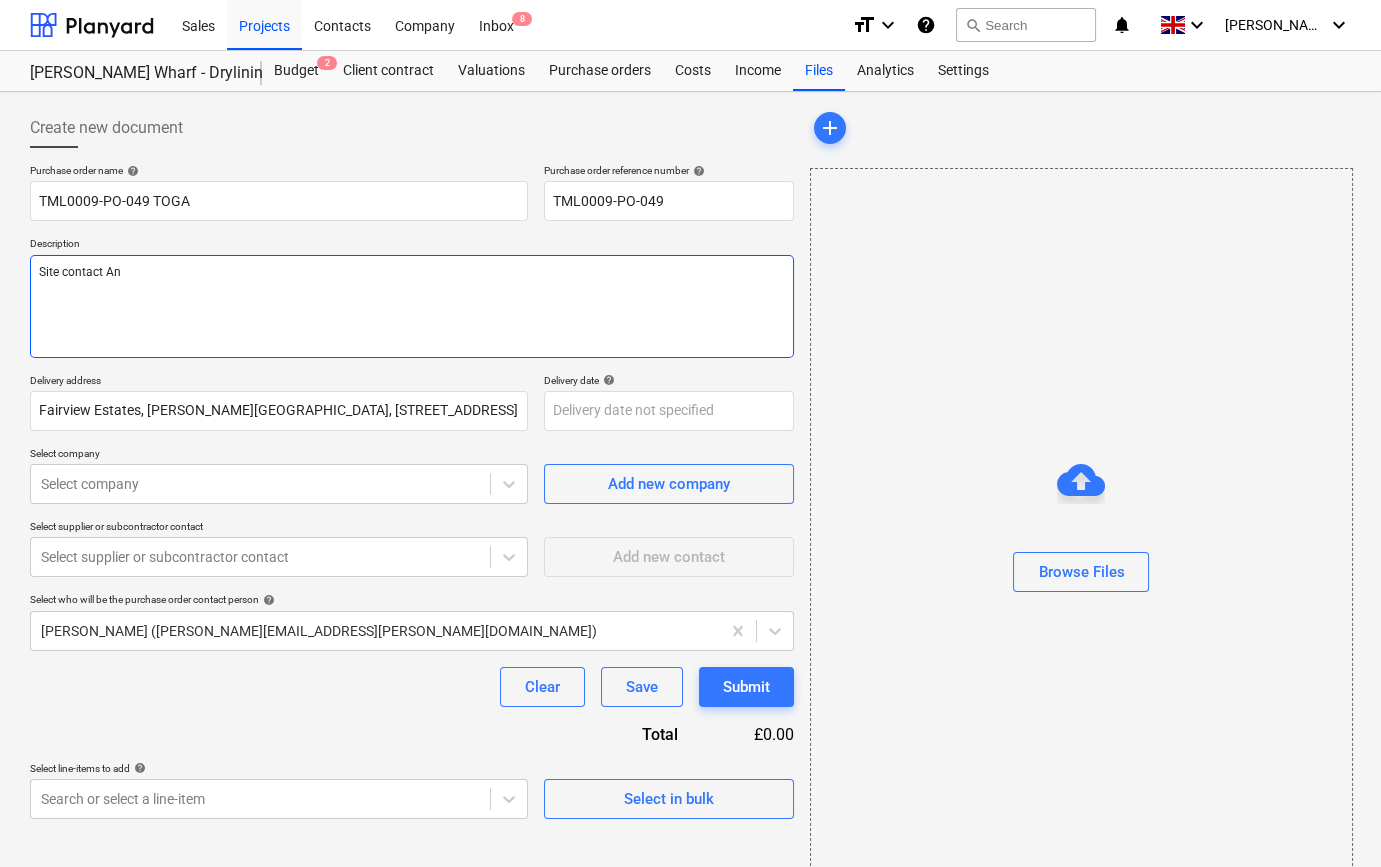 type on "x" 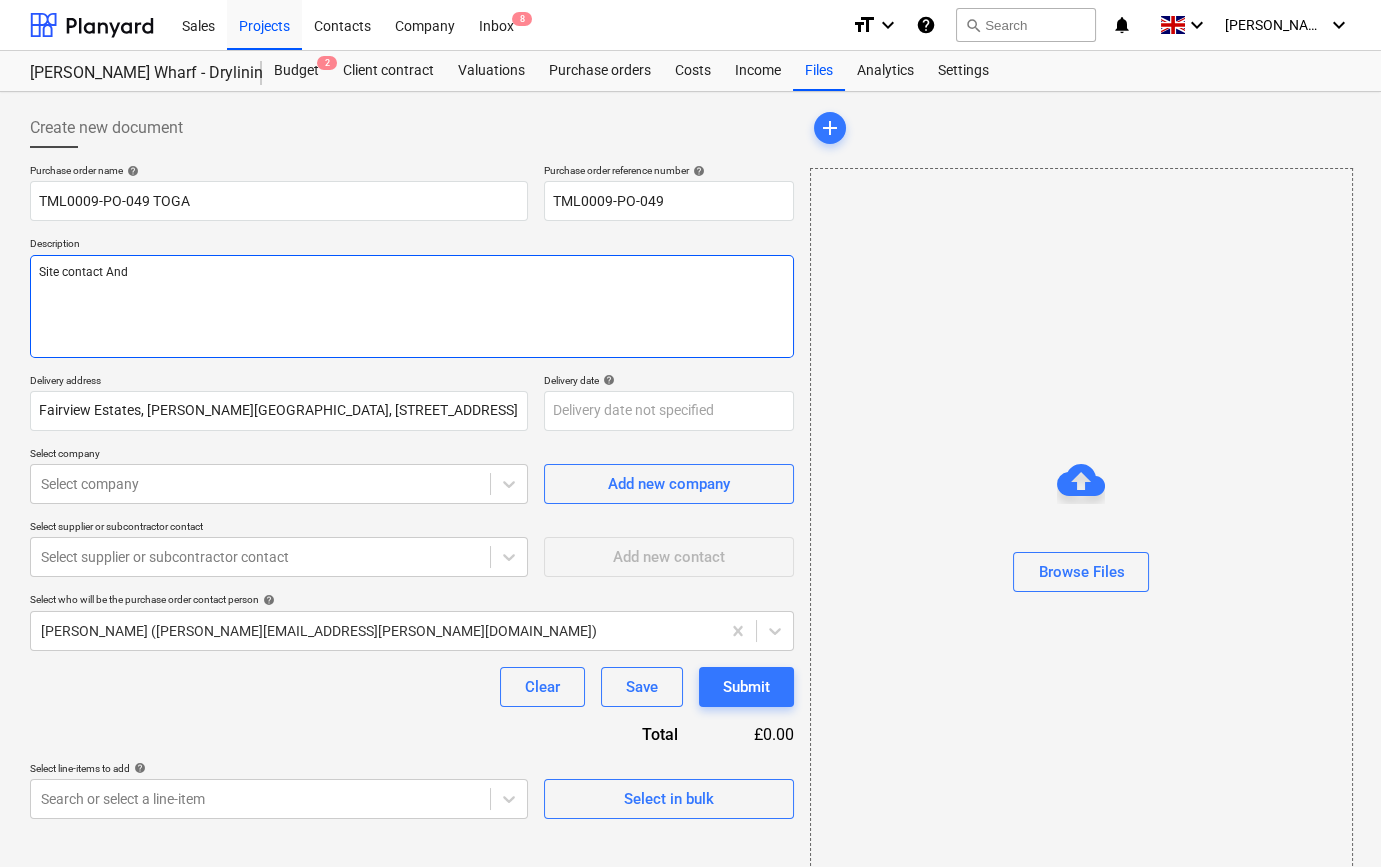 type on "x" 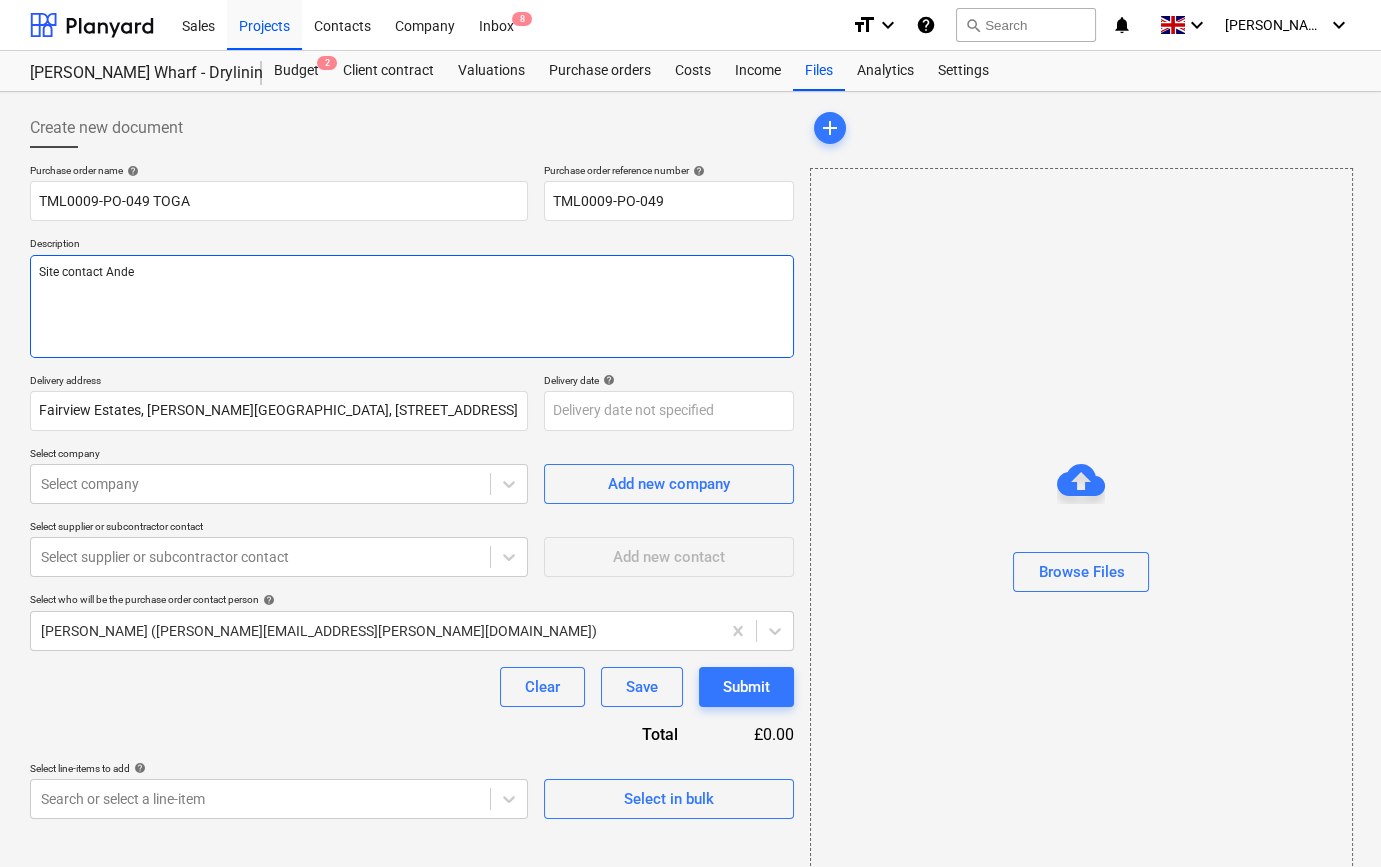 type on "x" 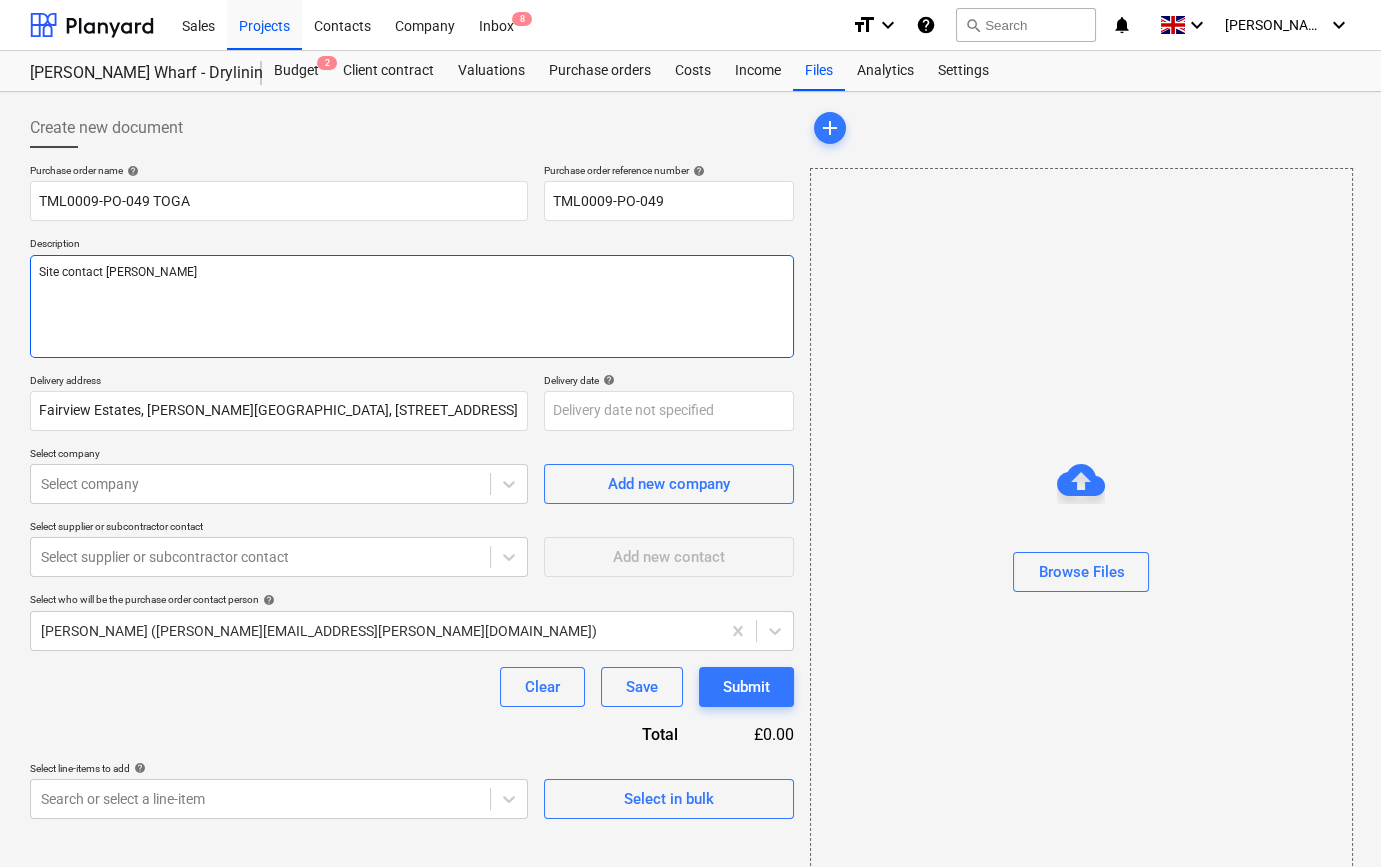 type on "x" 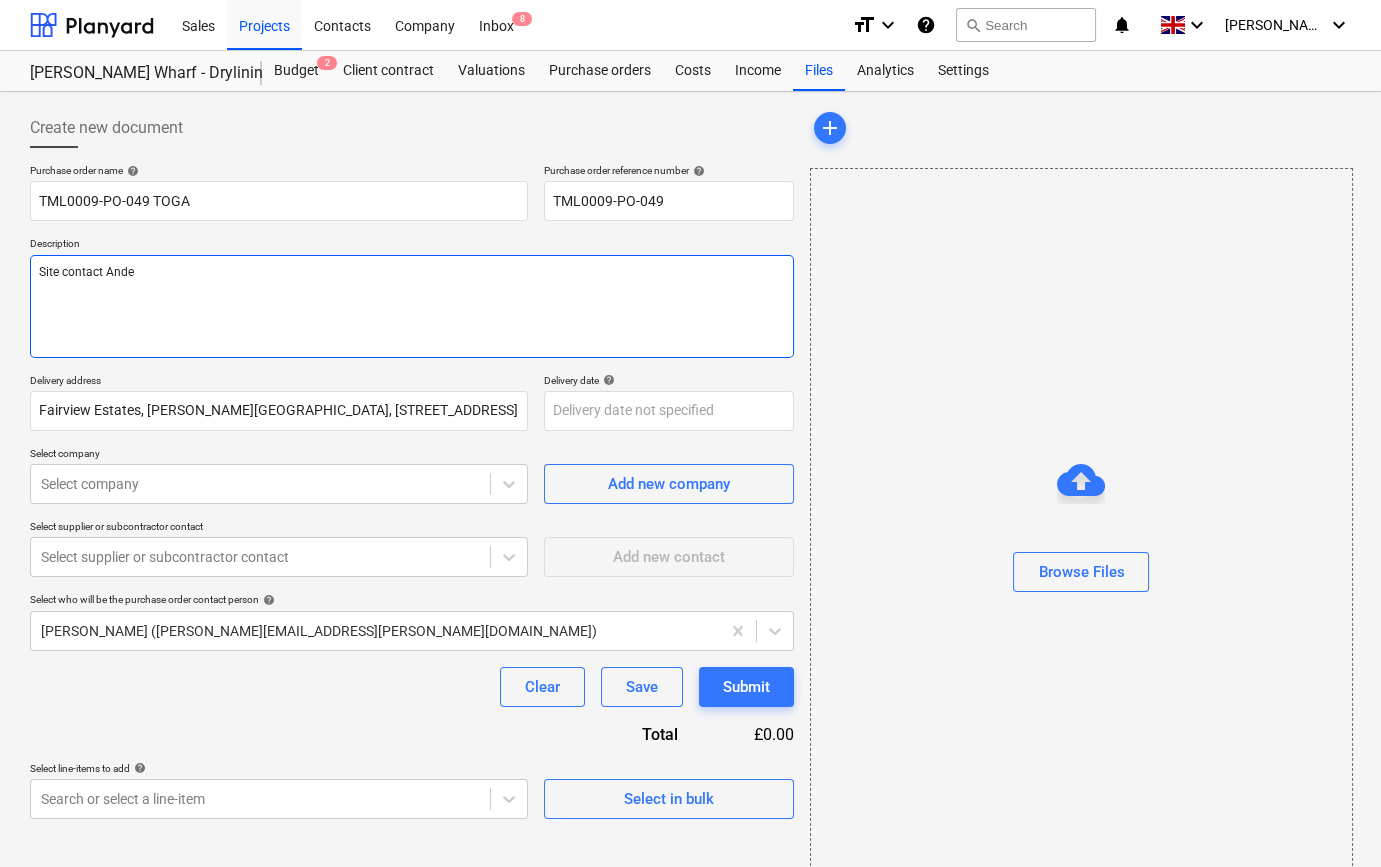 type on "x" 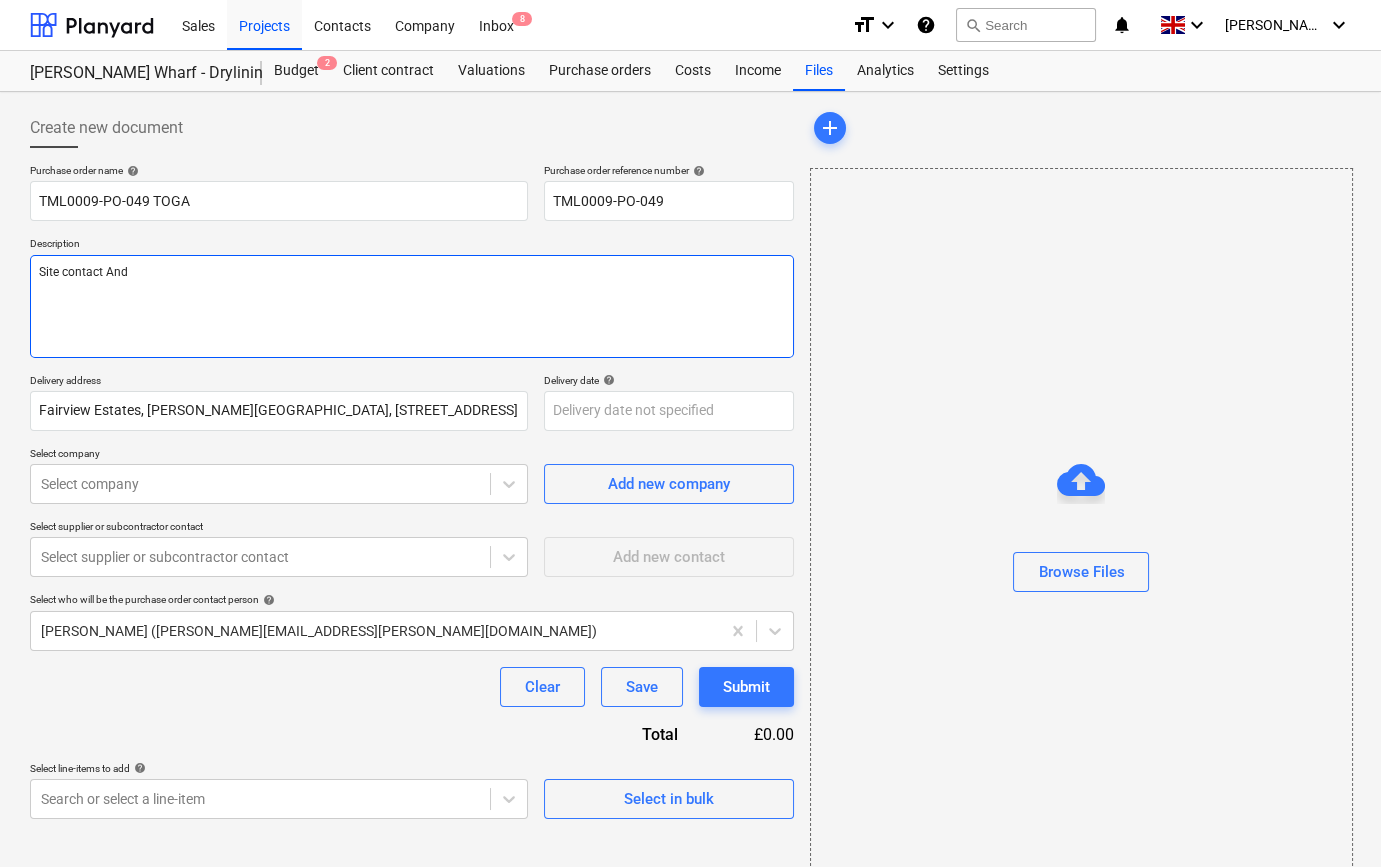 type on "x" 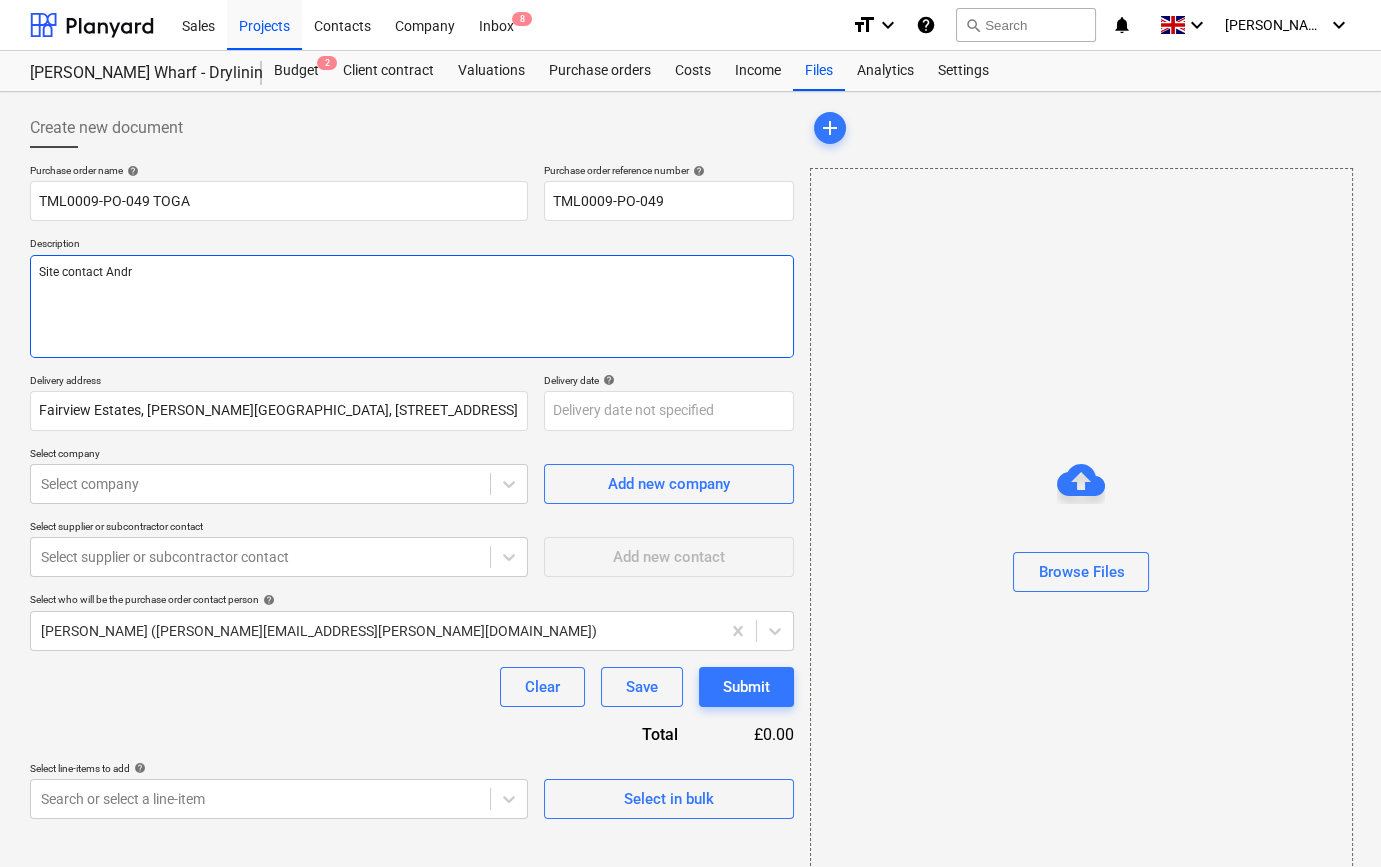 type on "x" 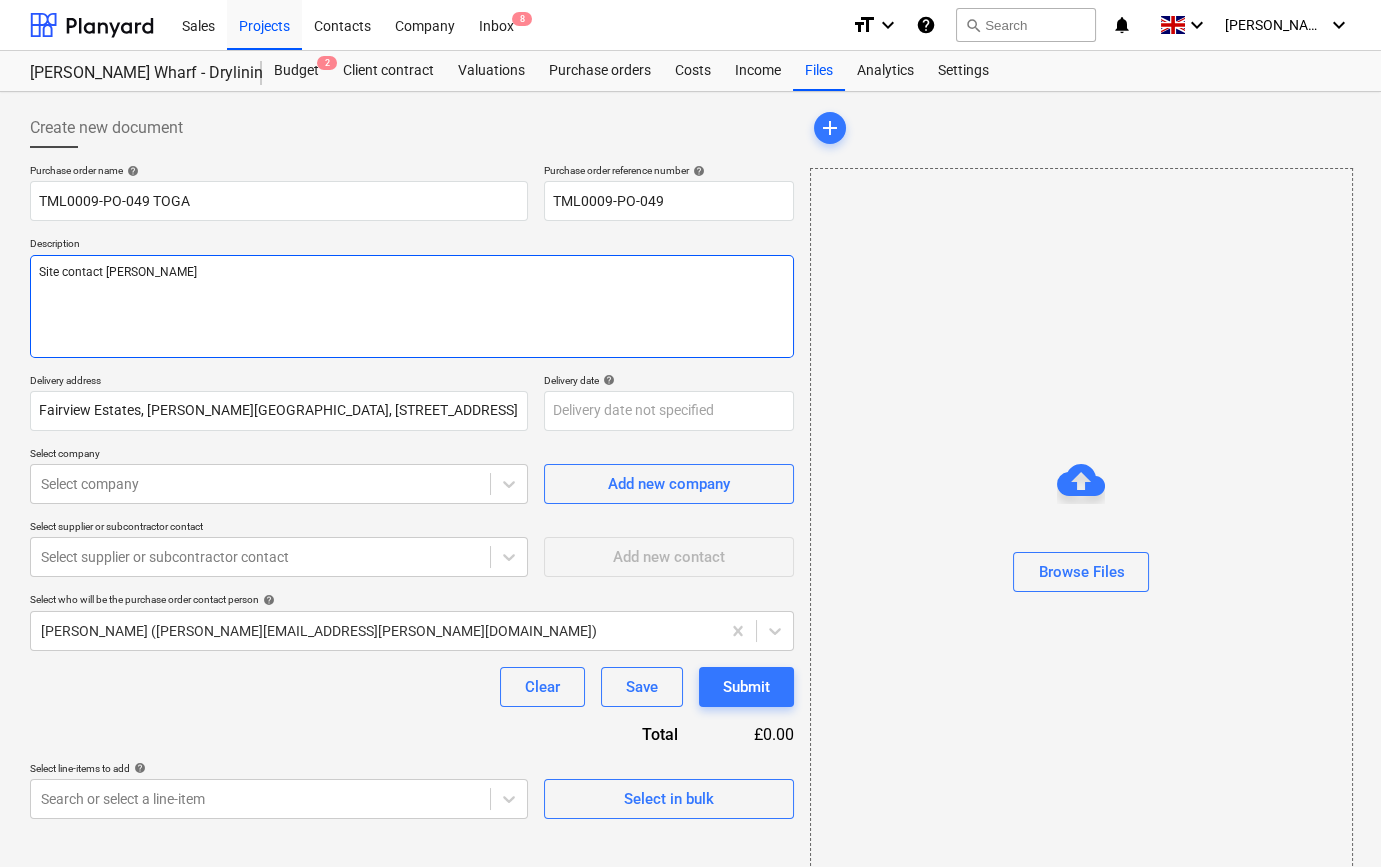 type on "x" 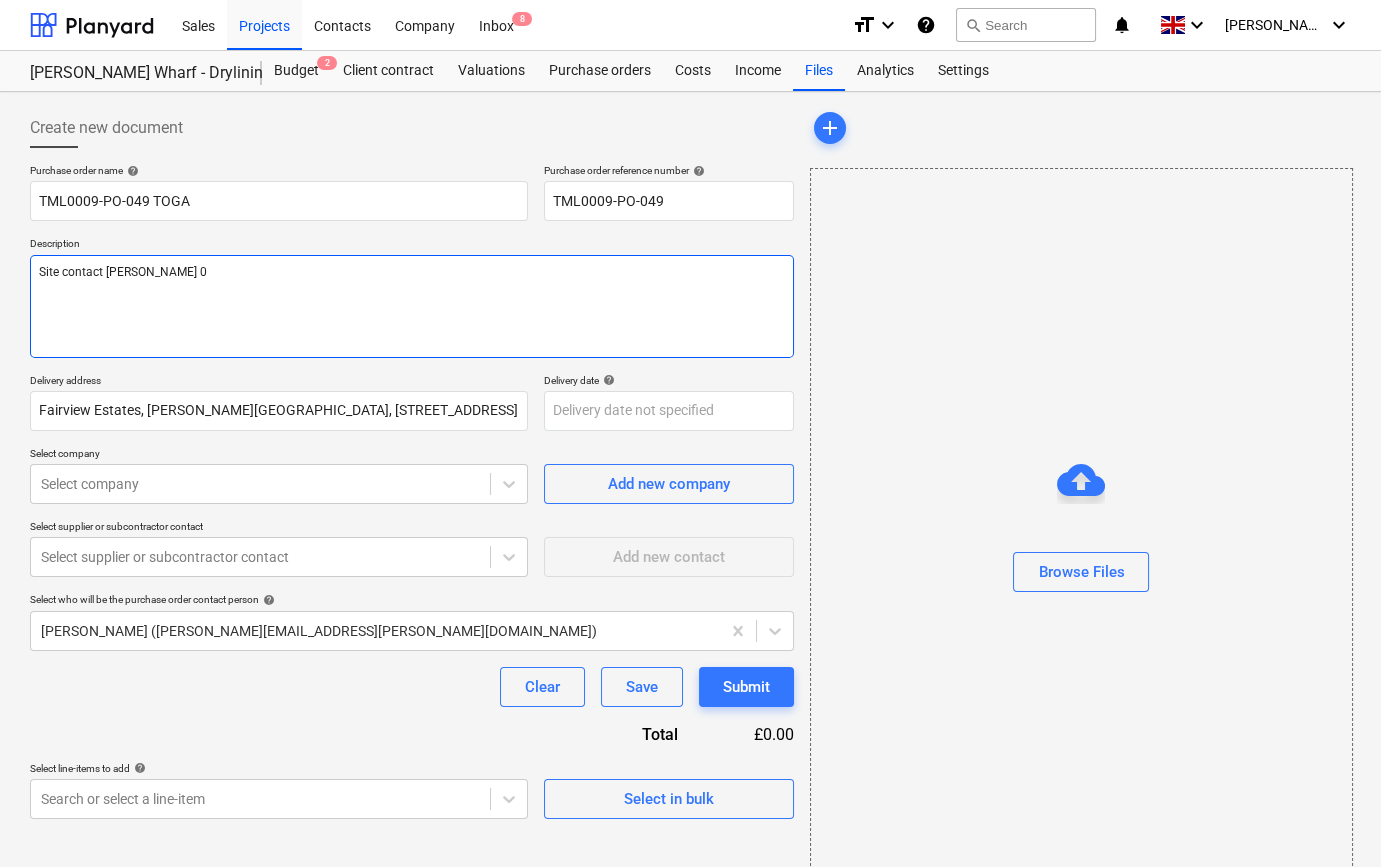 type on "x" 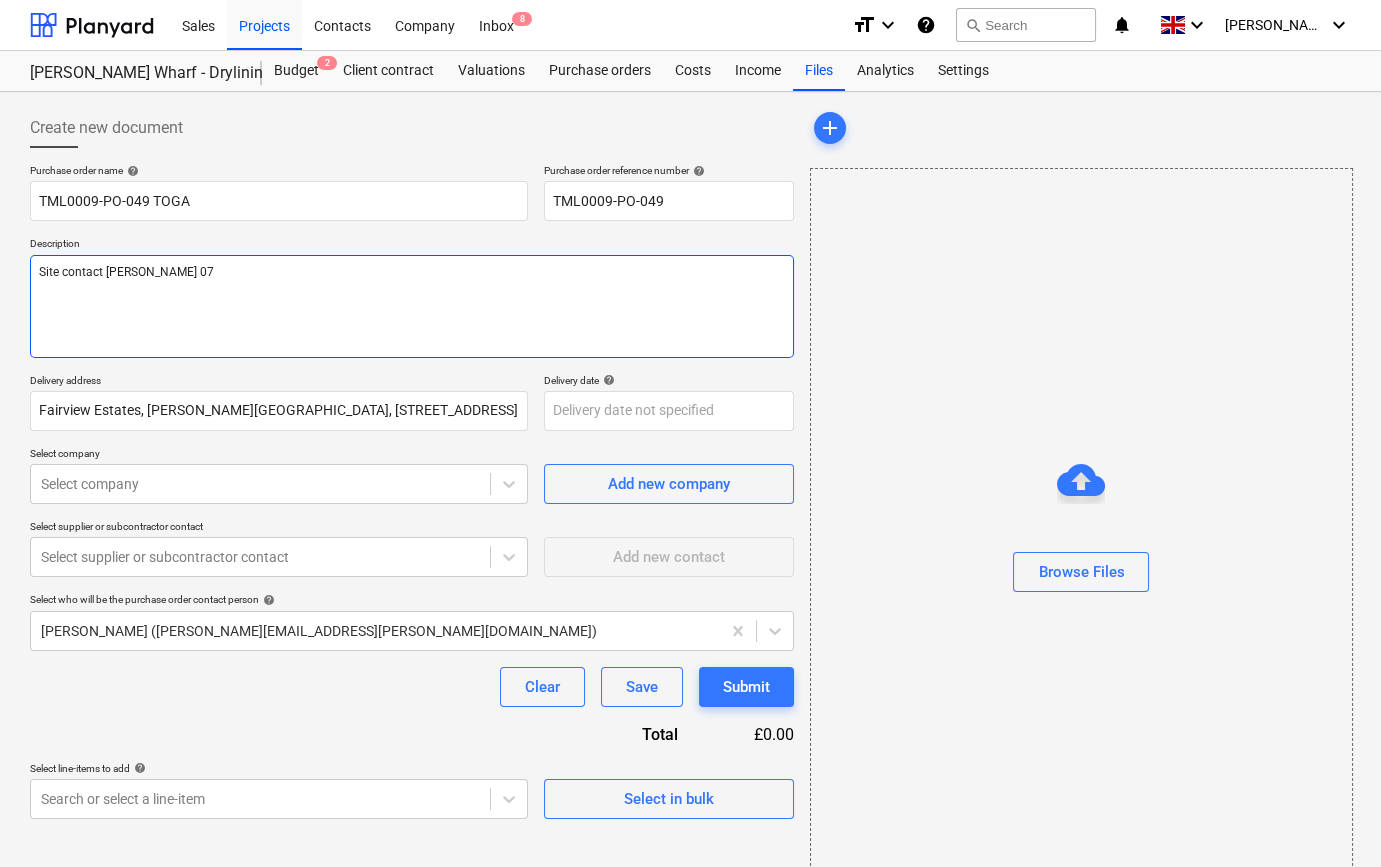 type on "x" 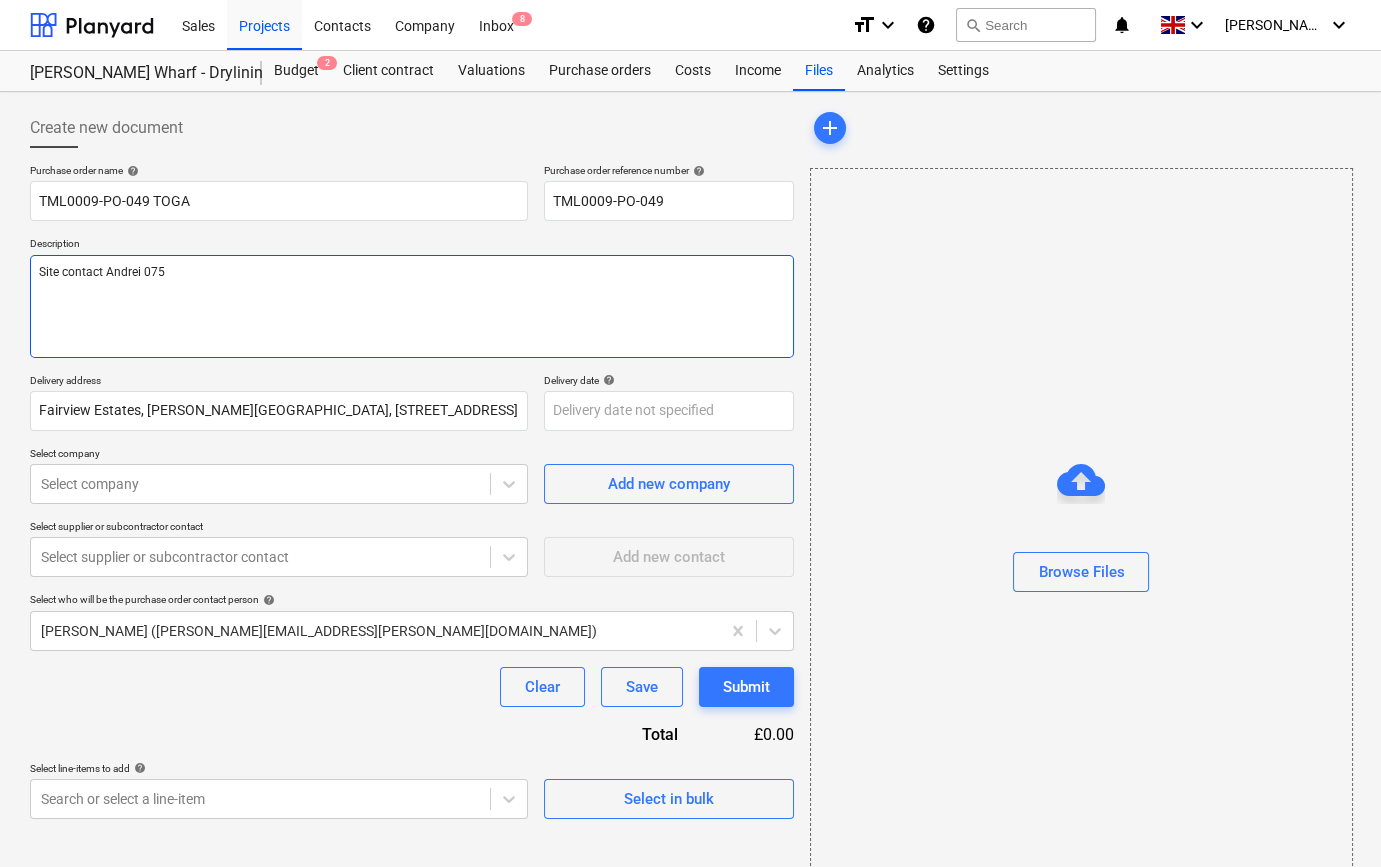 type on "x" 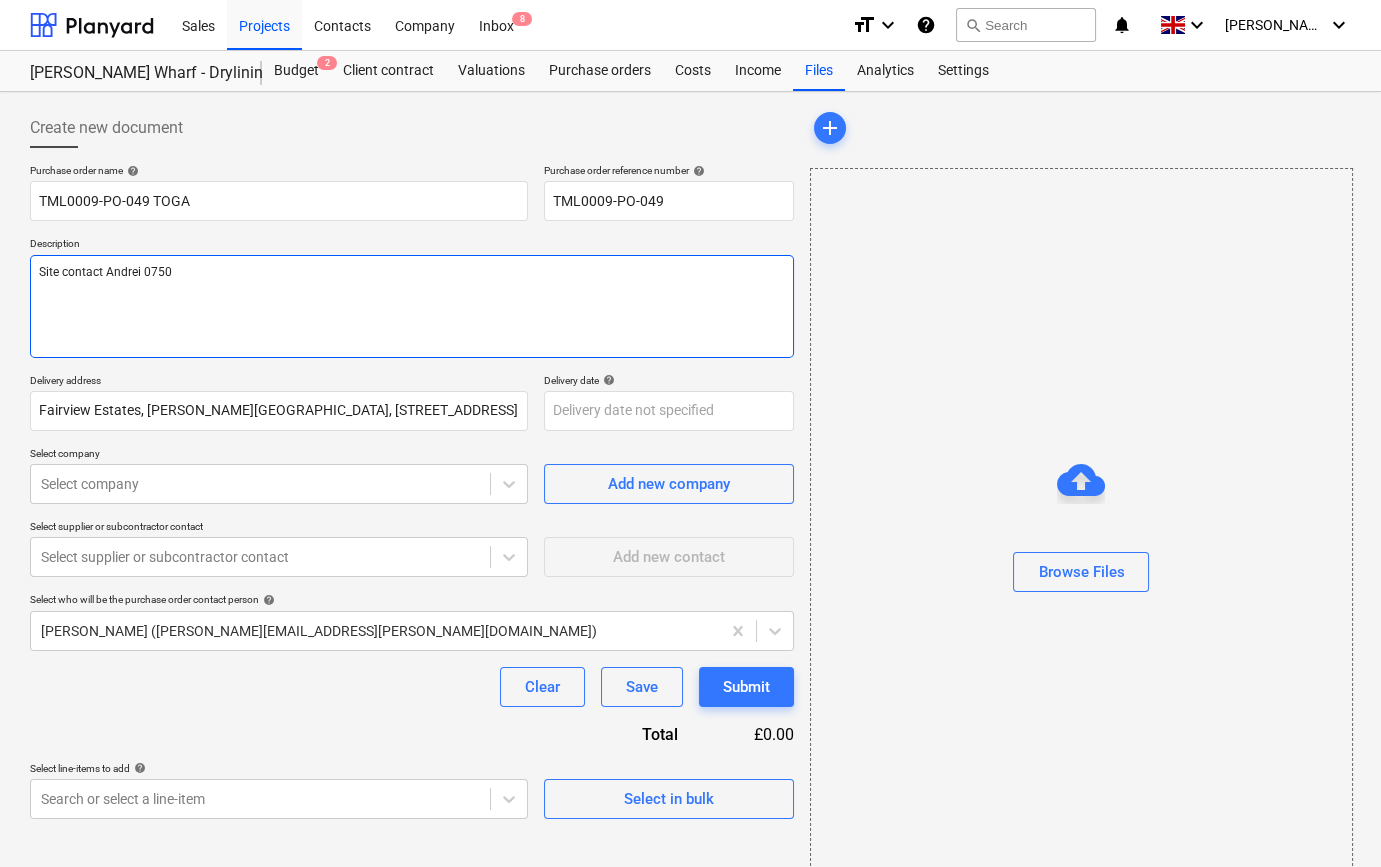 type on "x" 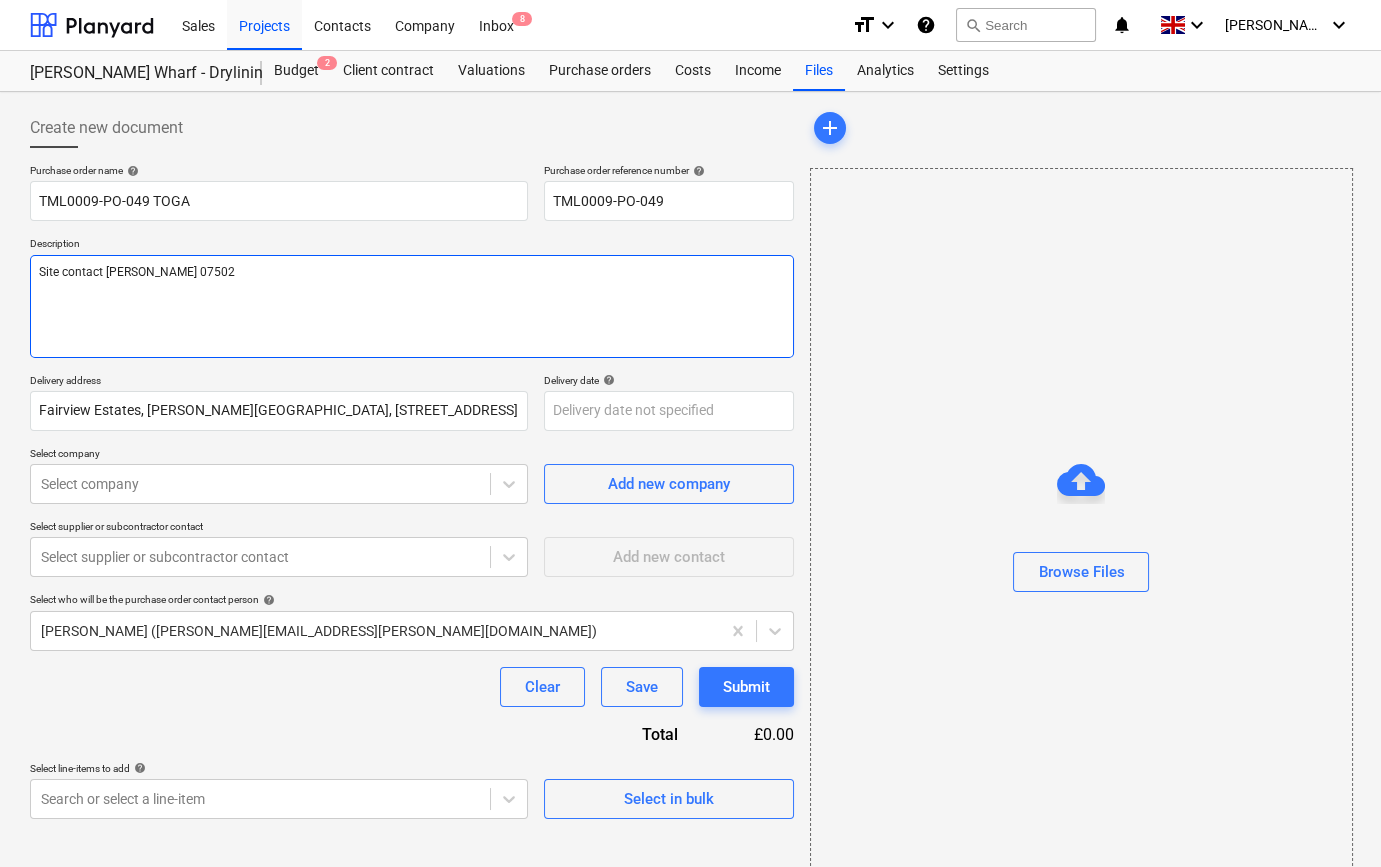 type on "x" 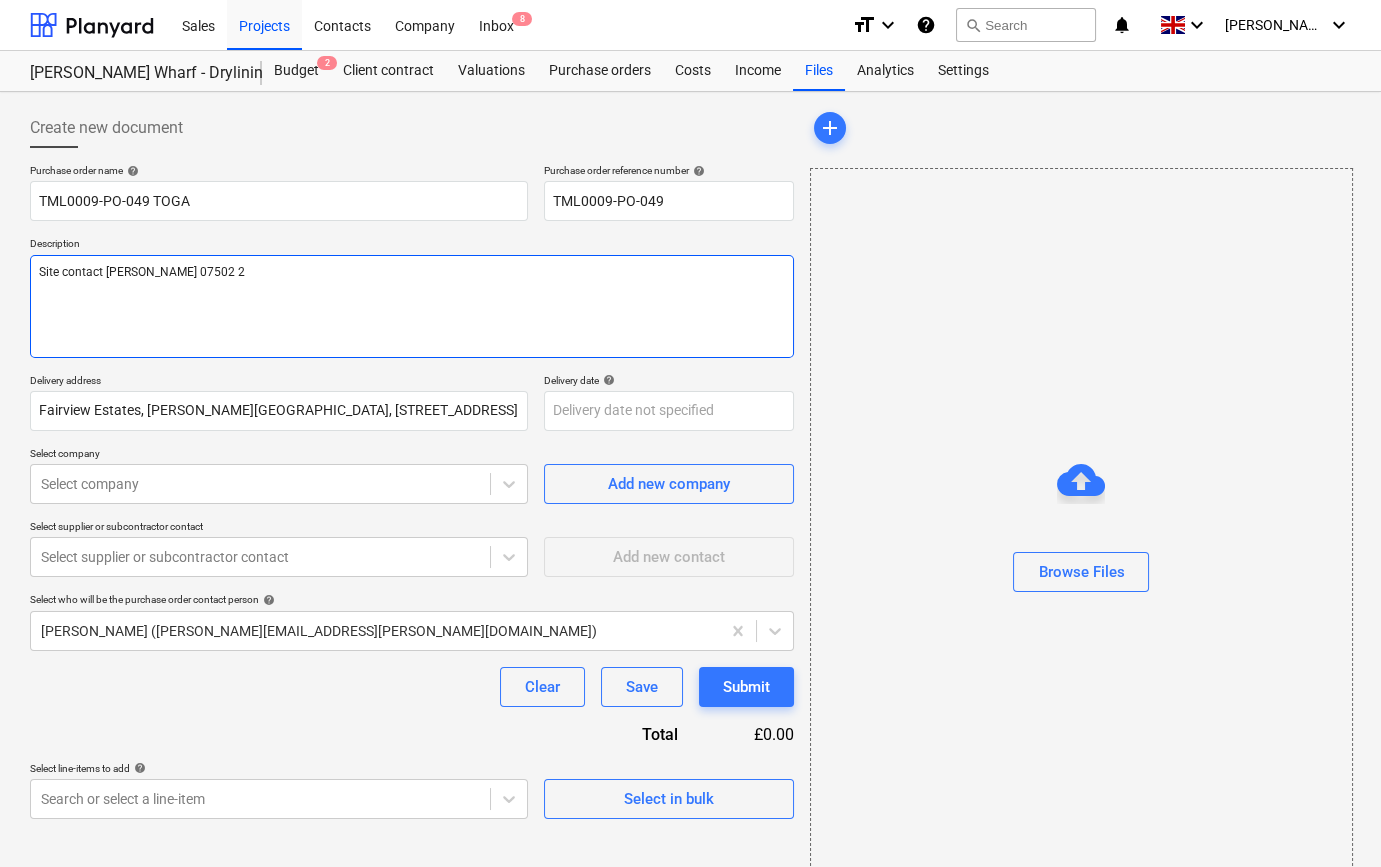 type on "x" 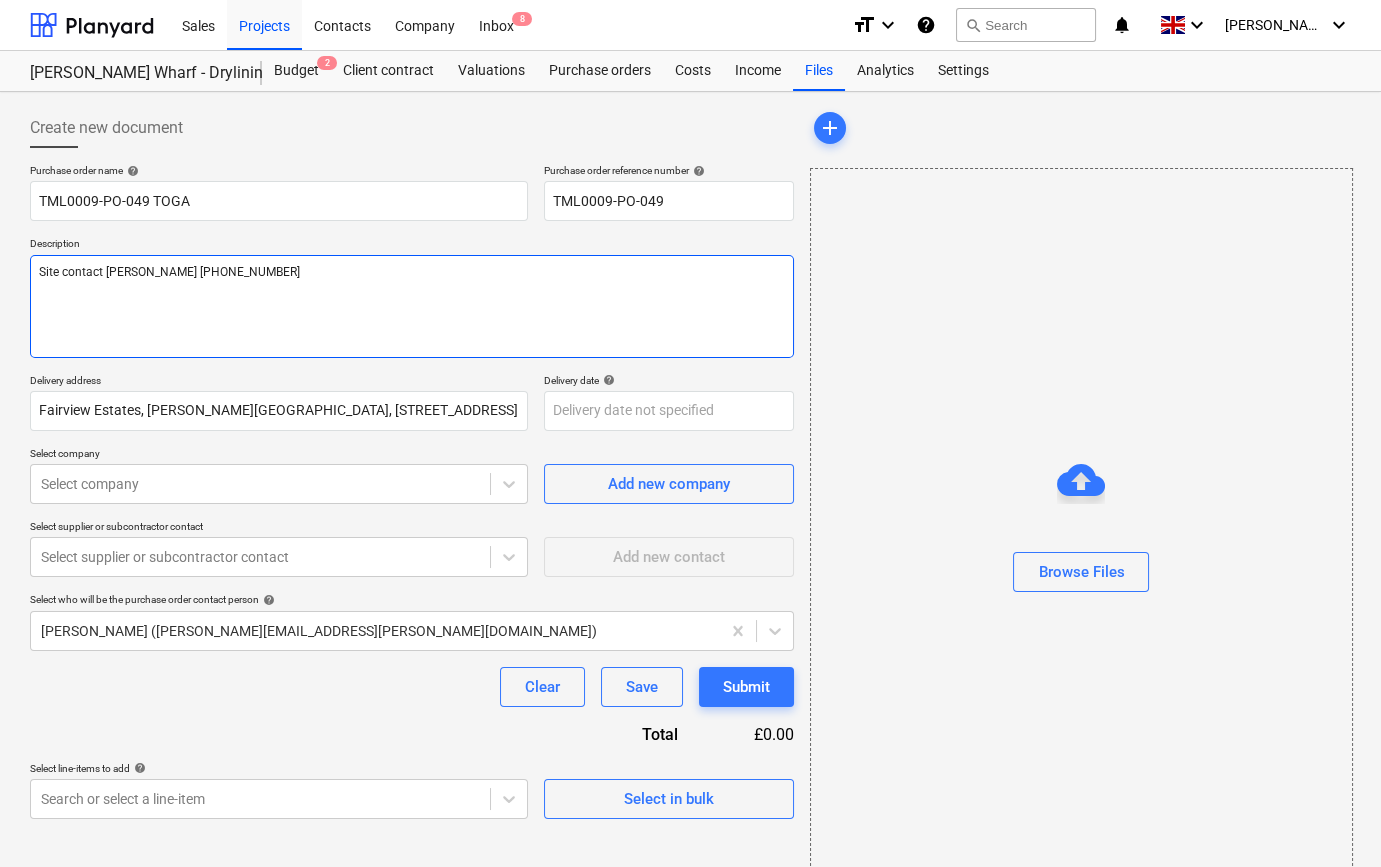 type on "x" 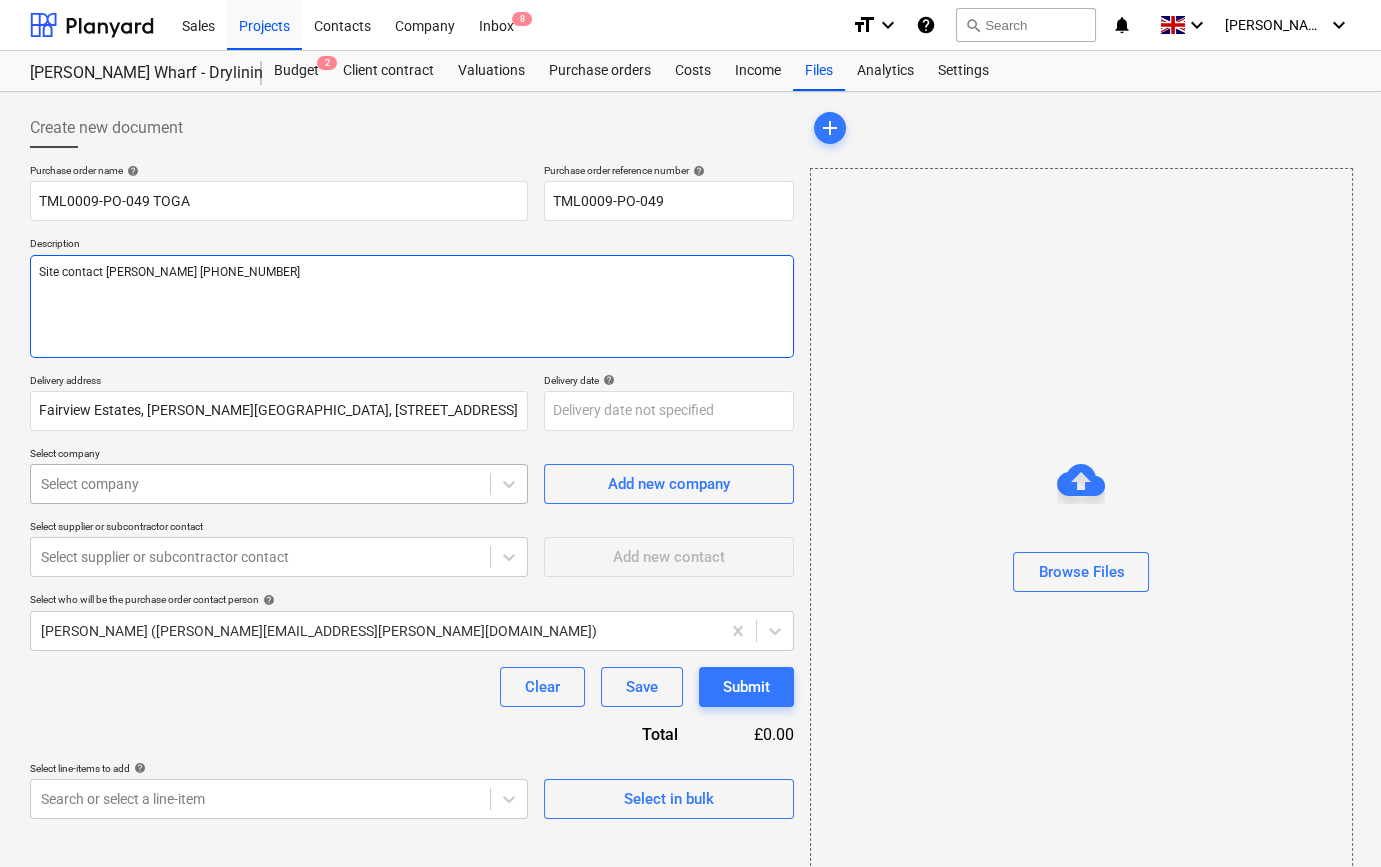 type on "Site contact [PERSON_NAME] [PHONE_NUMBER]" 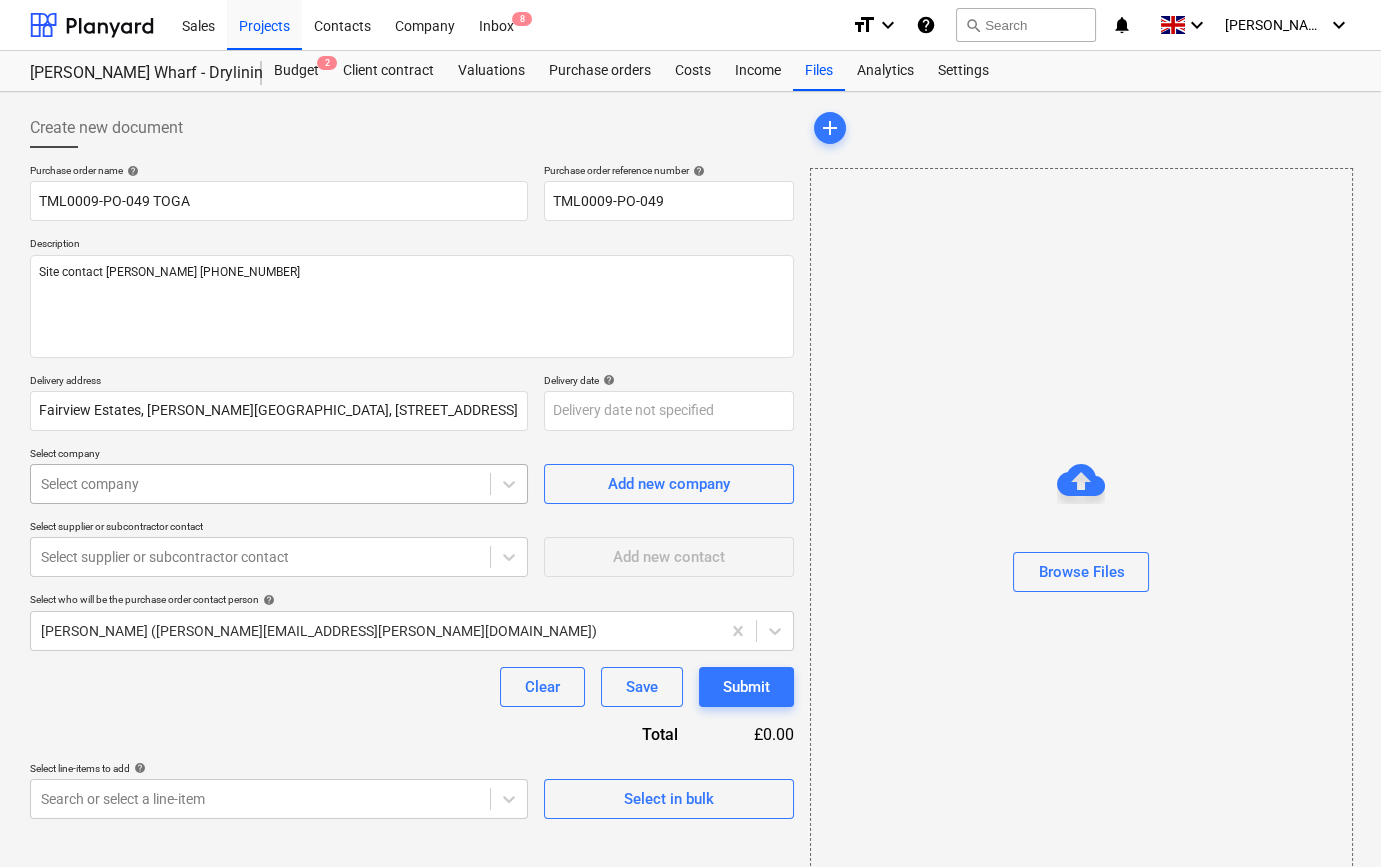 type on "x" 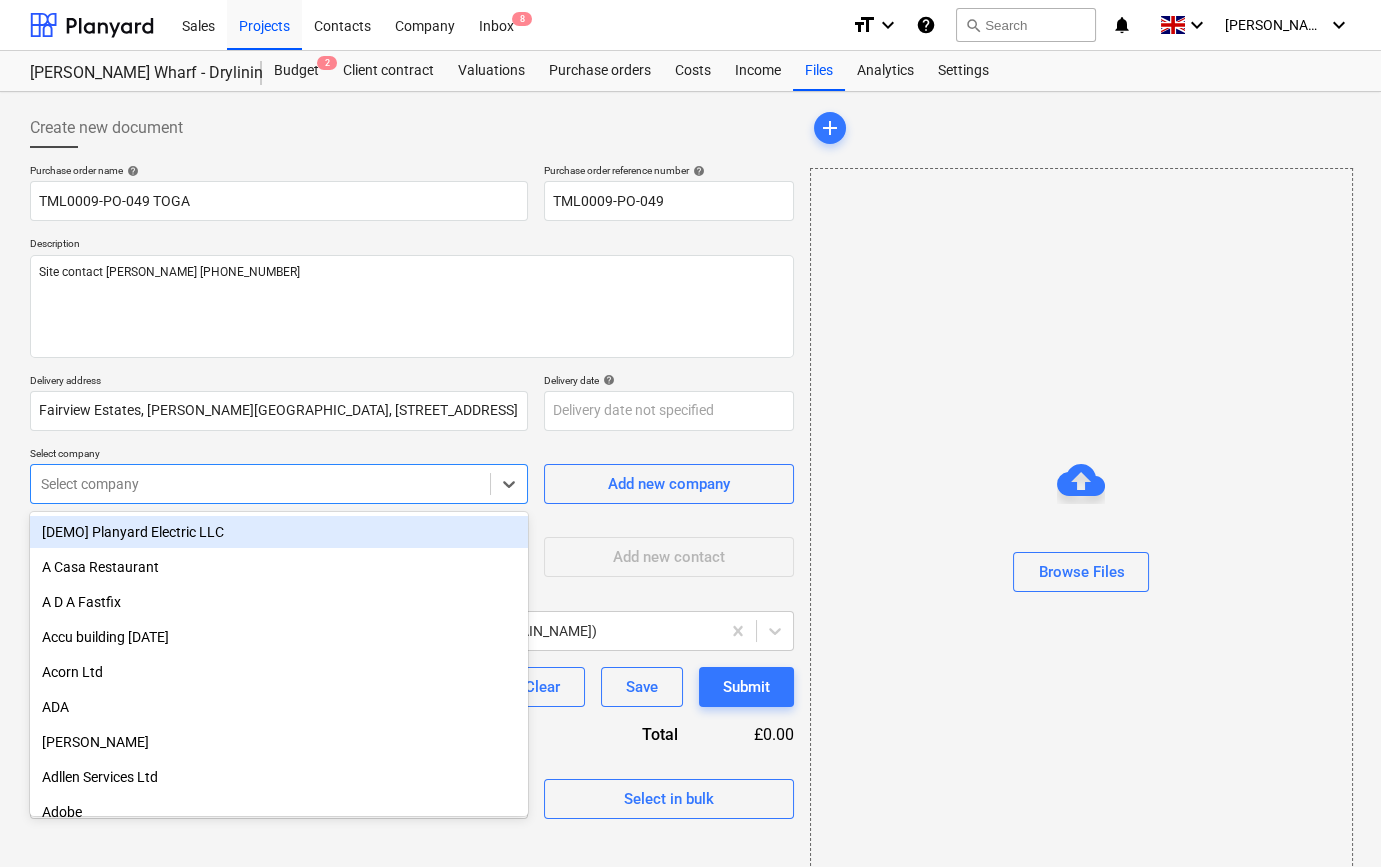 click at bounding box center (260, 484) 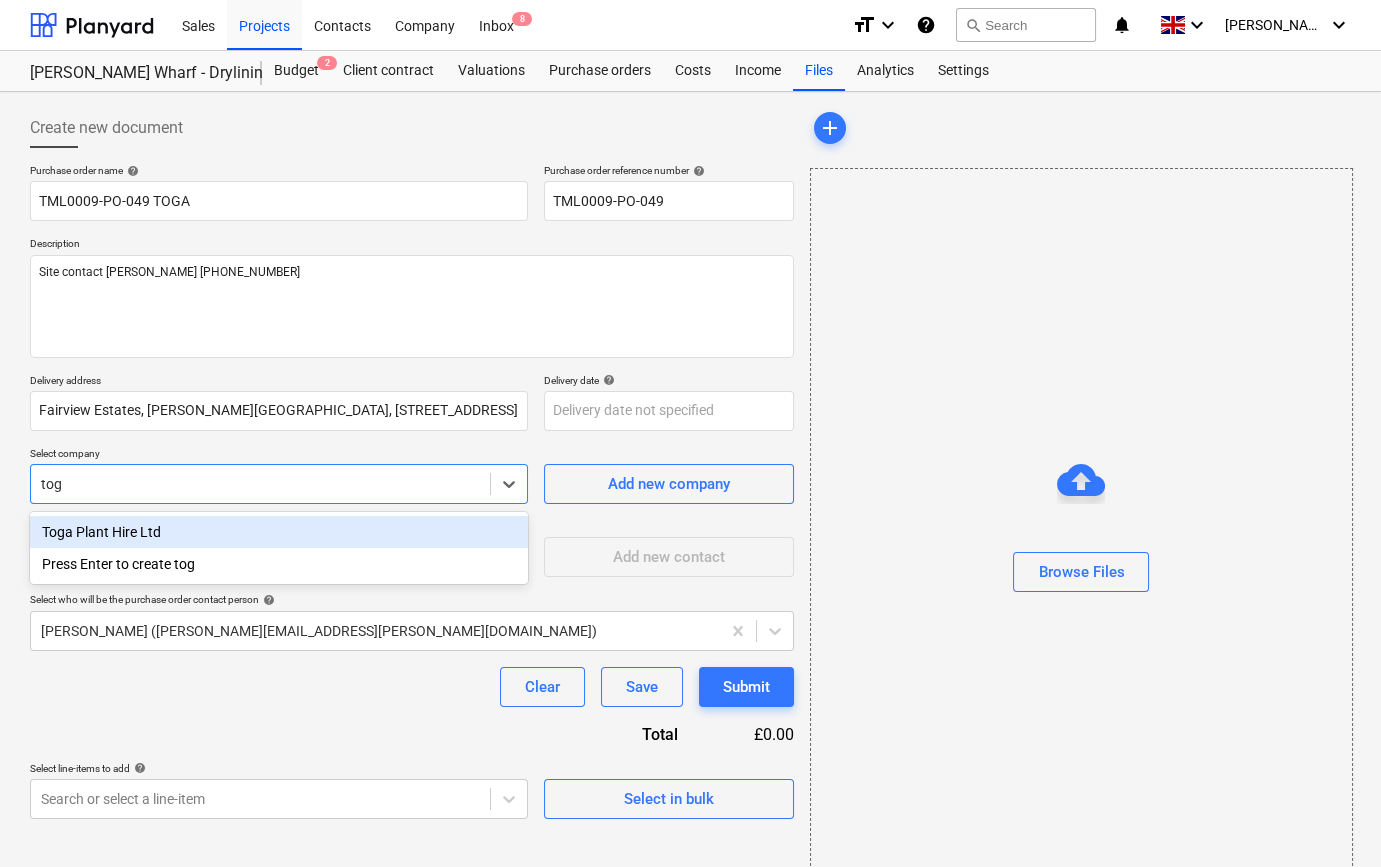 type on "toga" 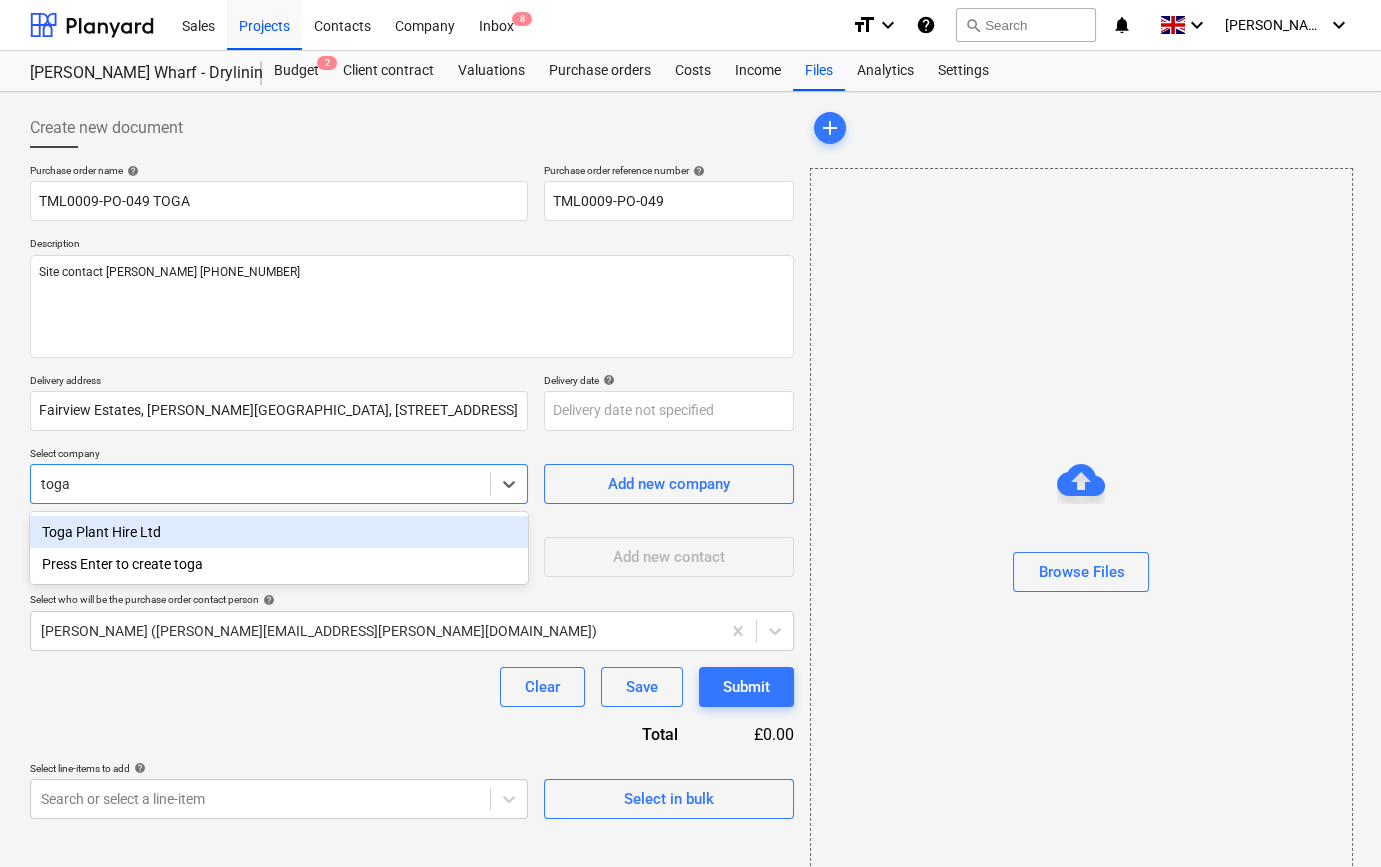 click on "Toga Plant Hire Ltd" at bounding box center [279, 532] 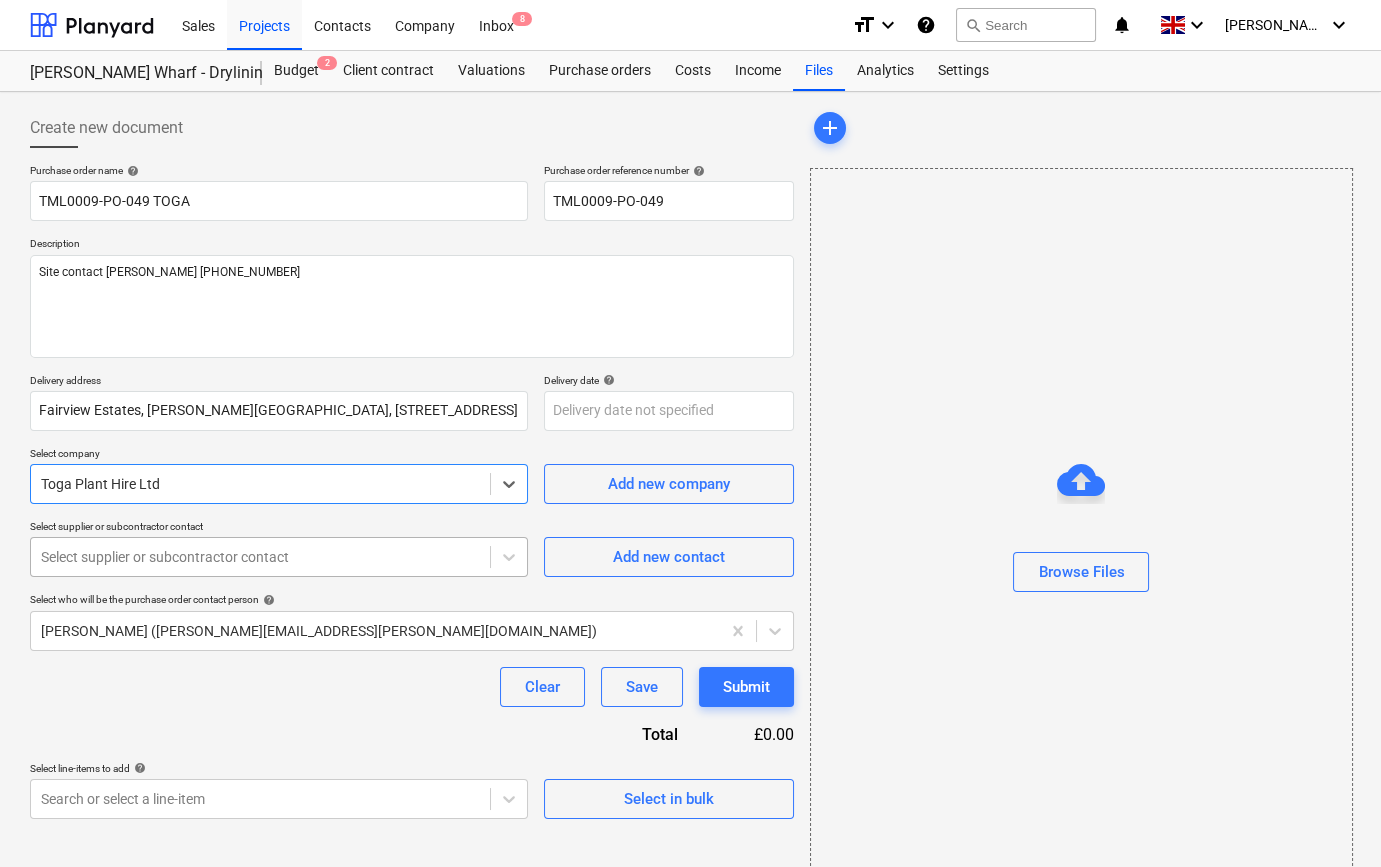 click at bounding box center [260, 557] 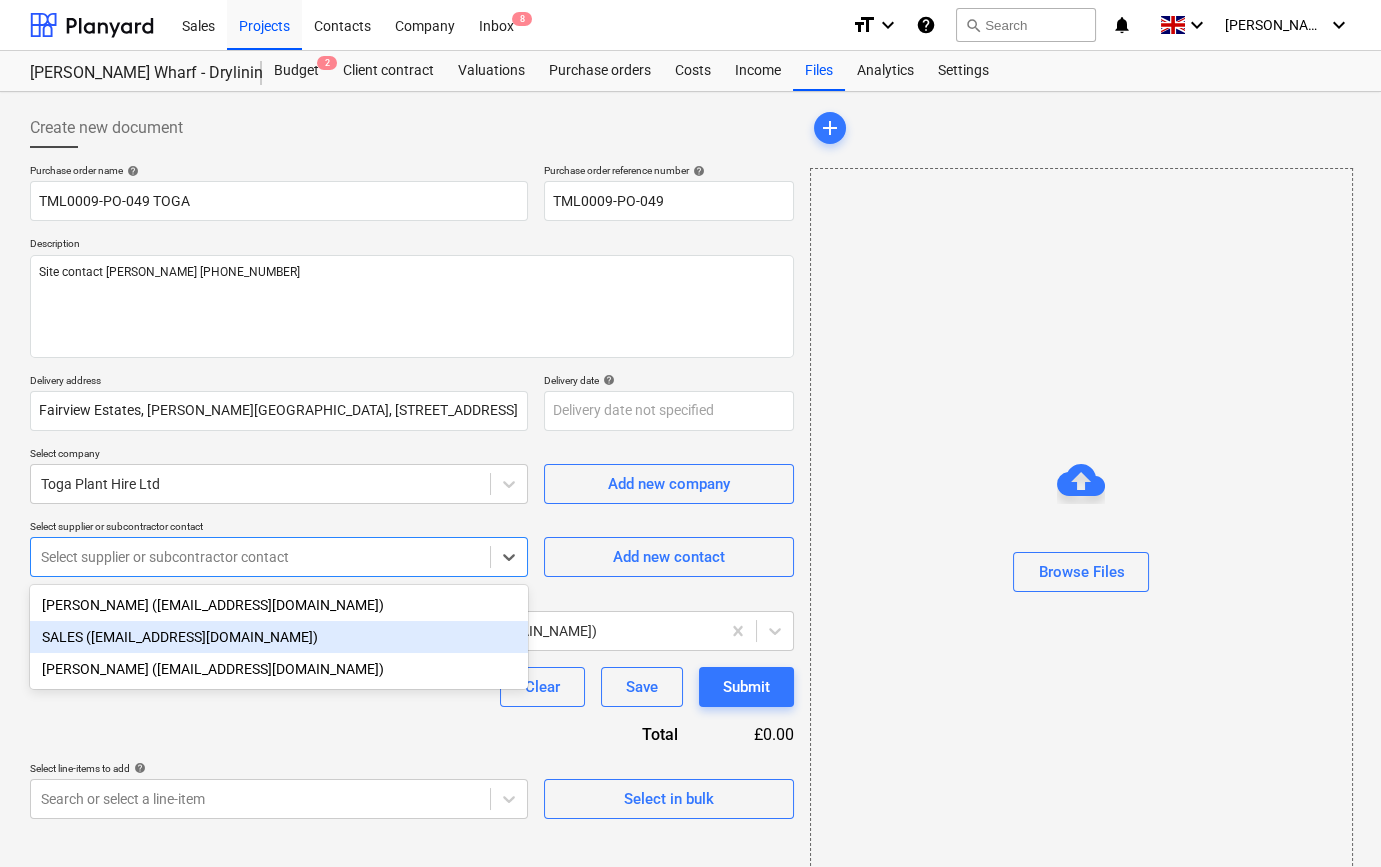 click on "SALES  ([EMAIL_ADDRESS][DOMAIN_NAME])" at bounding box center [279, 637] 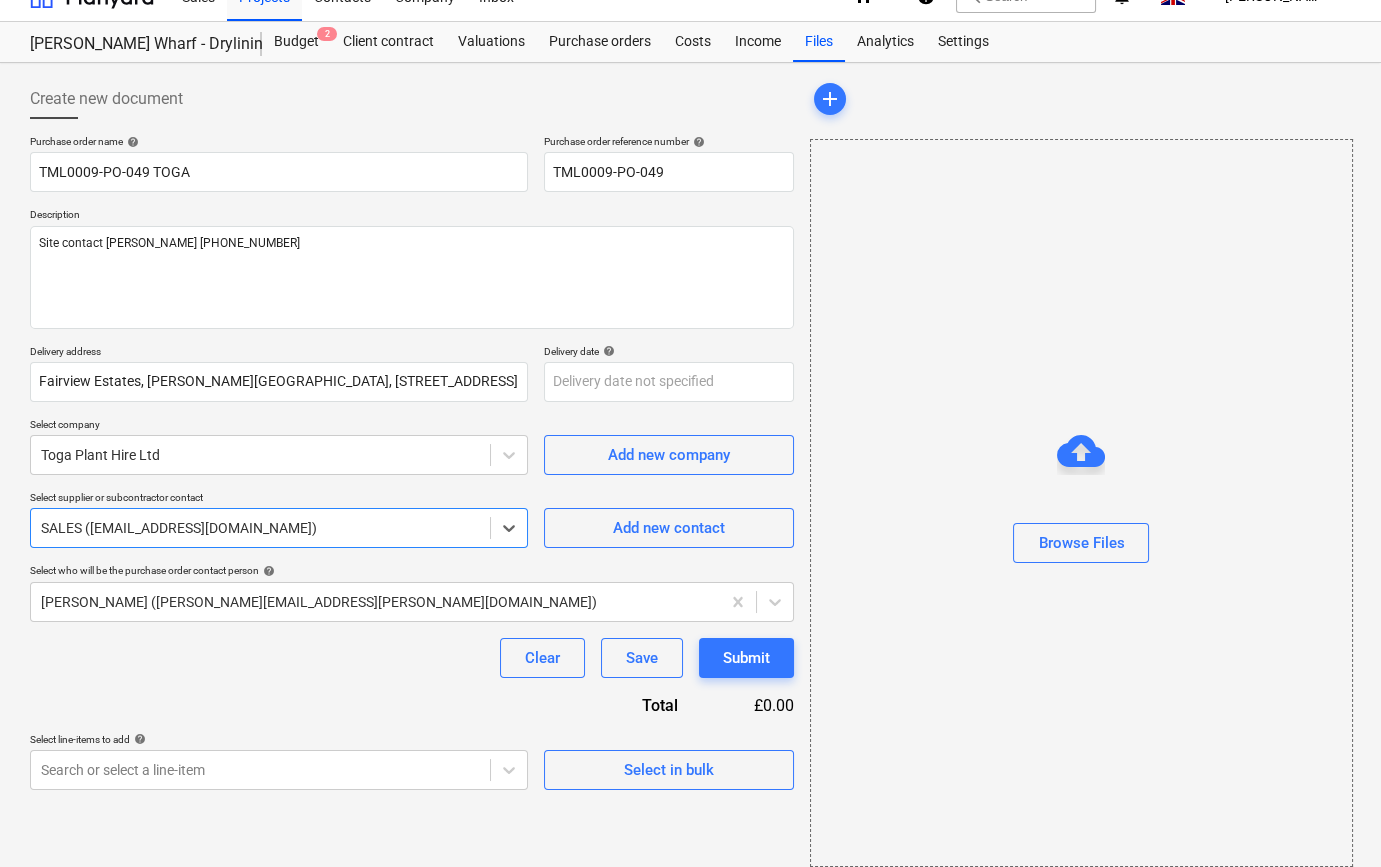 scroll, scrollTop: 43, scrollLeft: 0, axis: vertical 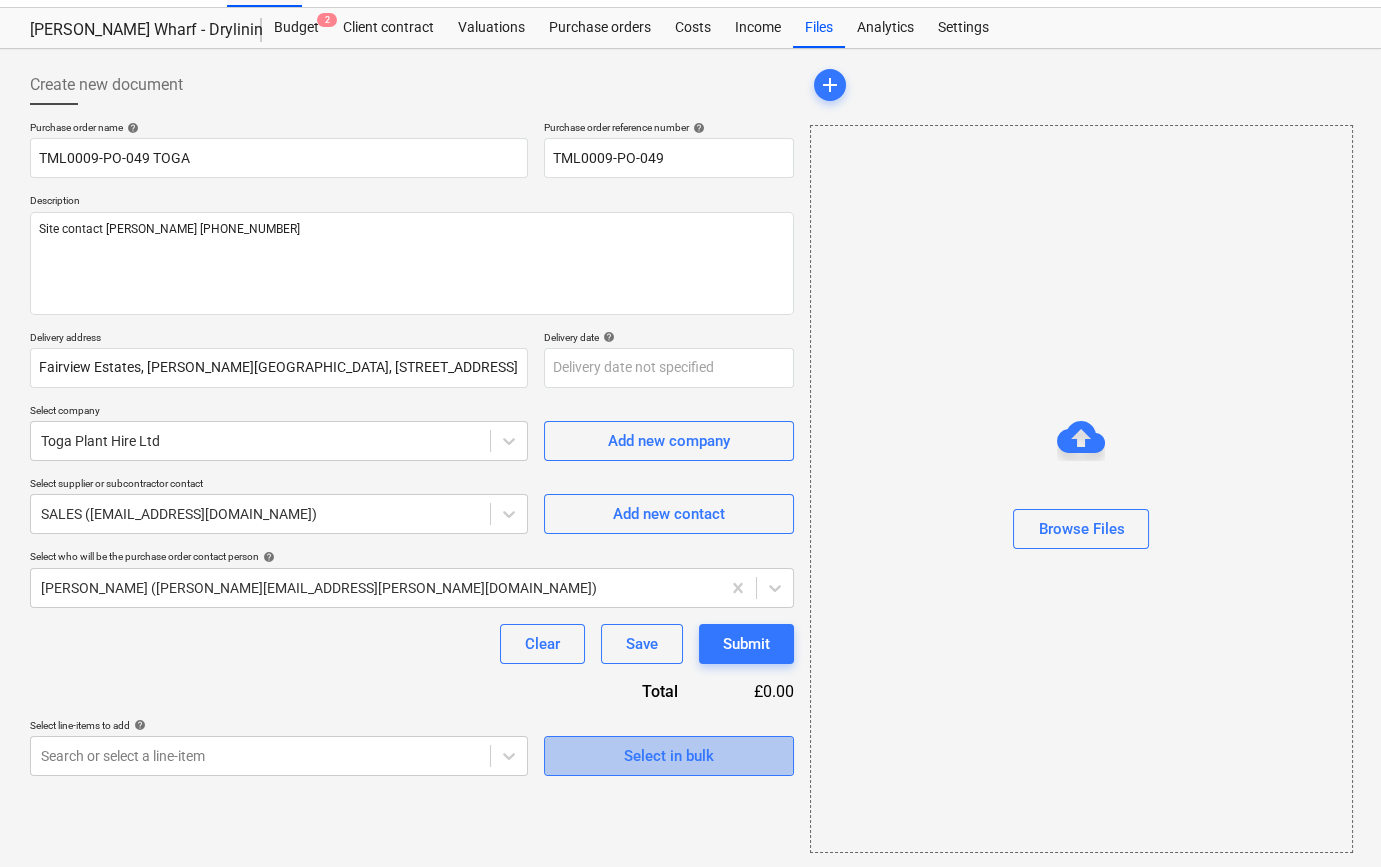 click on "Select in bulk" at bounding box center [669, 756] 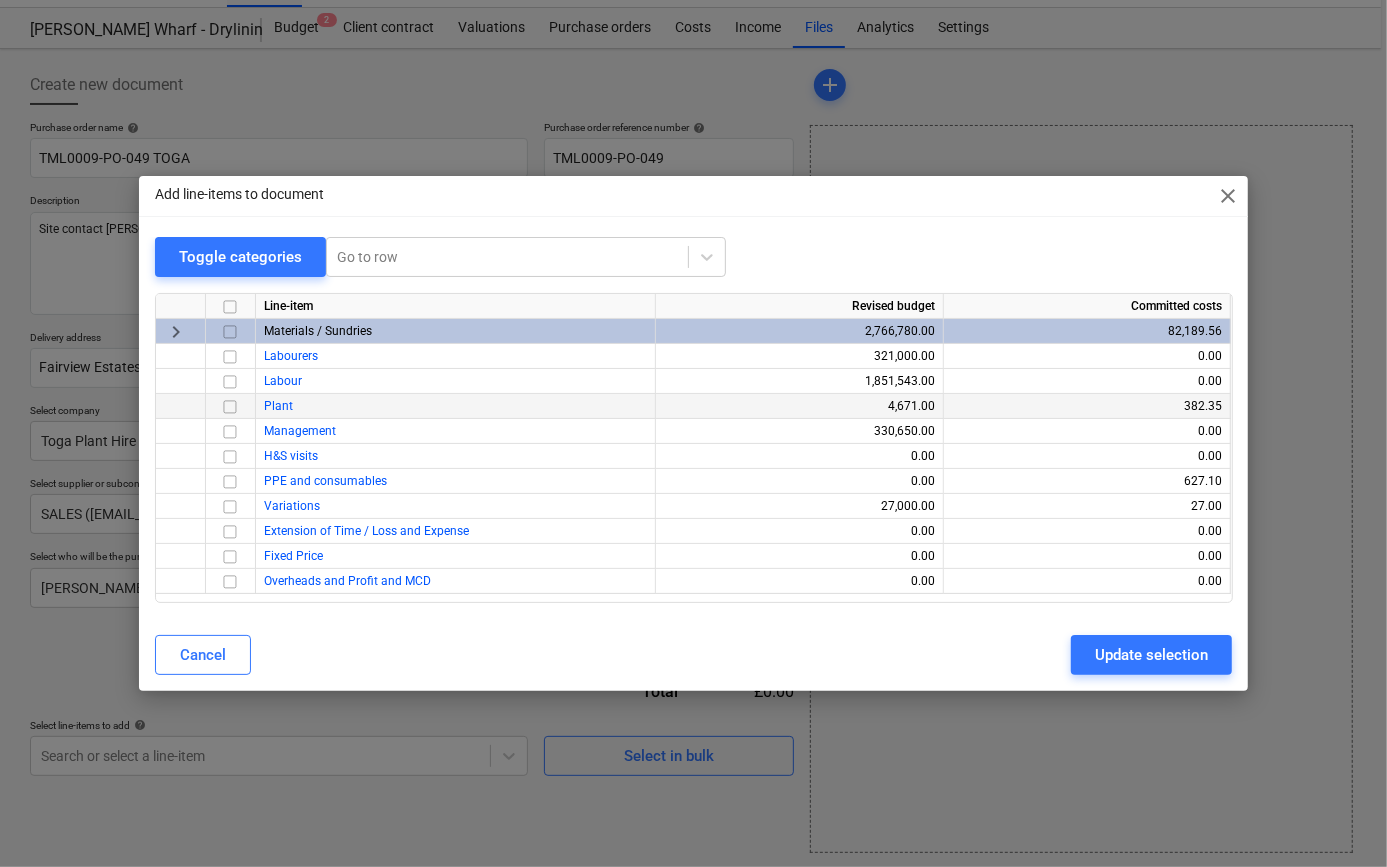 click at bounding box center [230, 407] 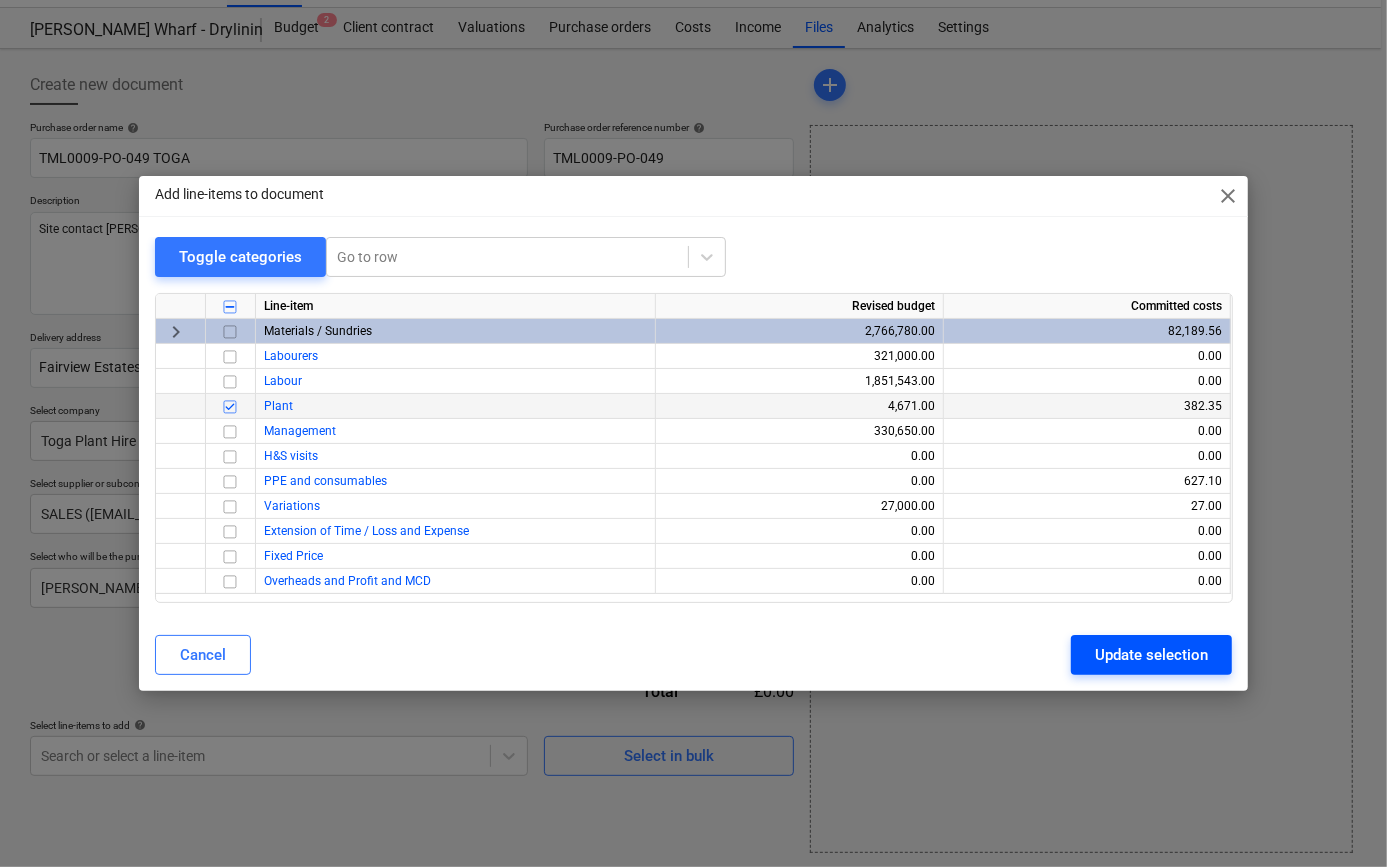 click on "Update selection" at bounding box center (1151, 655) 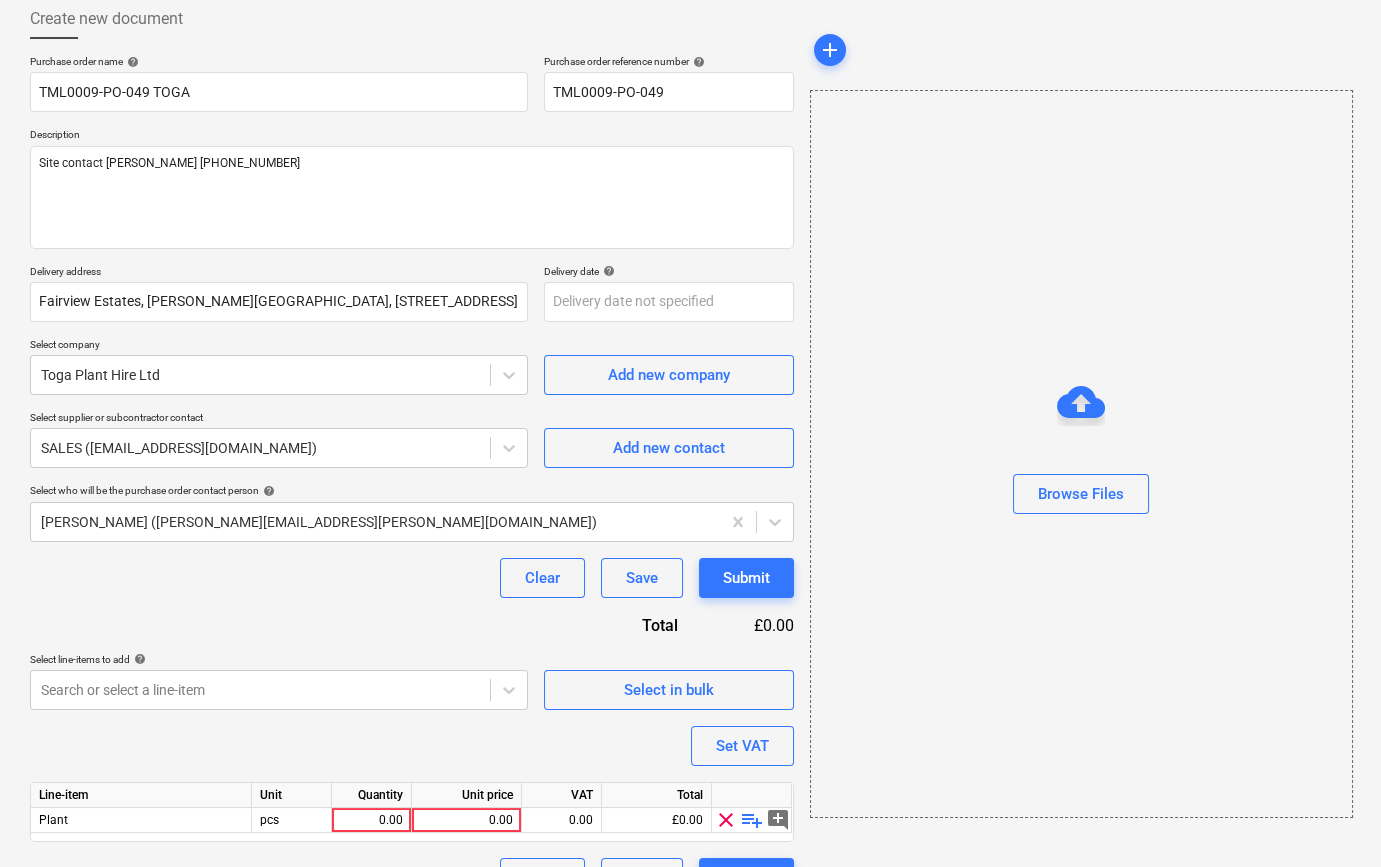 scroll, scrollTop: 155, scrollLeft: 0, axis: vertical 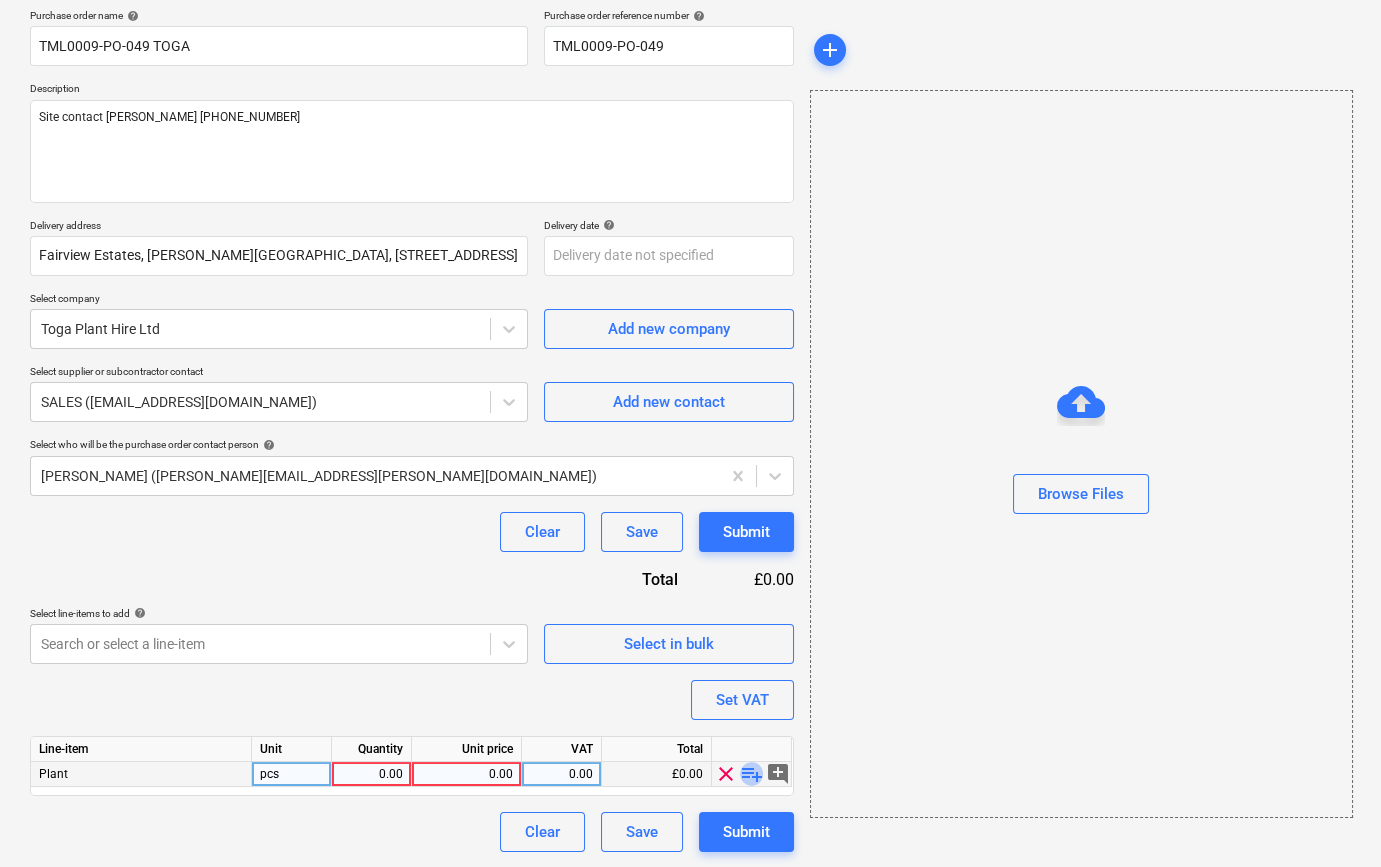 click on "playlist_add" at bounding box center (752, 774) 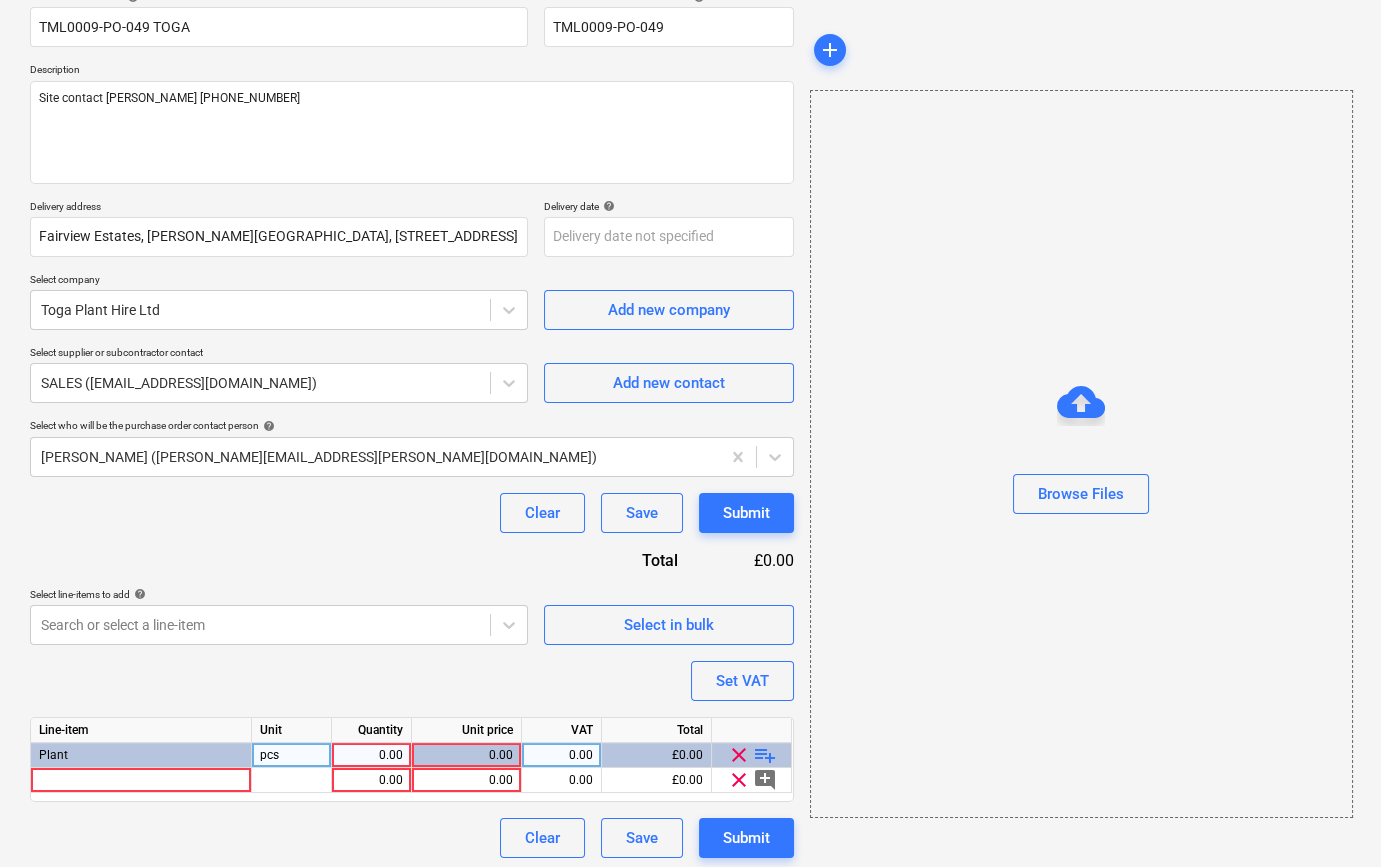 scroll, scrollTop: 180, scrollLeft: 0, axis: vertical 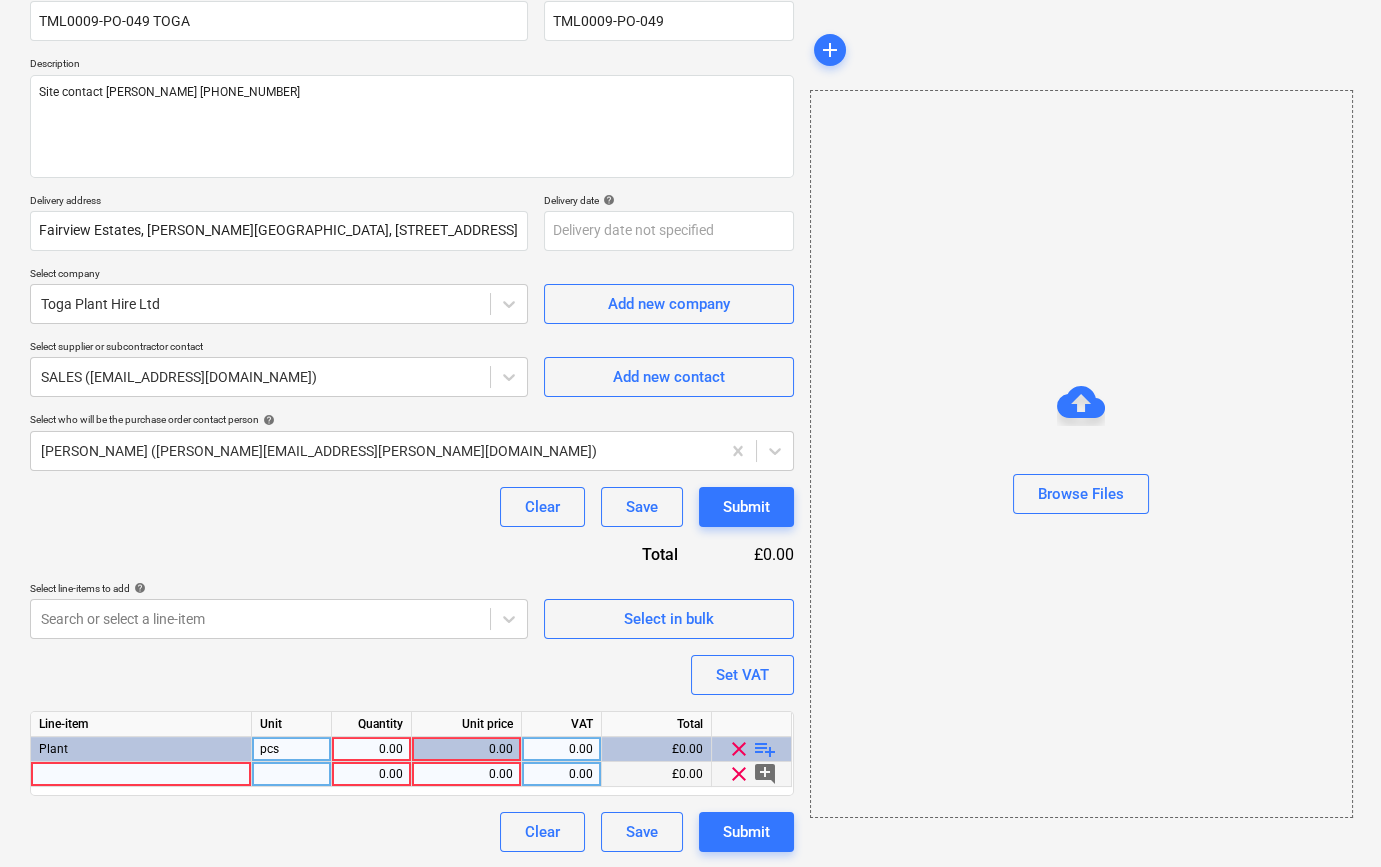 click at bounding box center (141, 774) 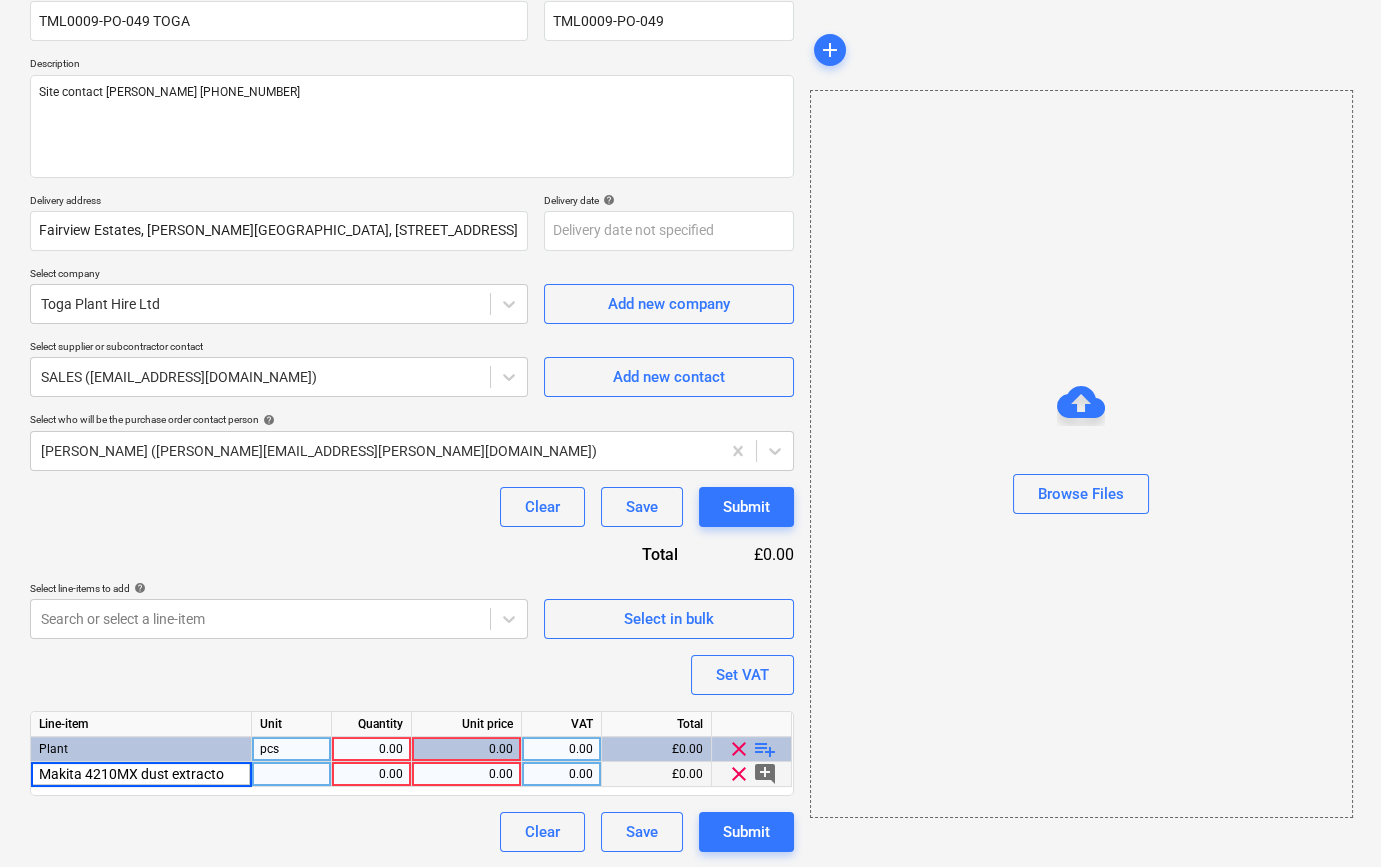 type on "Makita 4210MX dust extractor" 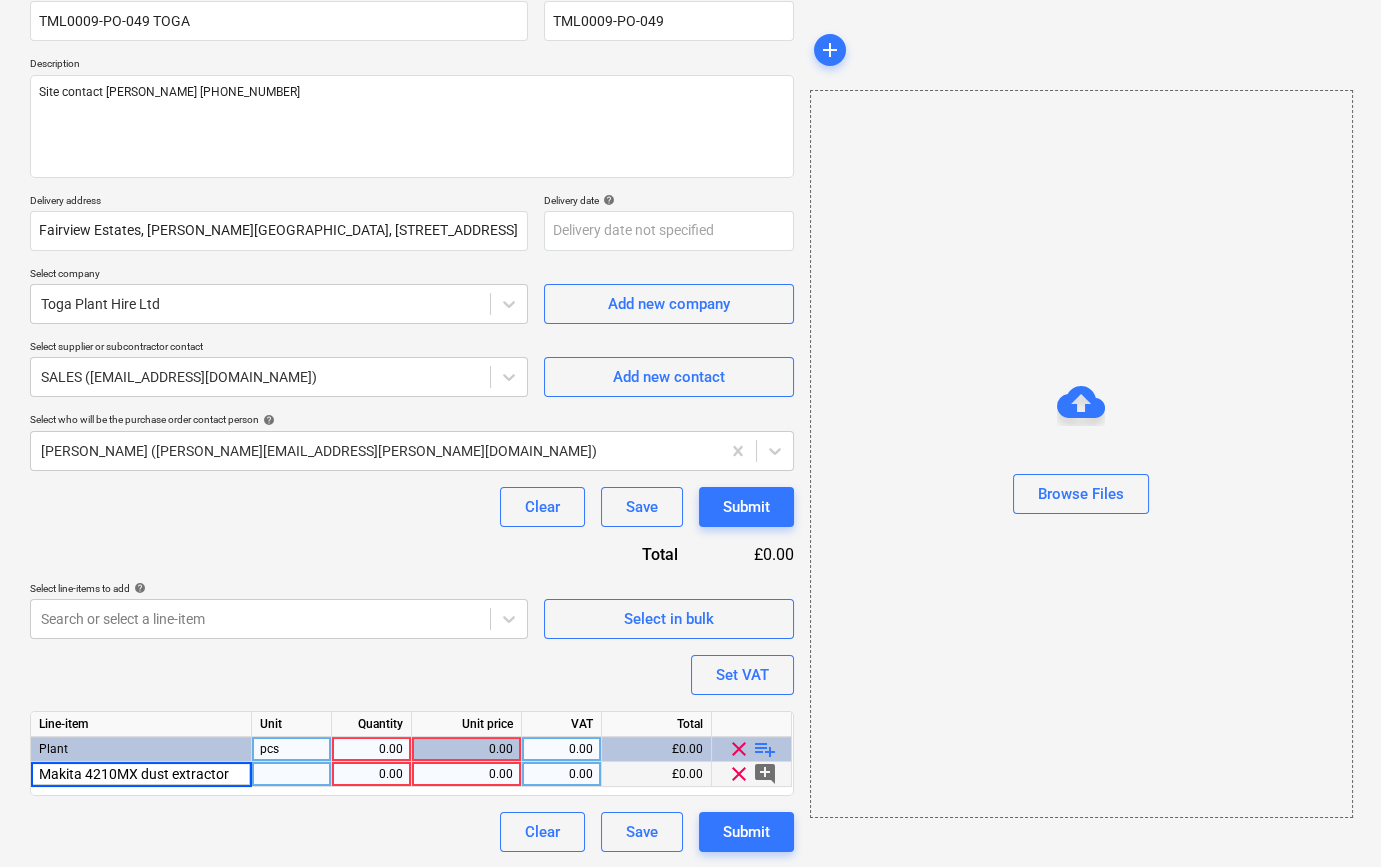 type on "x" 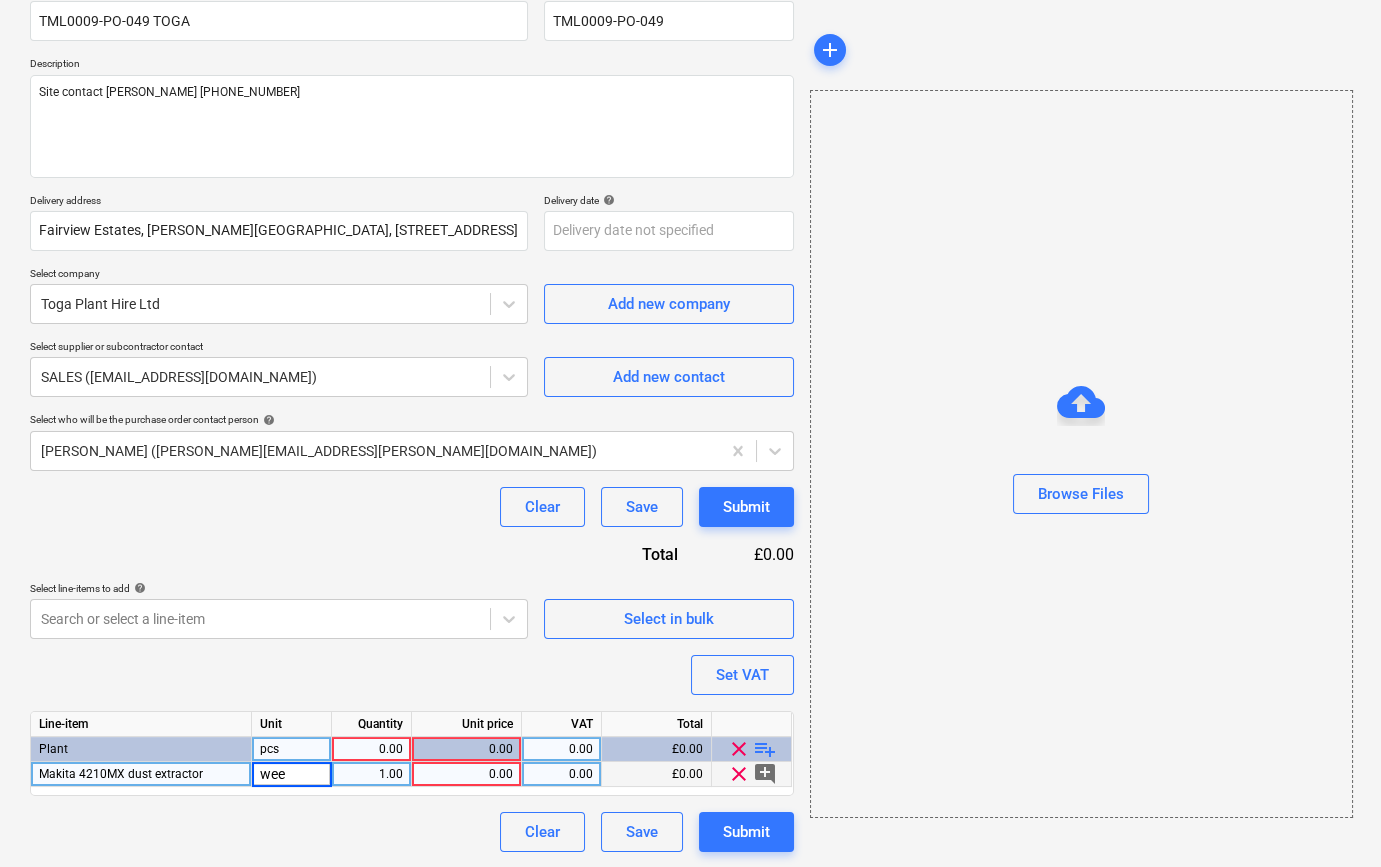 type on "week" 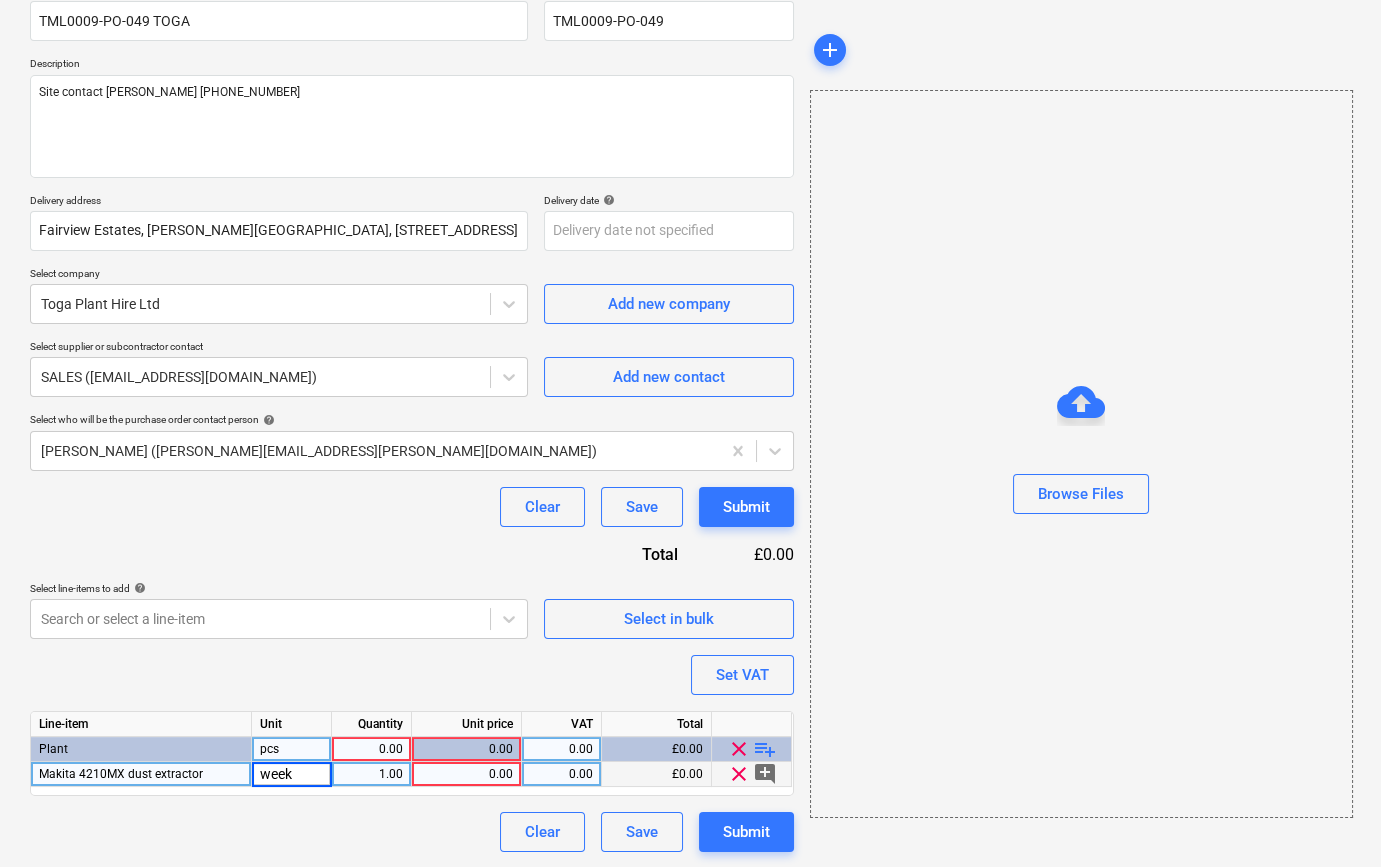 type on "x" 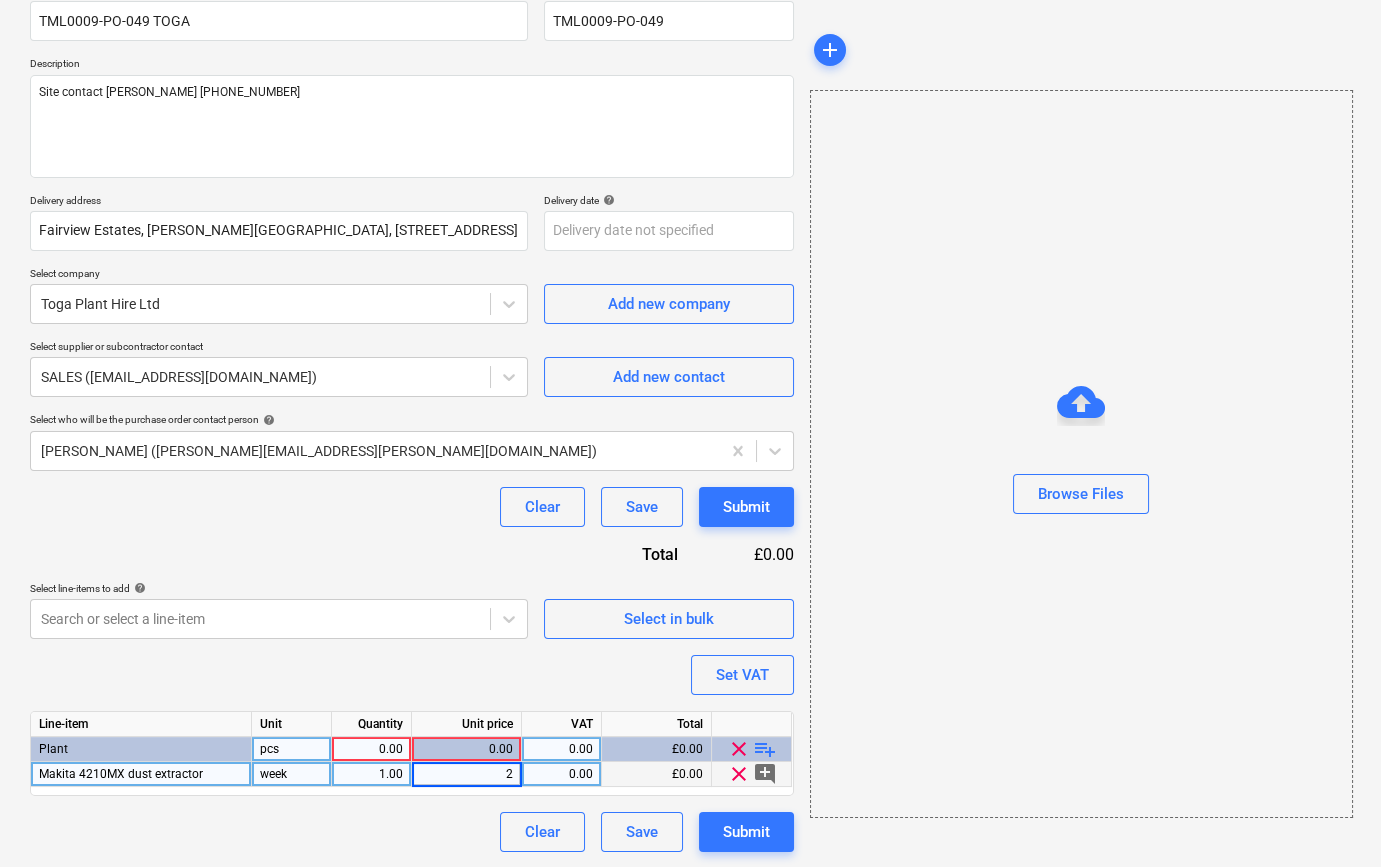 type on "25" 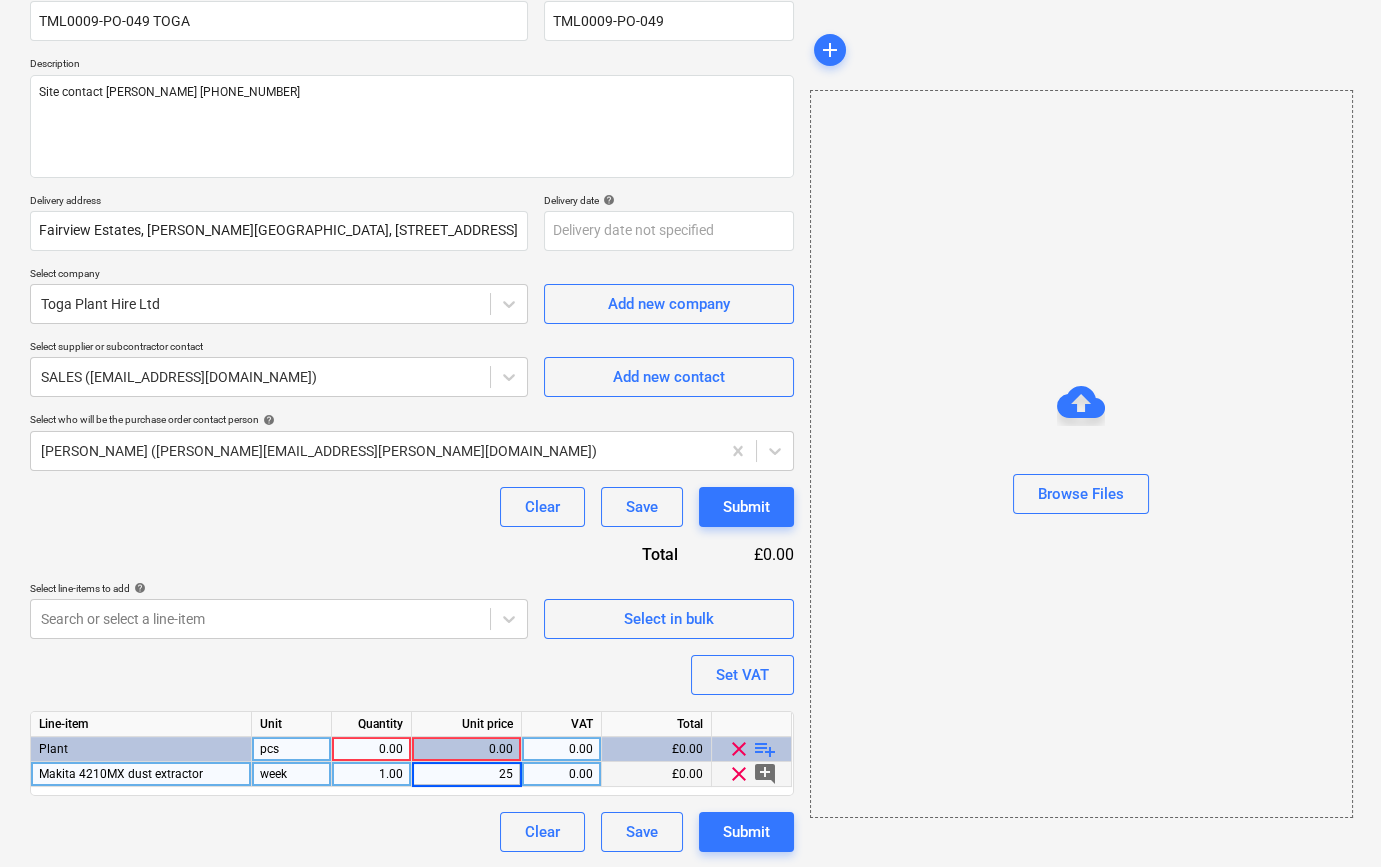 type on "x" 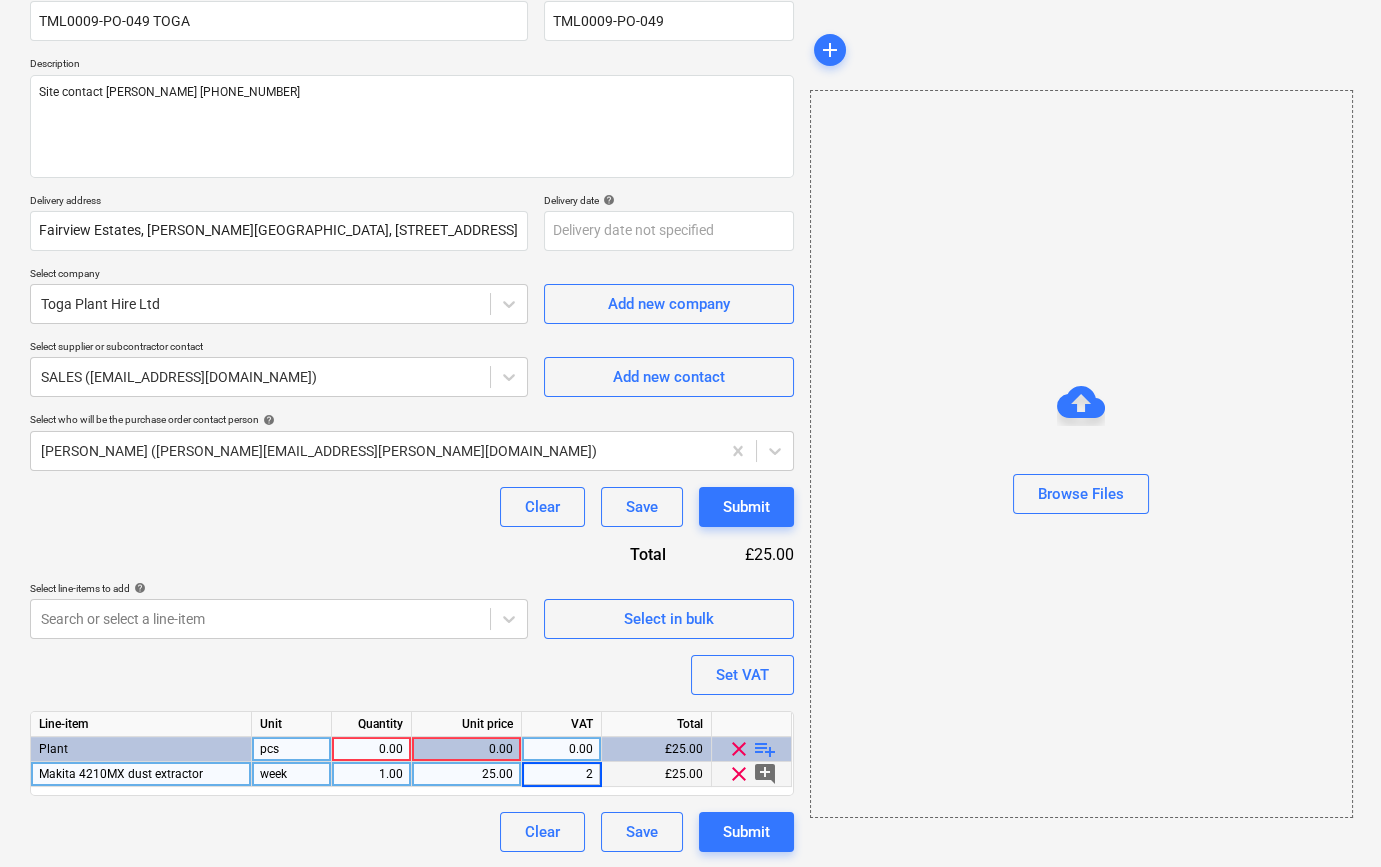 type on "20" 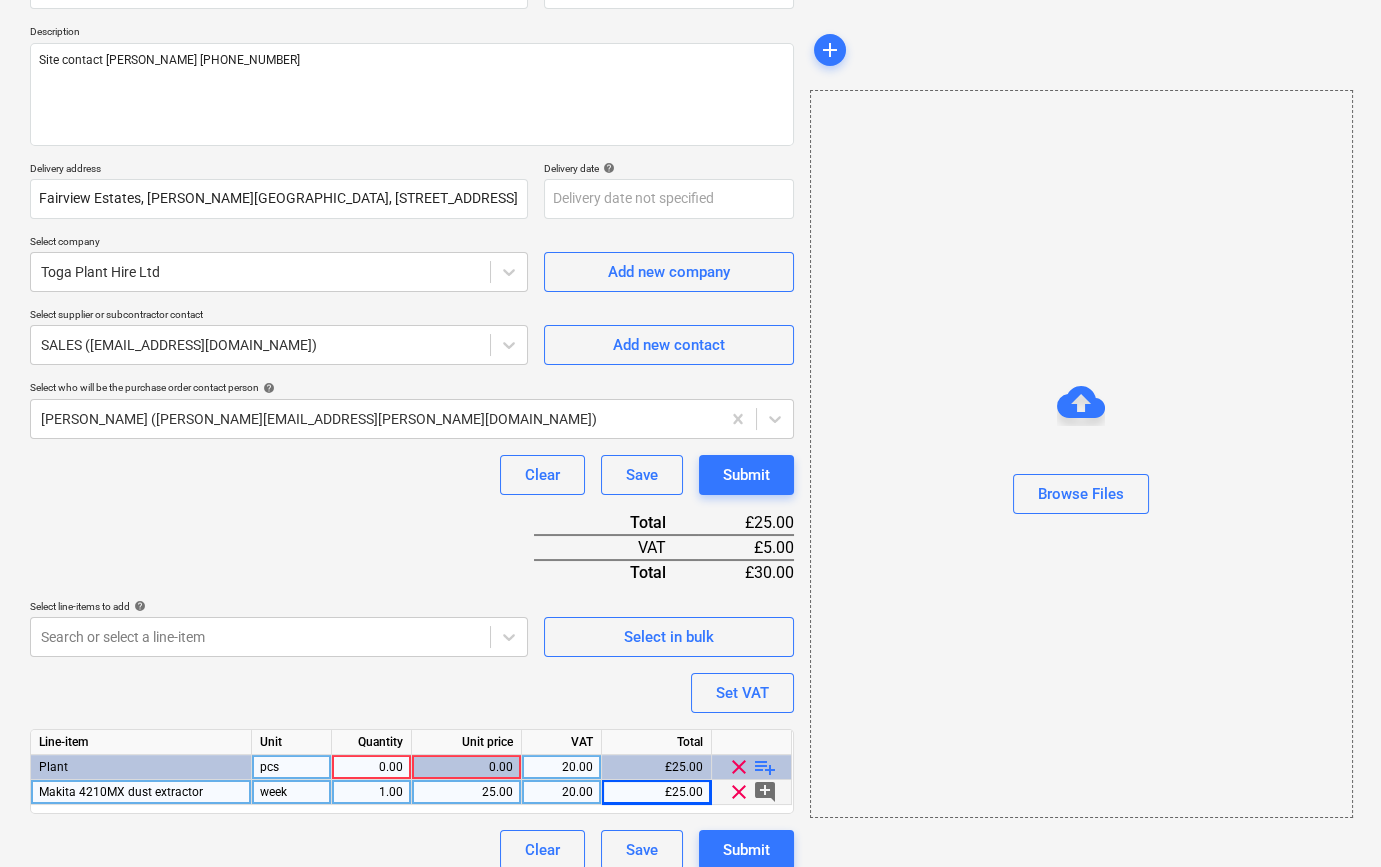 scroll, scrollTop: 230, scrollLeft: 0, axis: vertical 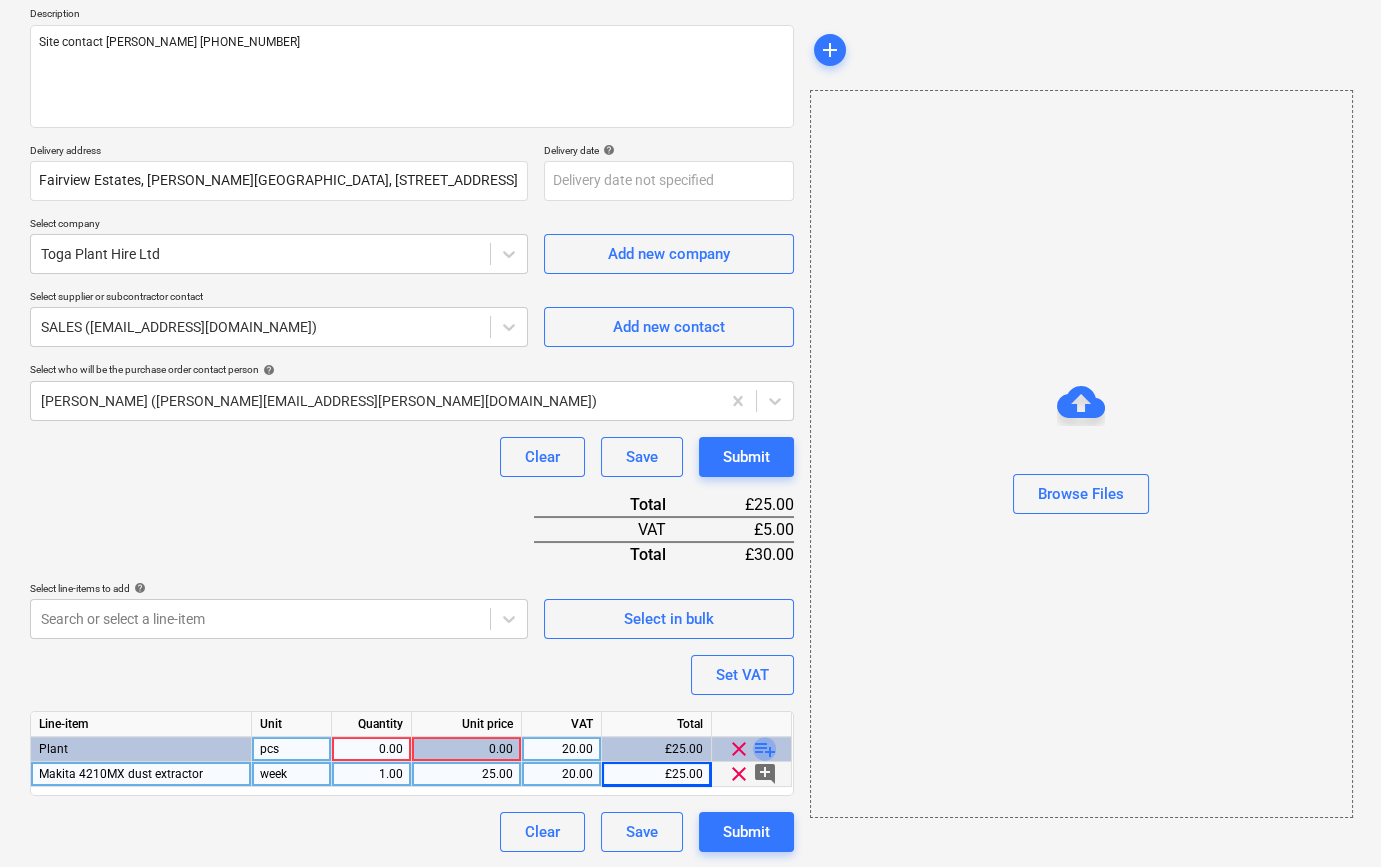 click on "playlist_add" at bounding box center [765, 749] 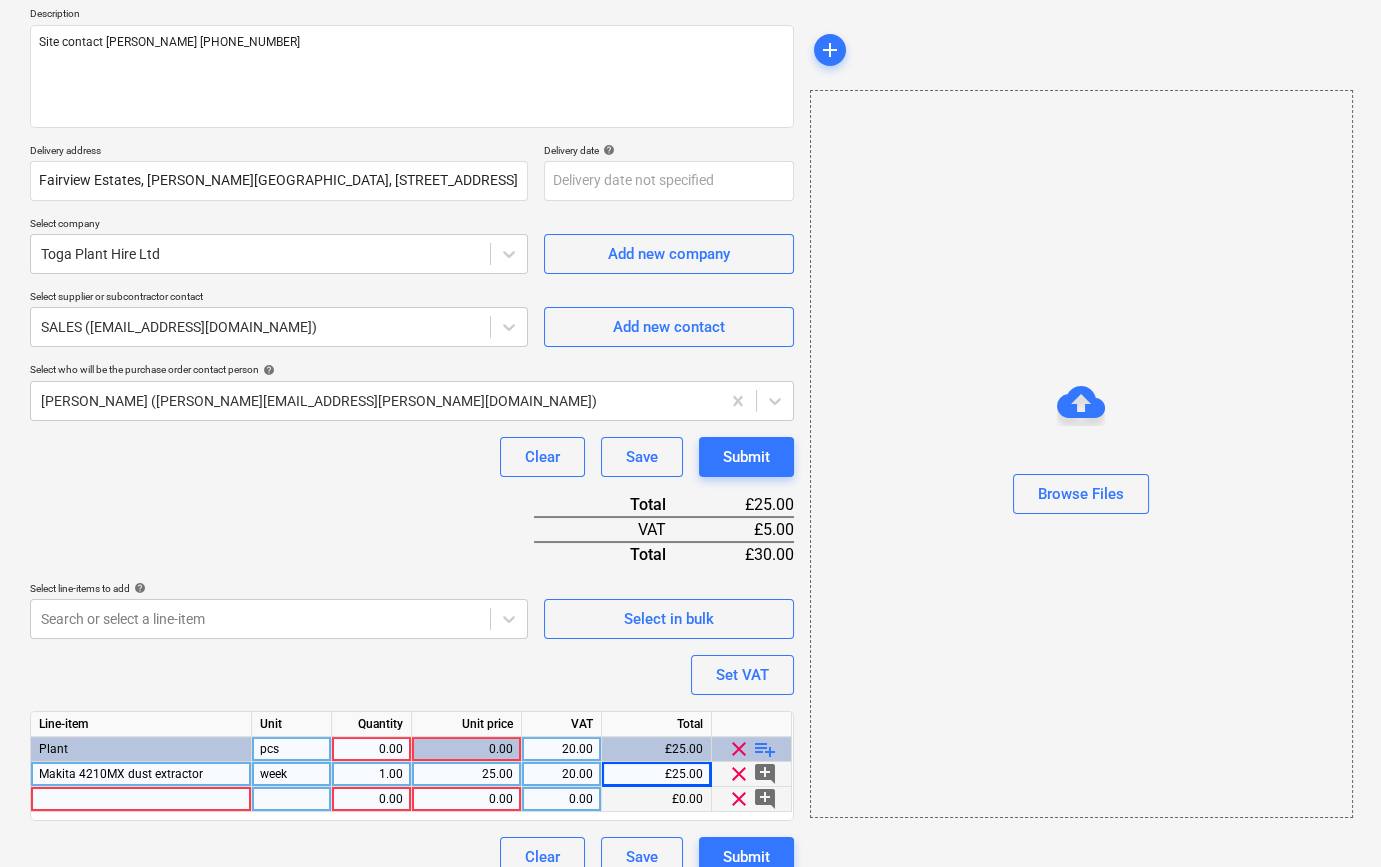click at bounding box center [141, 799] 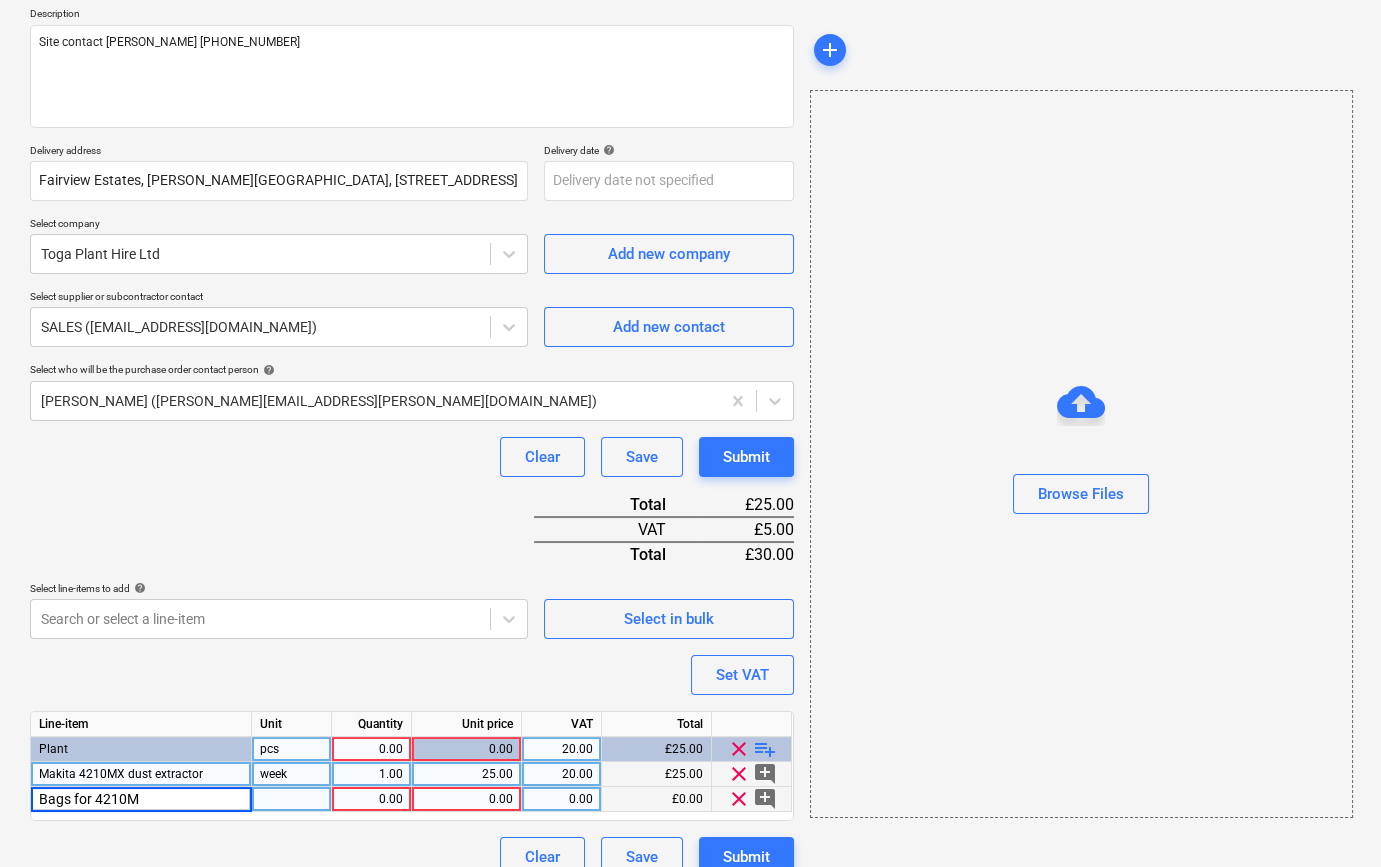 type on "Bags for 4210MX" 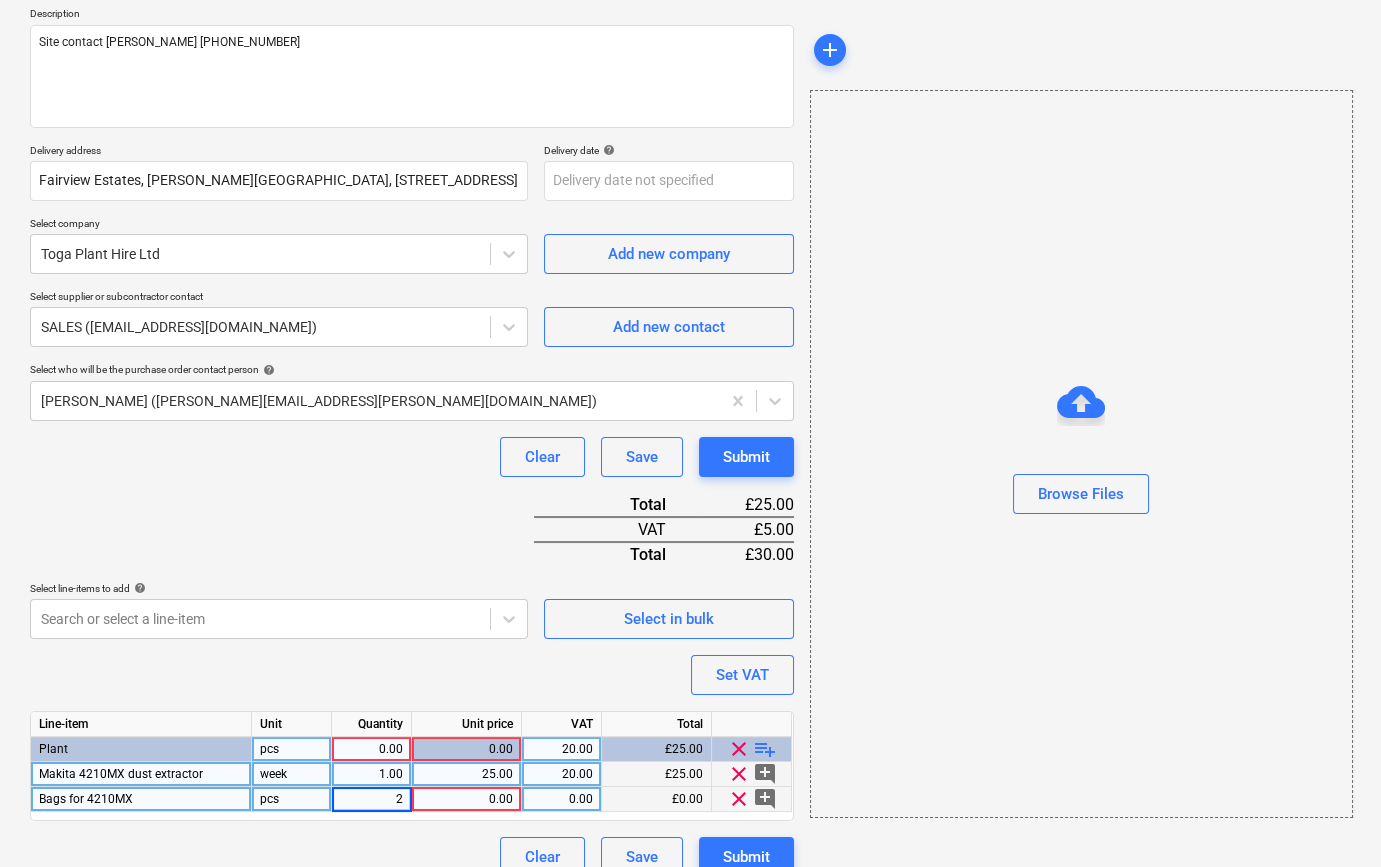 type on "x" 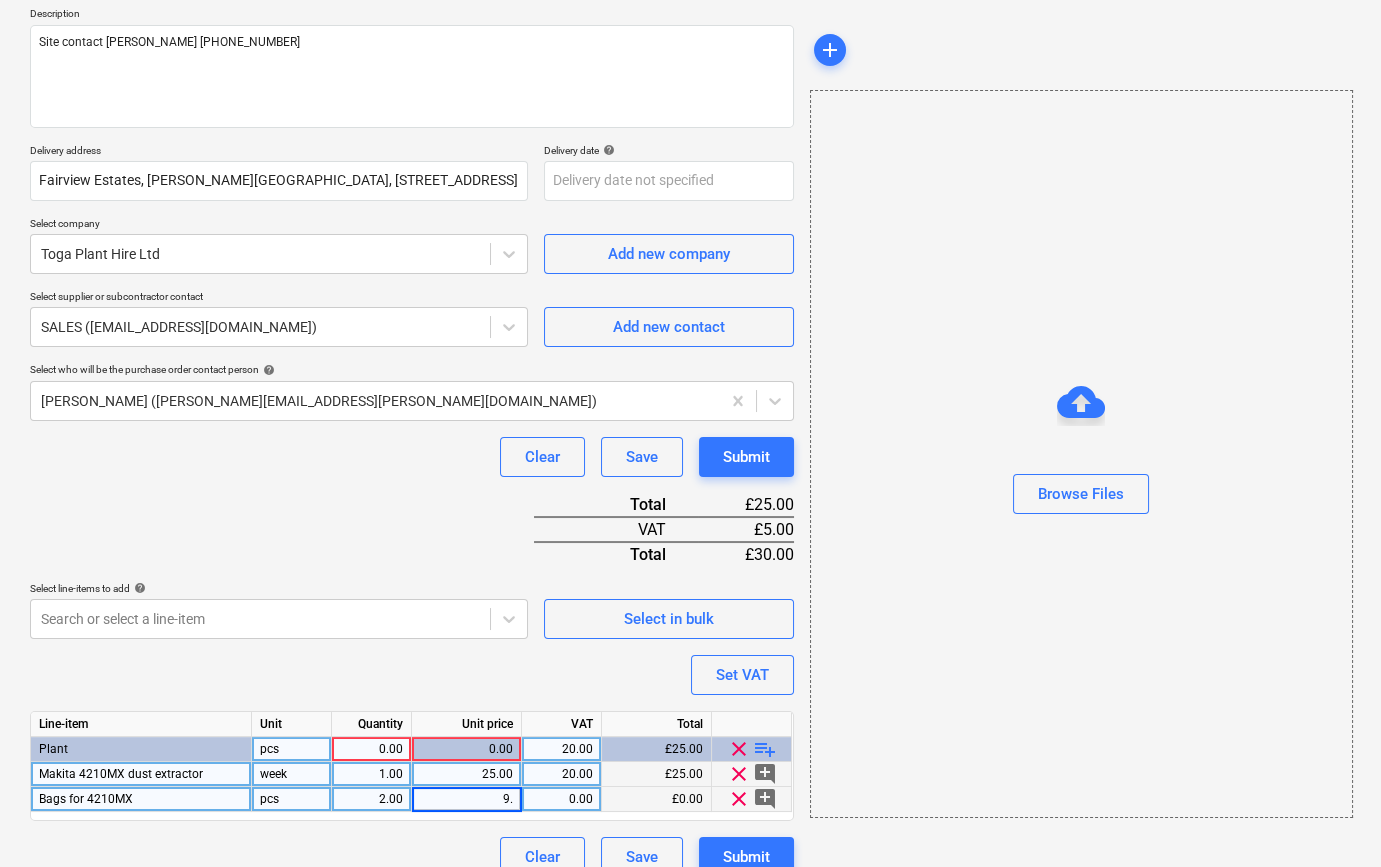 type on "9.5" 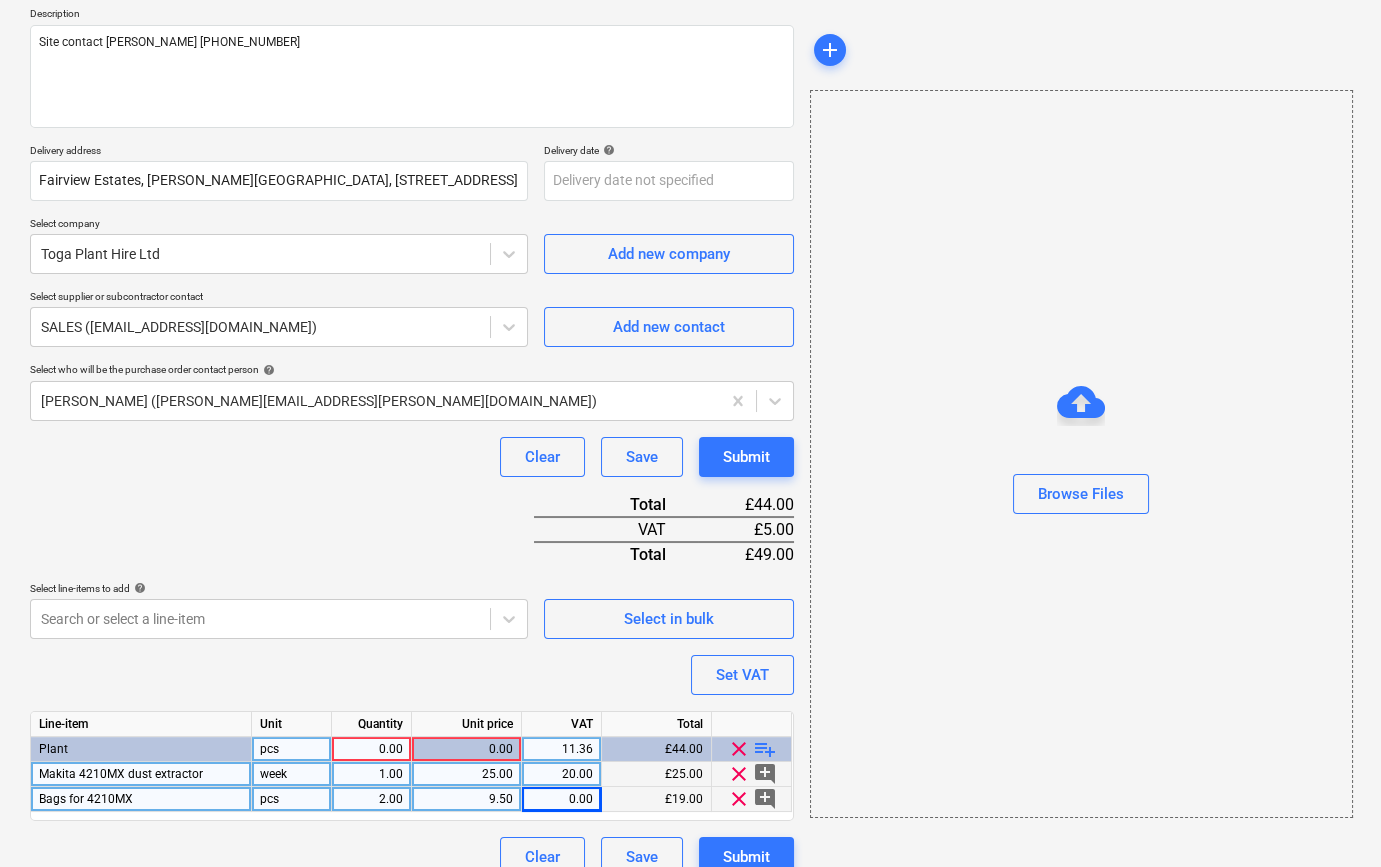 type on "x" 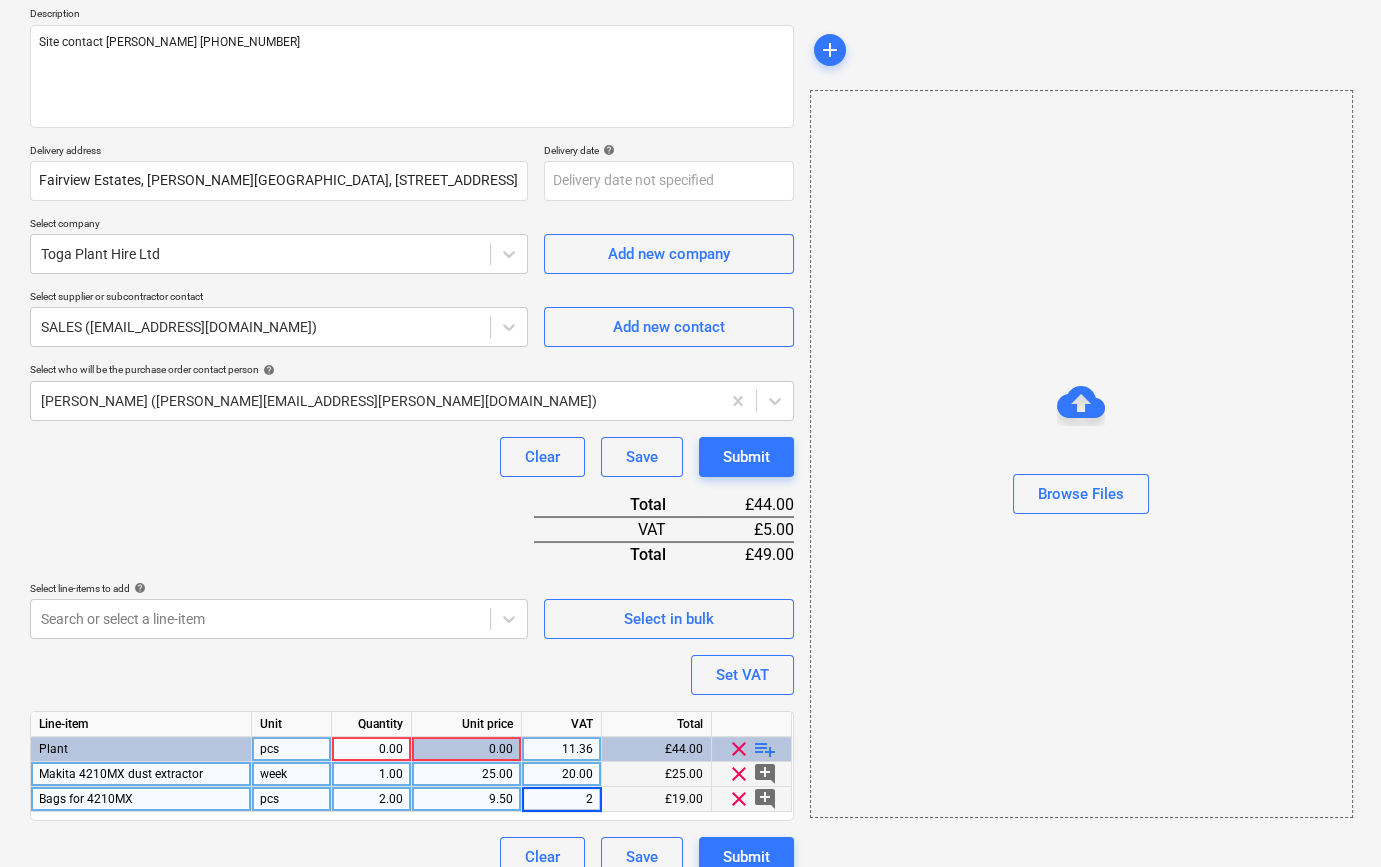 type on "20" 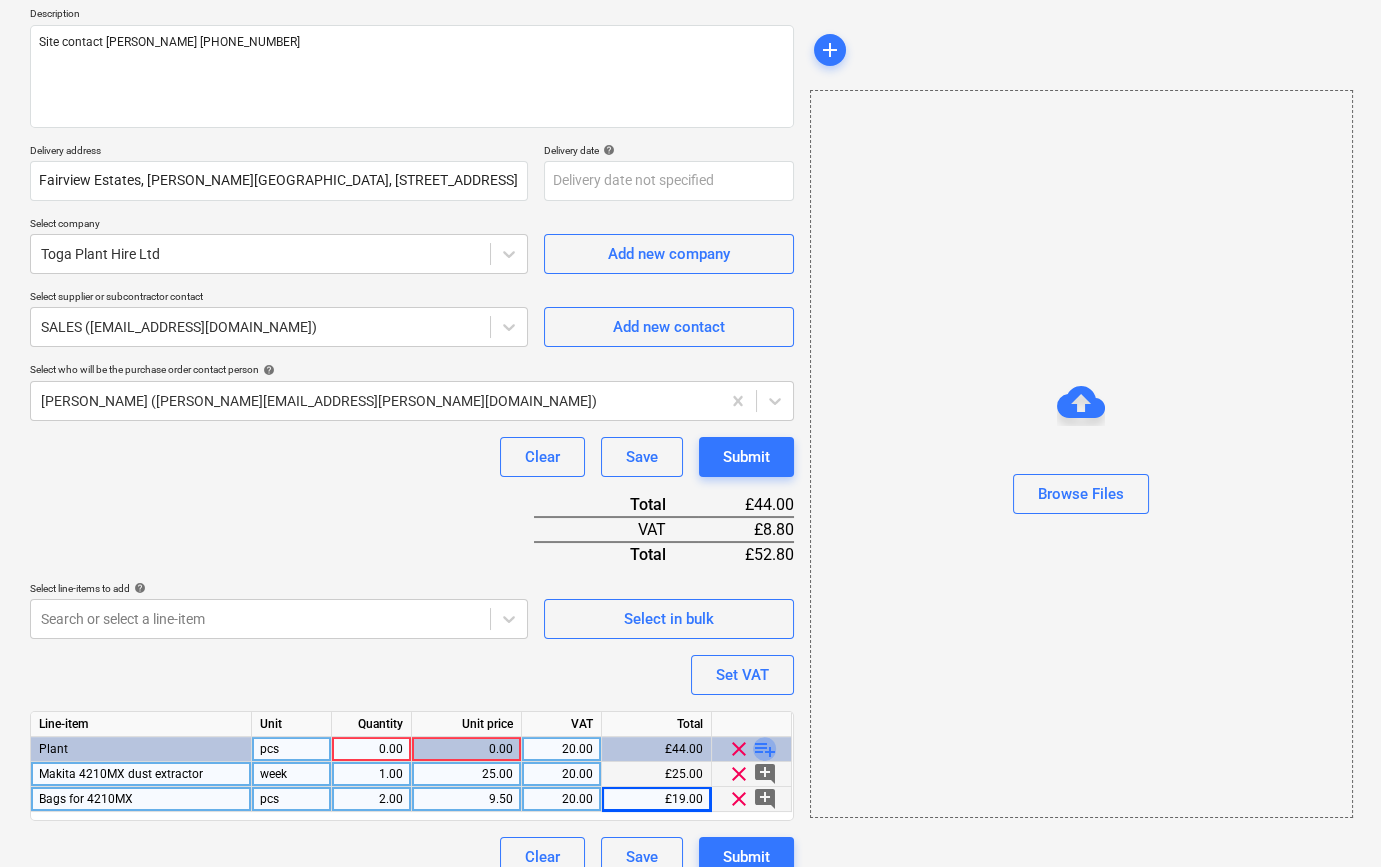 click on "playlist_add" at bounding box center [765, 749] 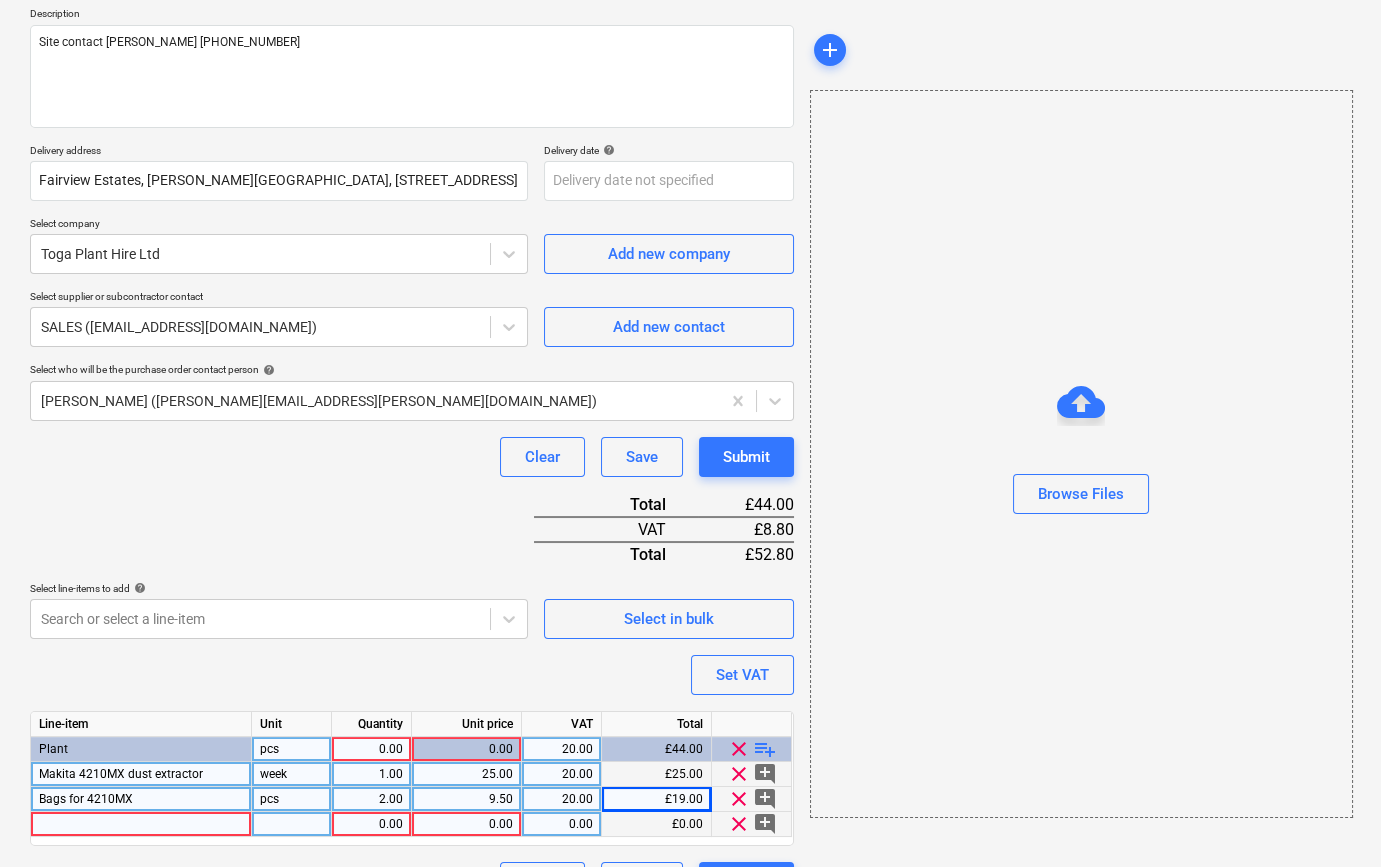 click at bounding box center (141, 824) 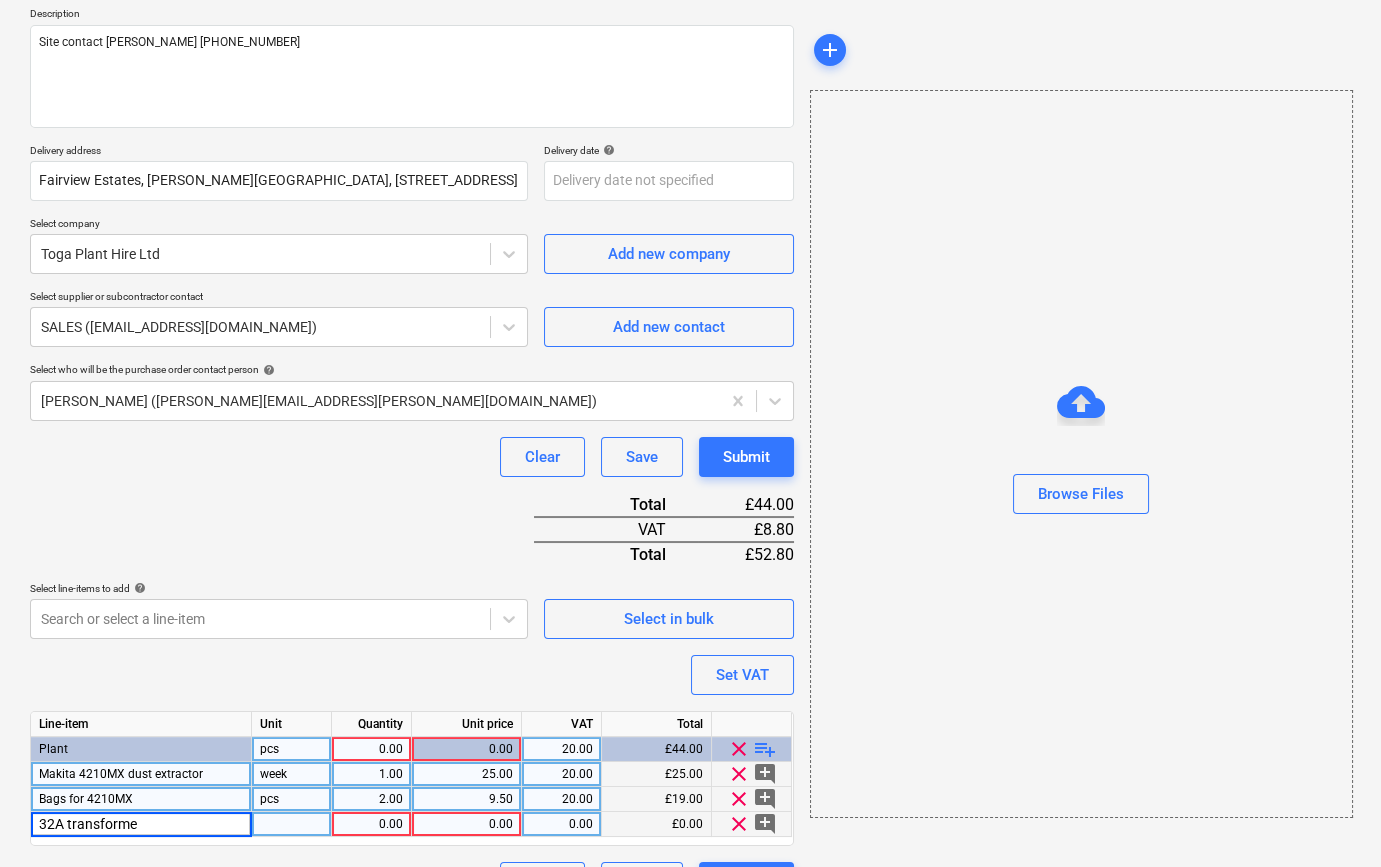 type on "32A transformer" 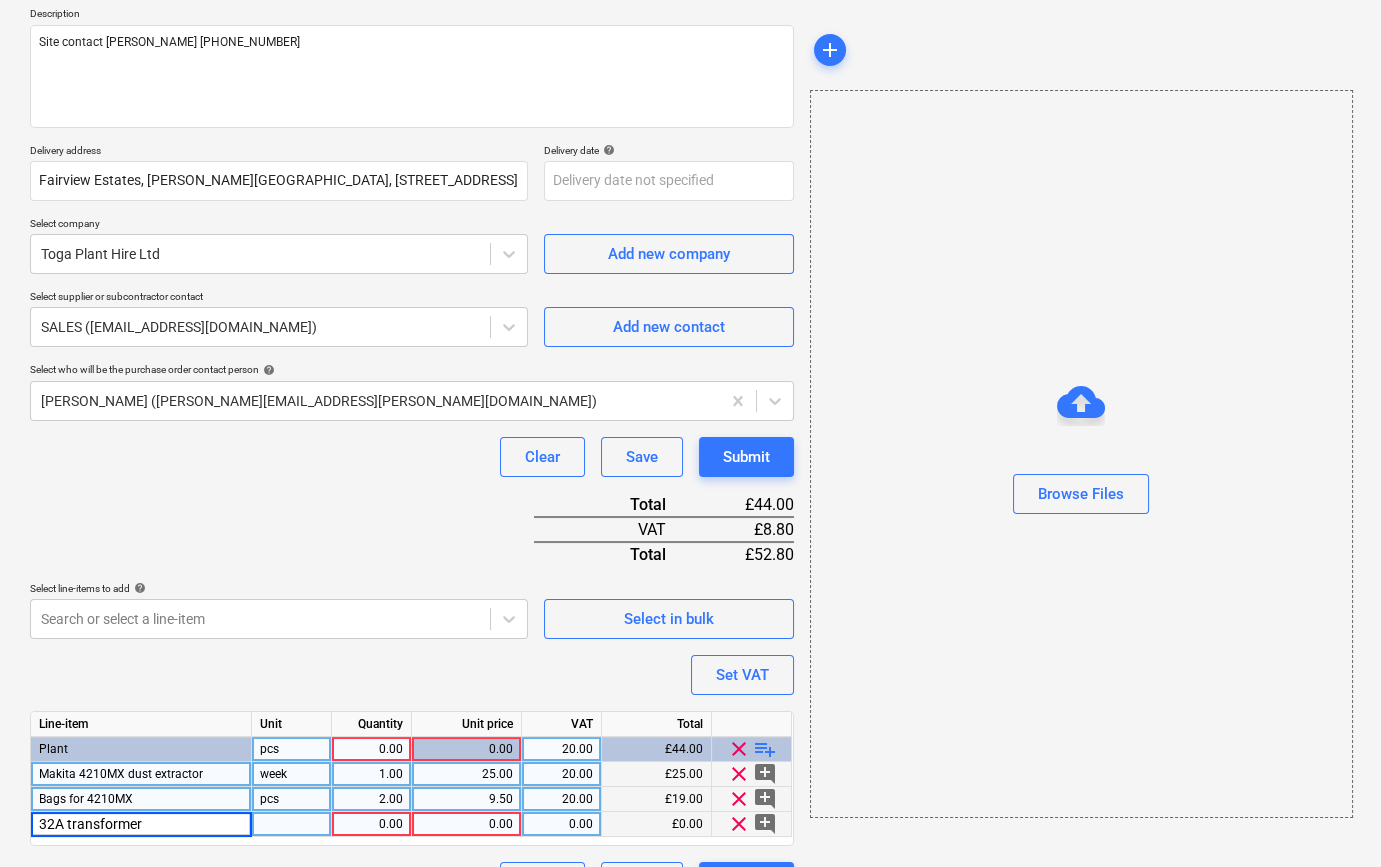 type on "x" 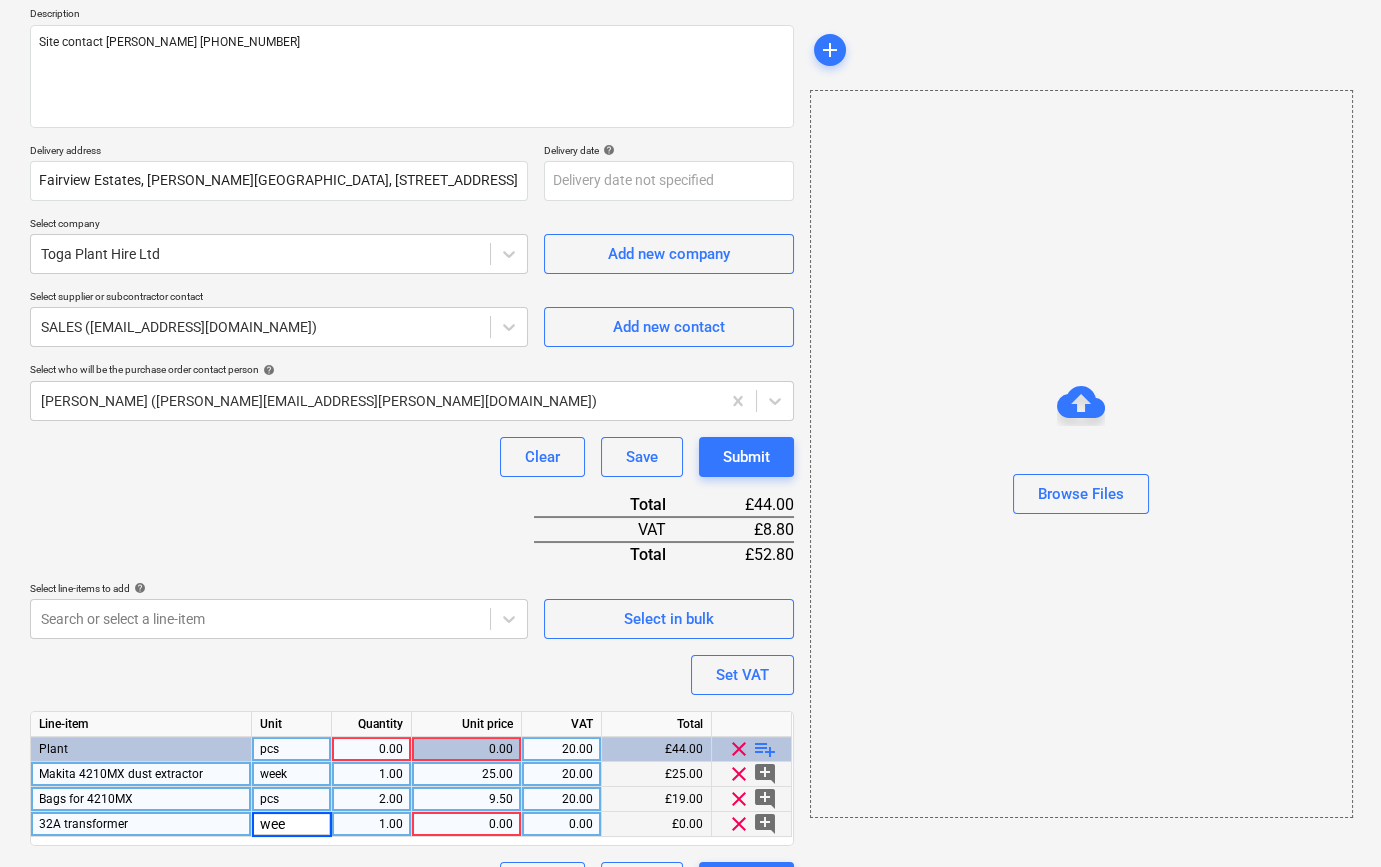 type on "week" 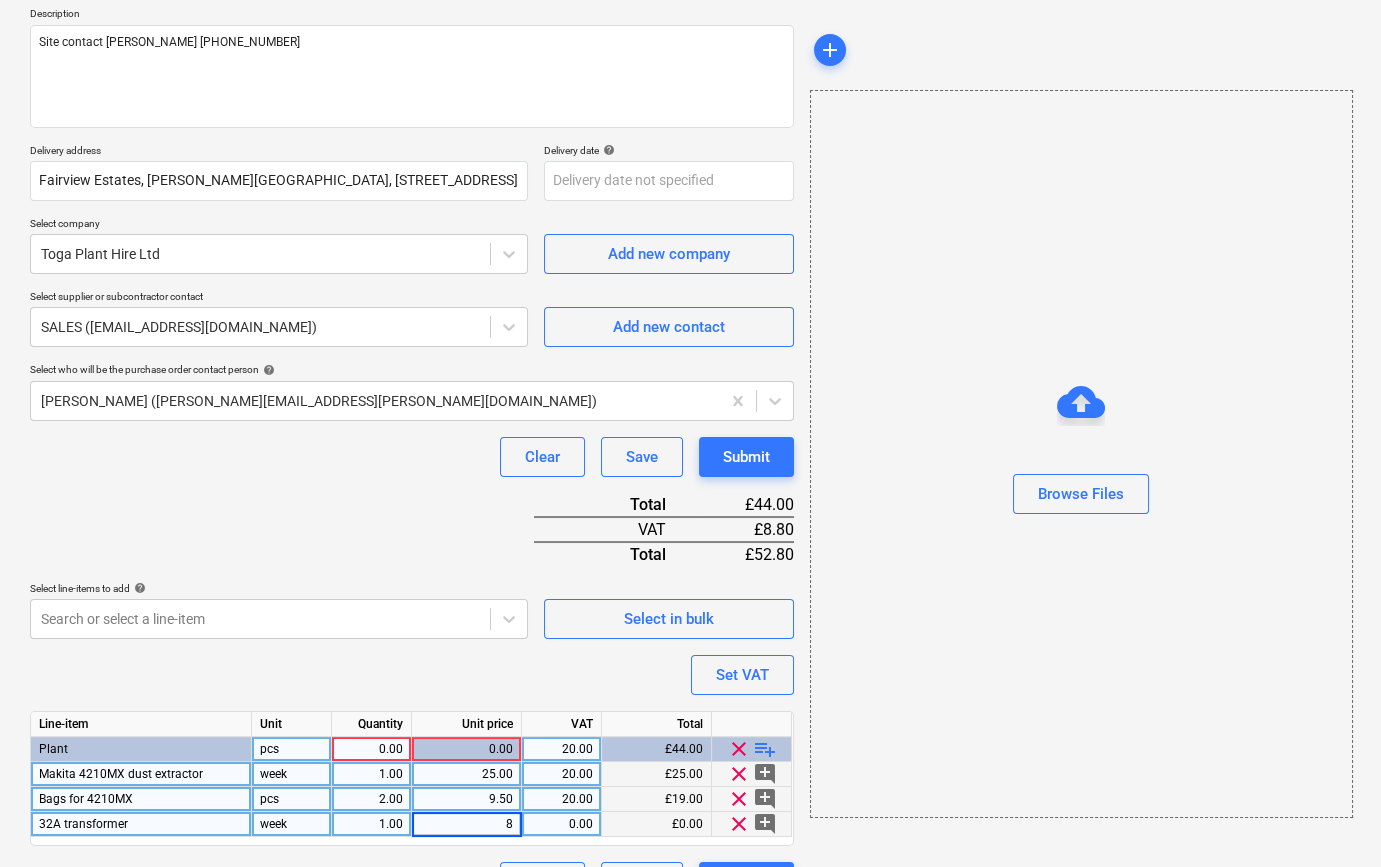 type on "x" 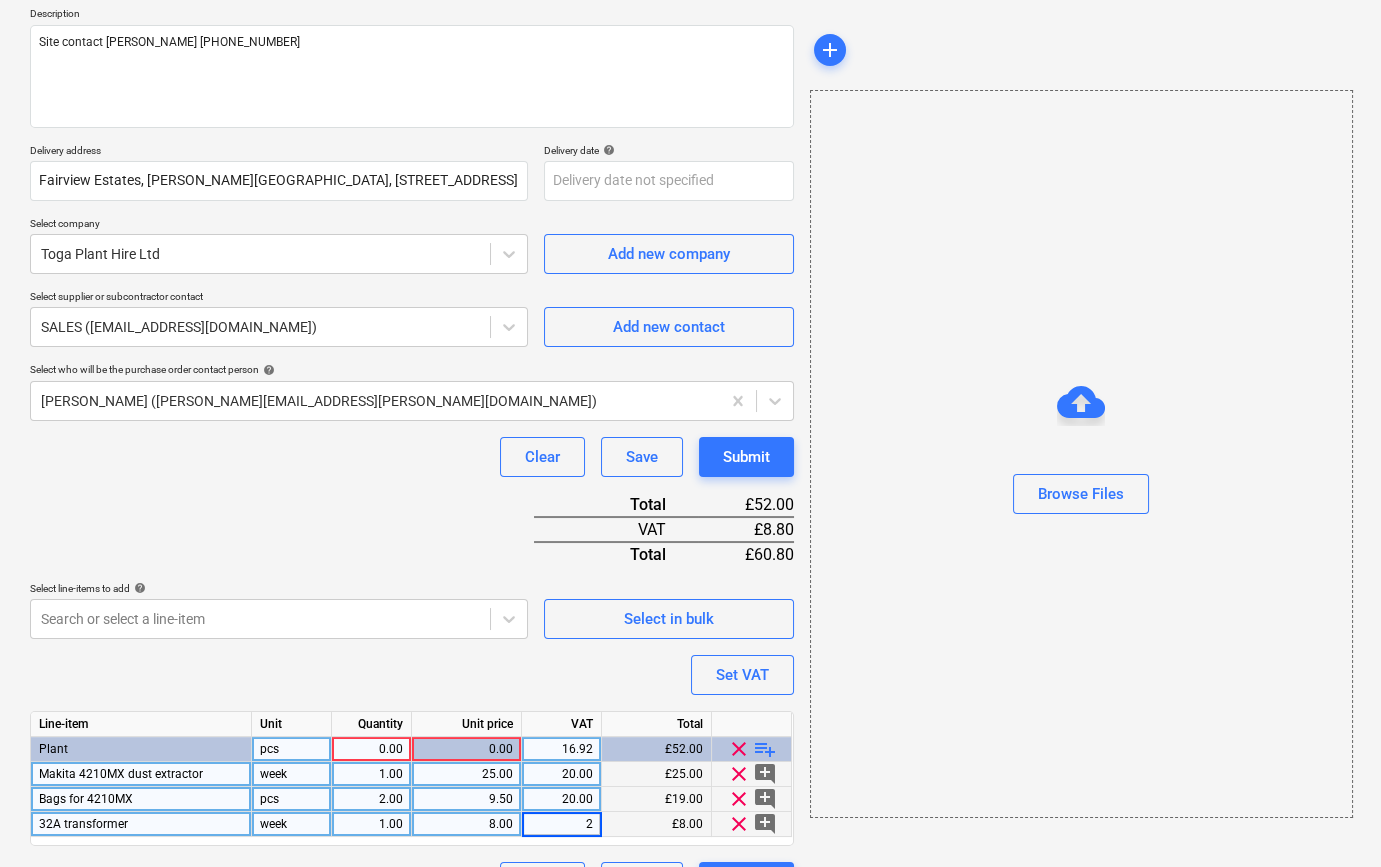 type on "20" 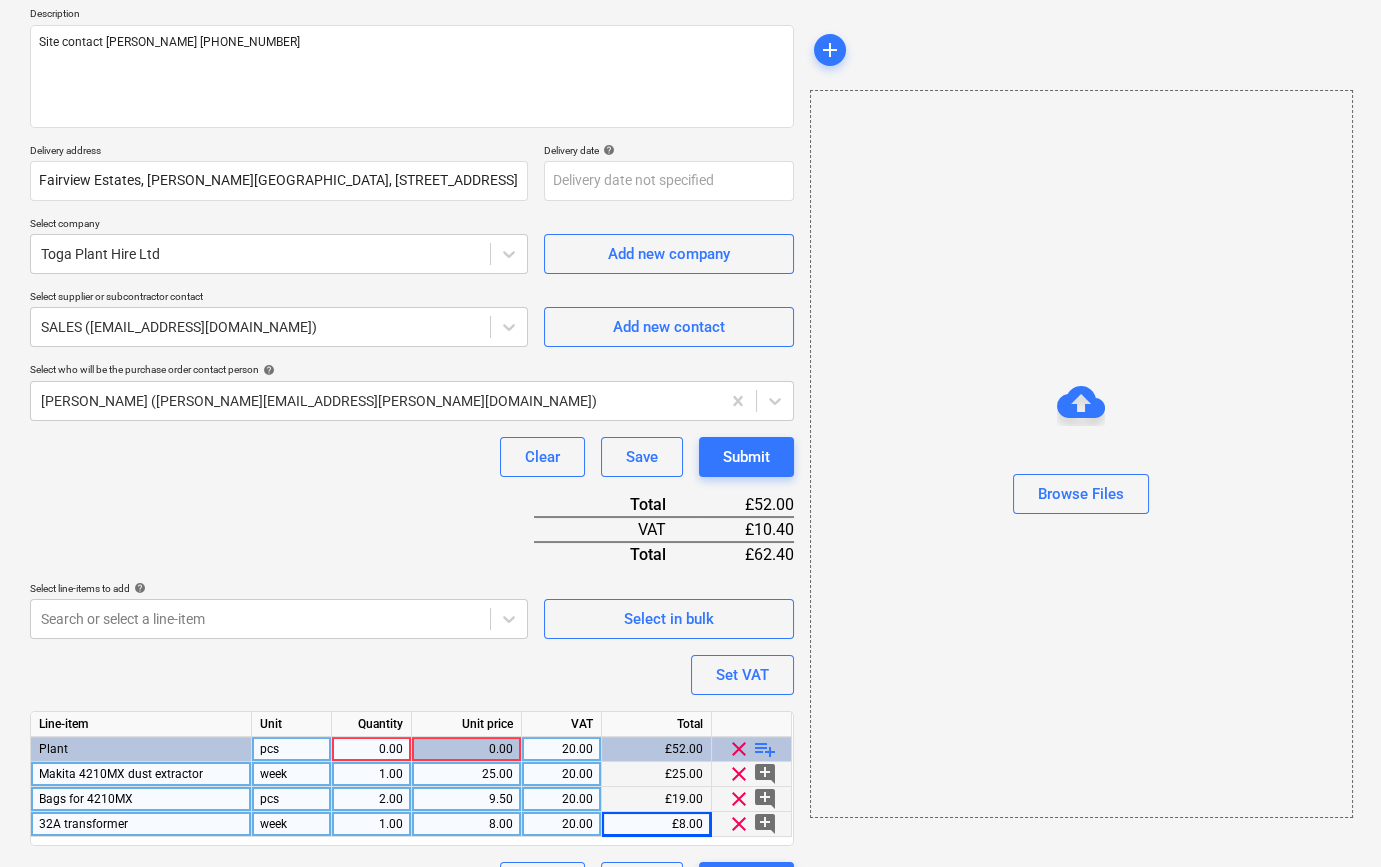 click on "playlist_add" at bounding box center [765, 749] 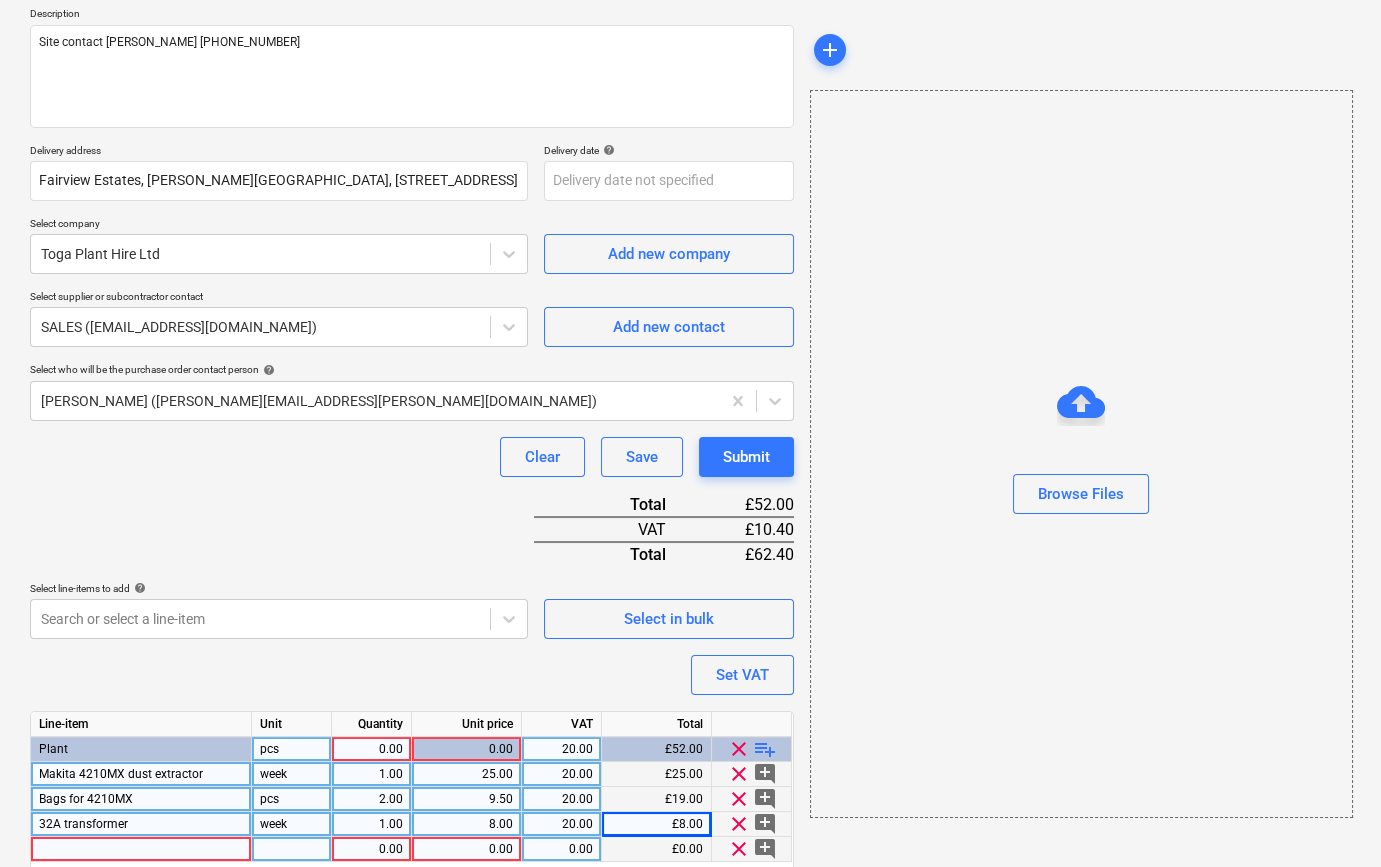 click at bounding box center [141, 849] 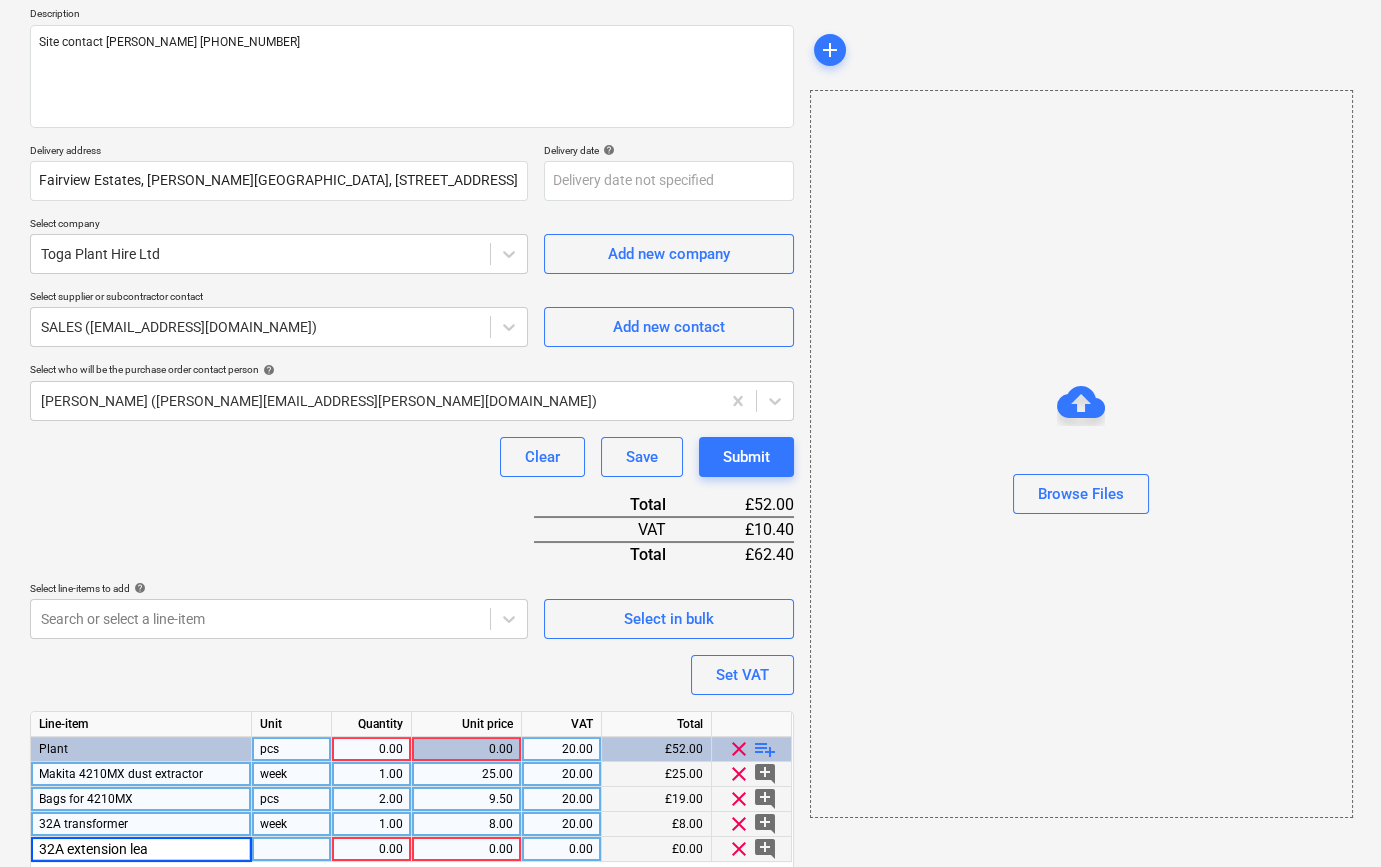 type on "32A extension lead" 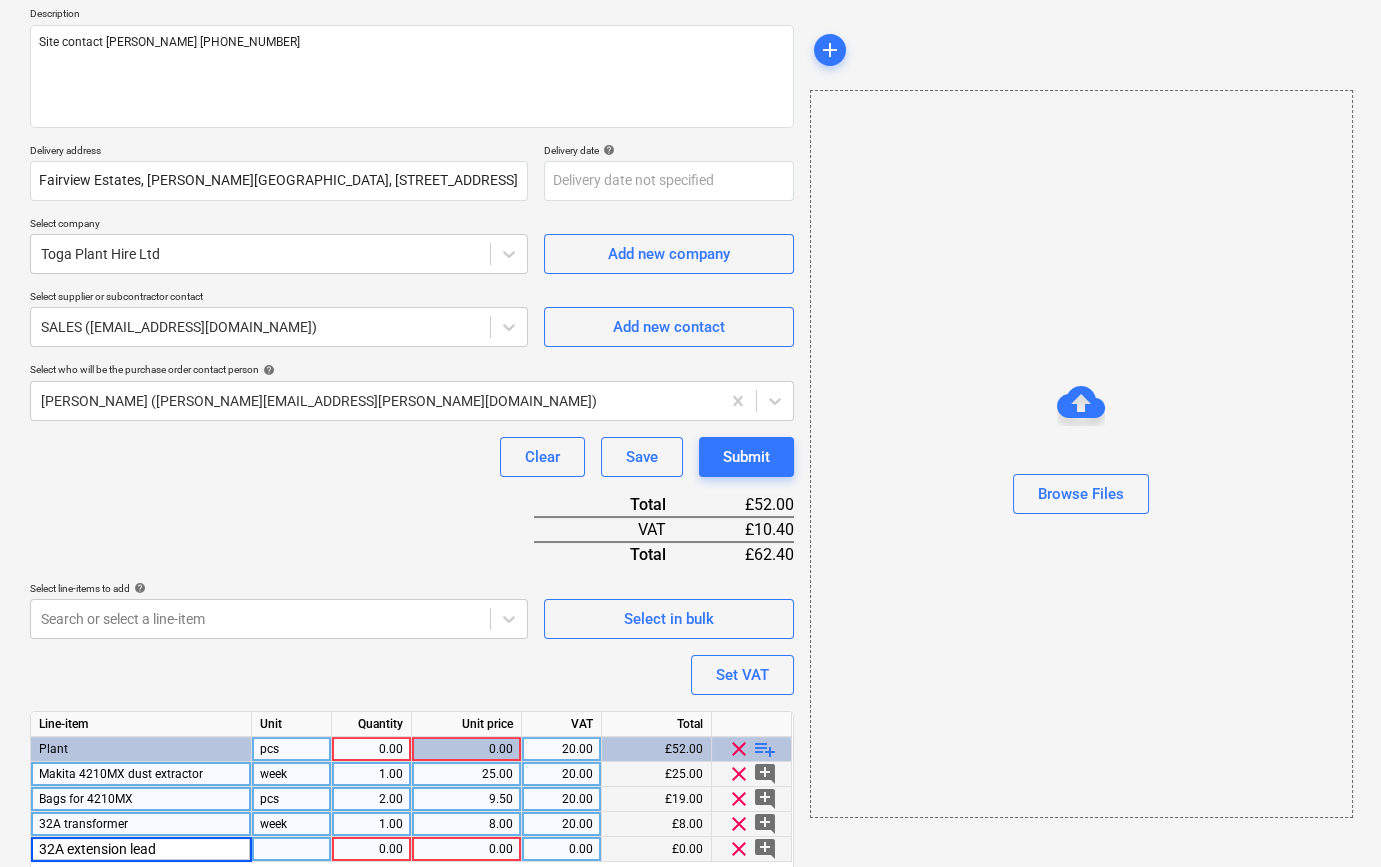 type on "x" 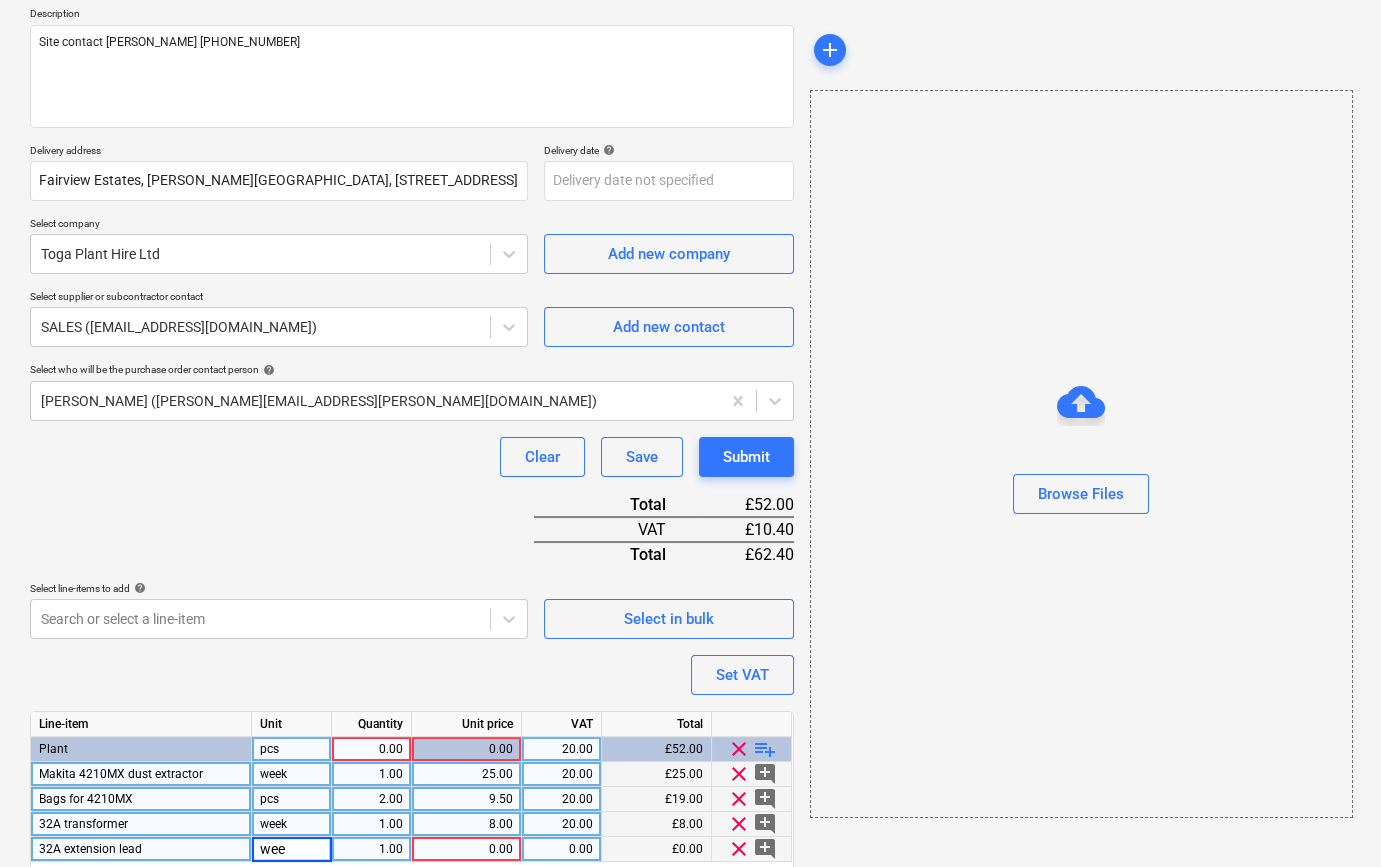 type on "week" 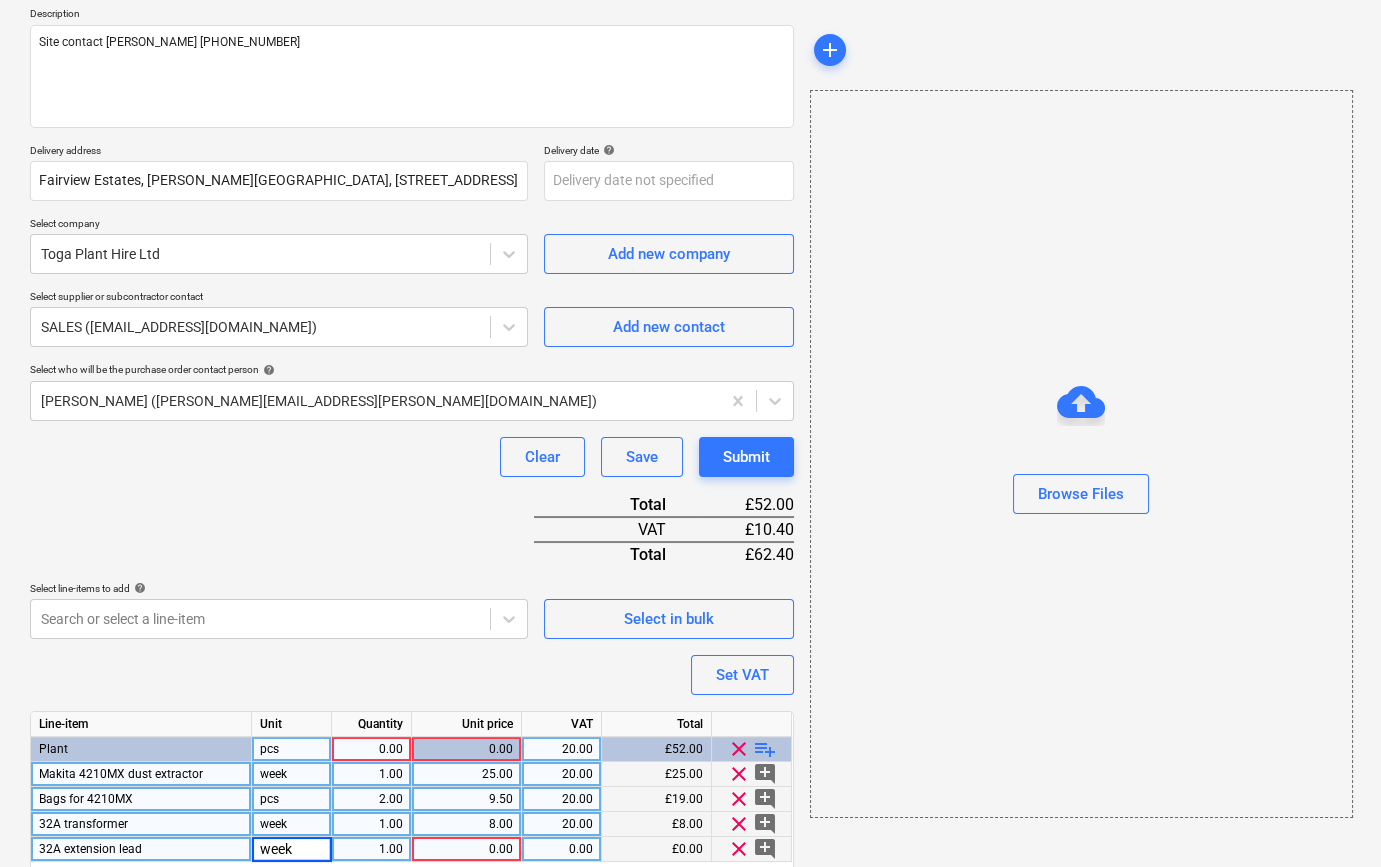 type on "x" 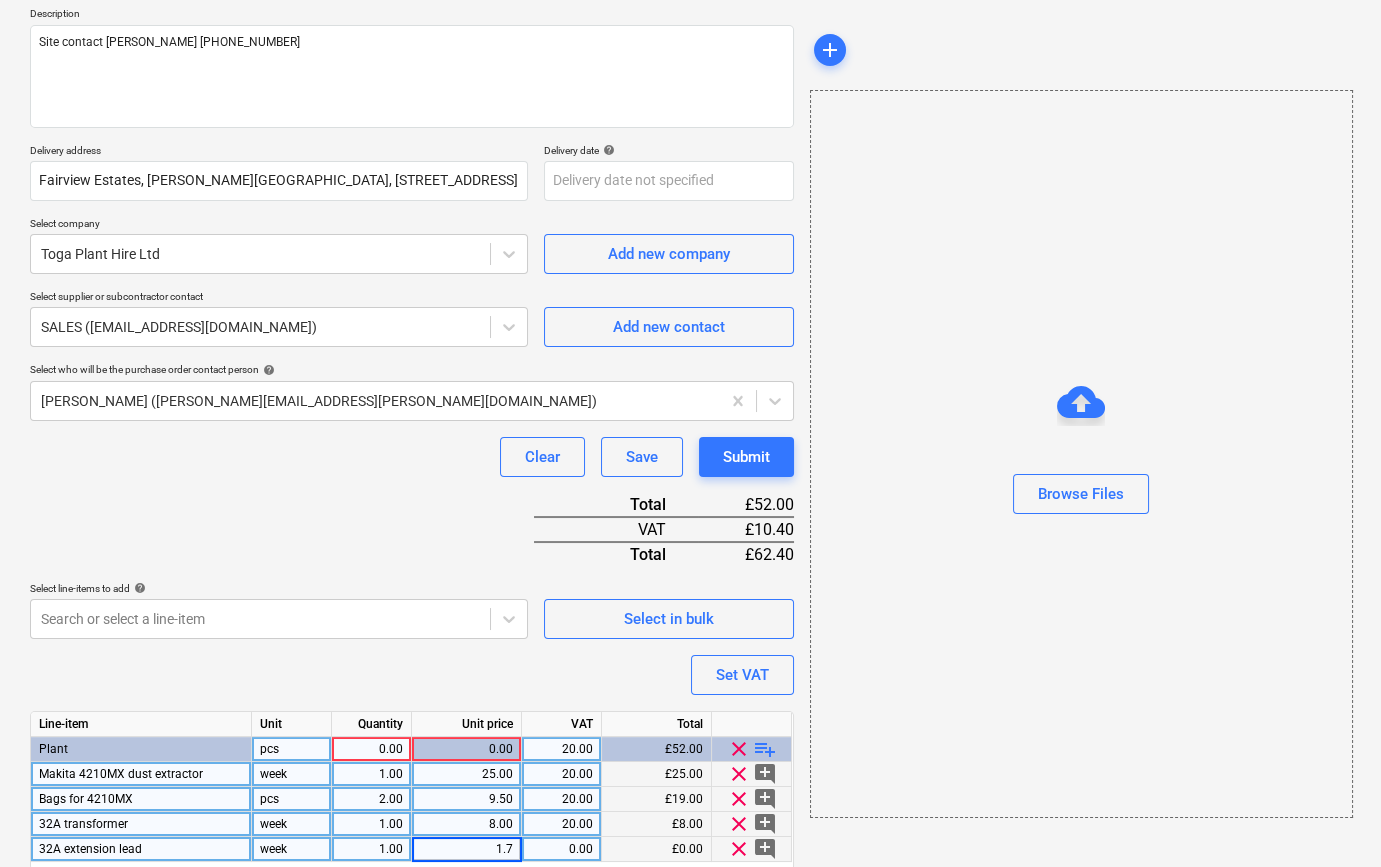 type on "1.75" 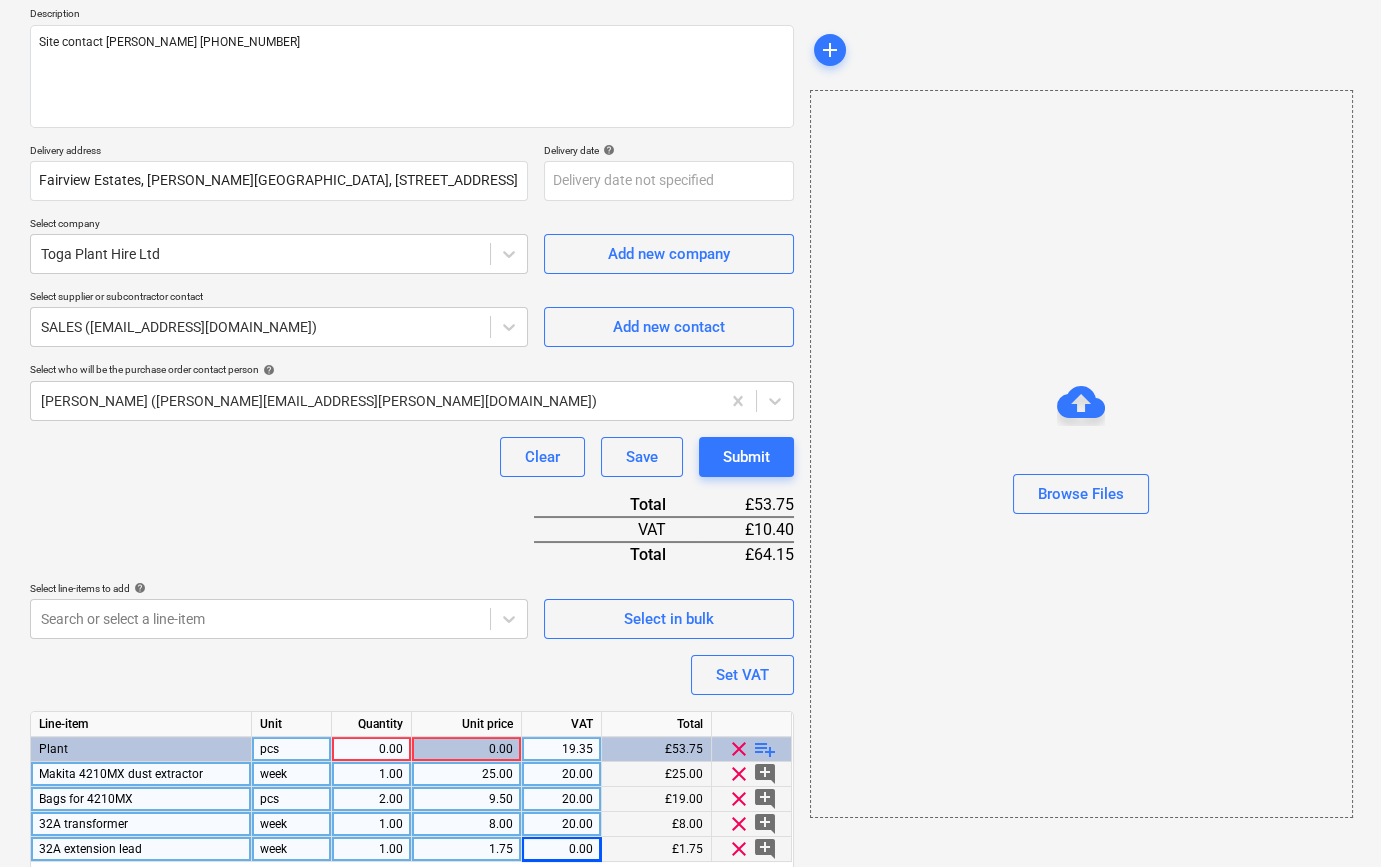 type on "x" 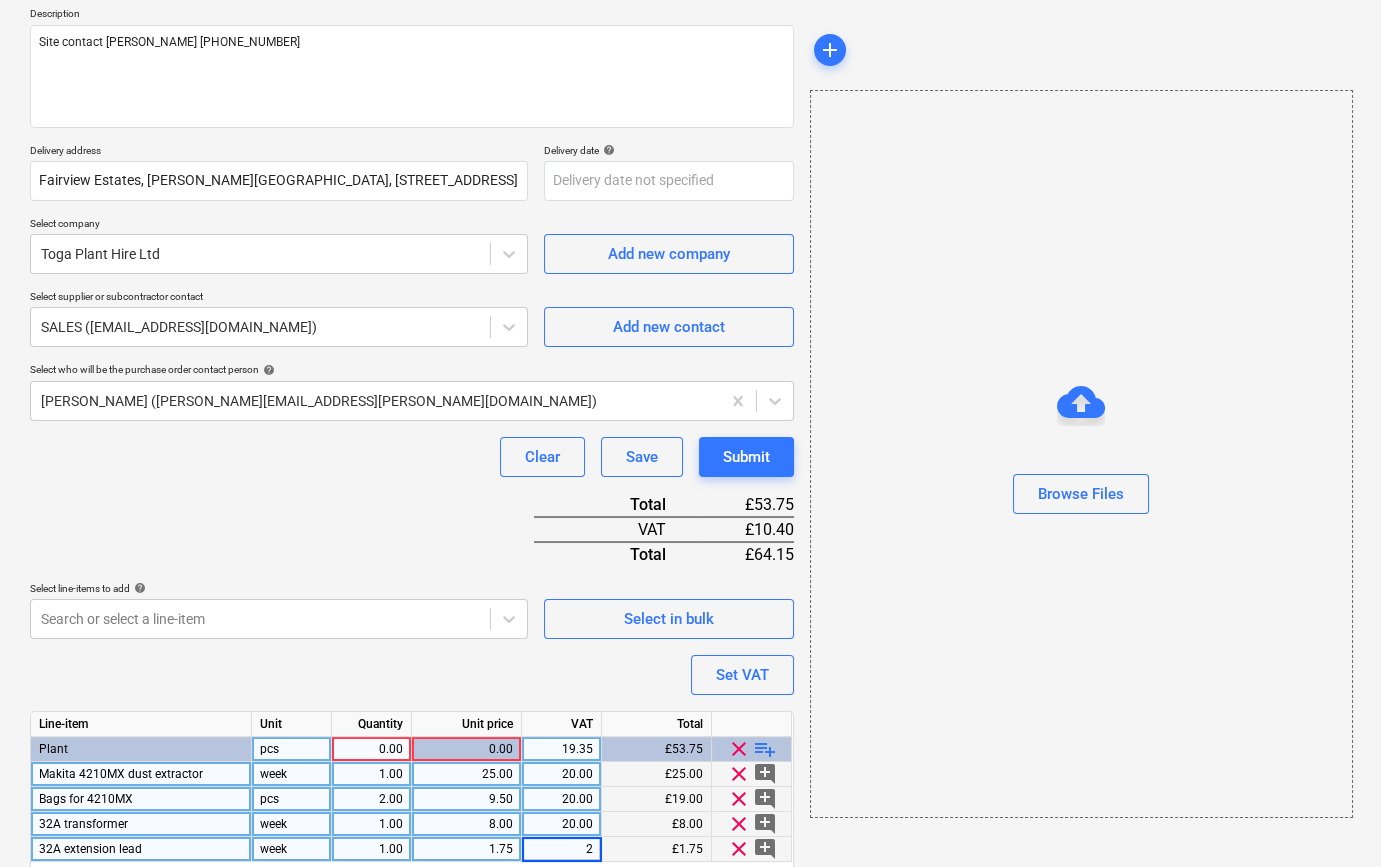 type on "20" 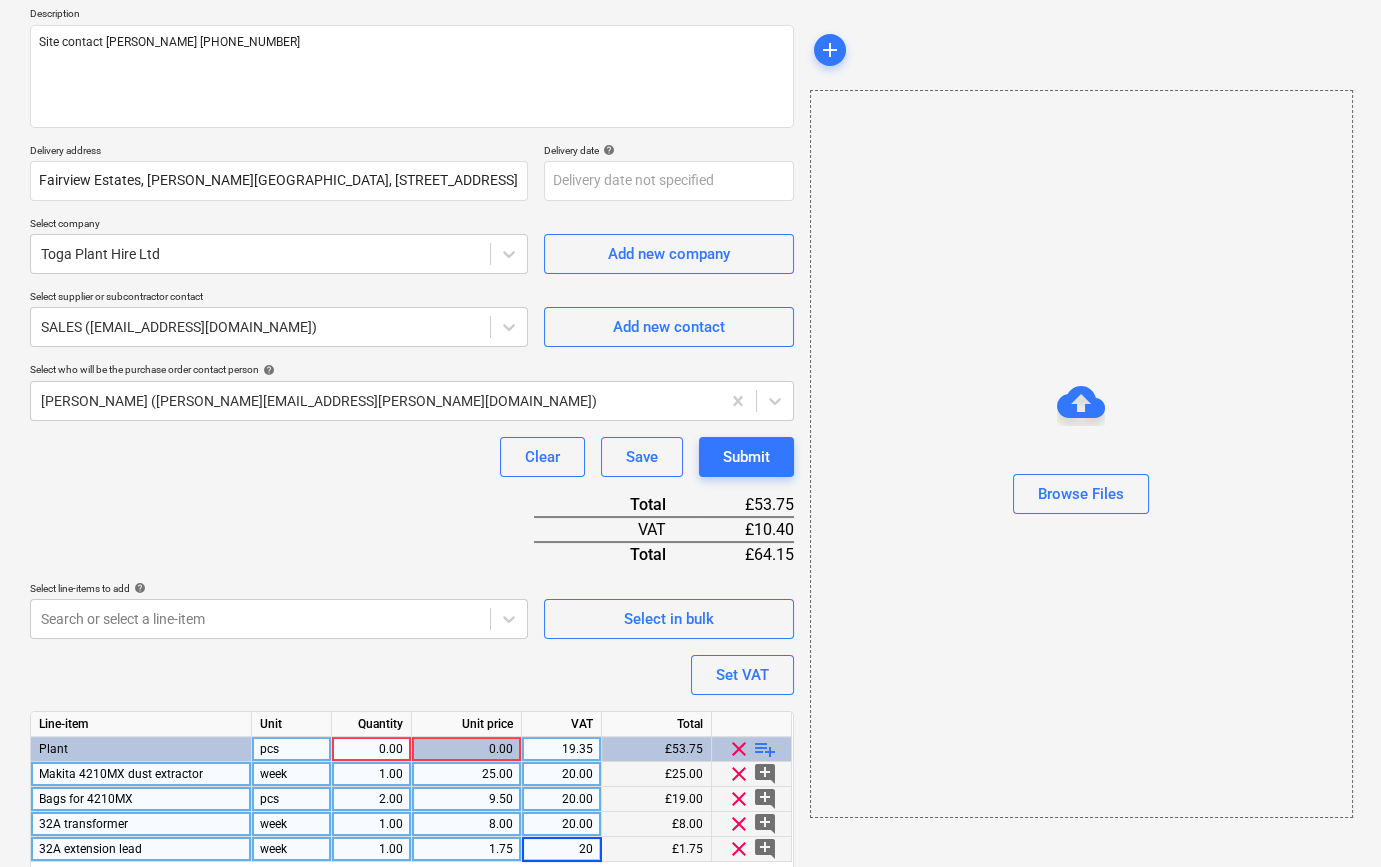 type on "x" 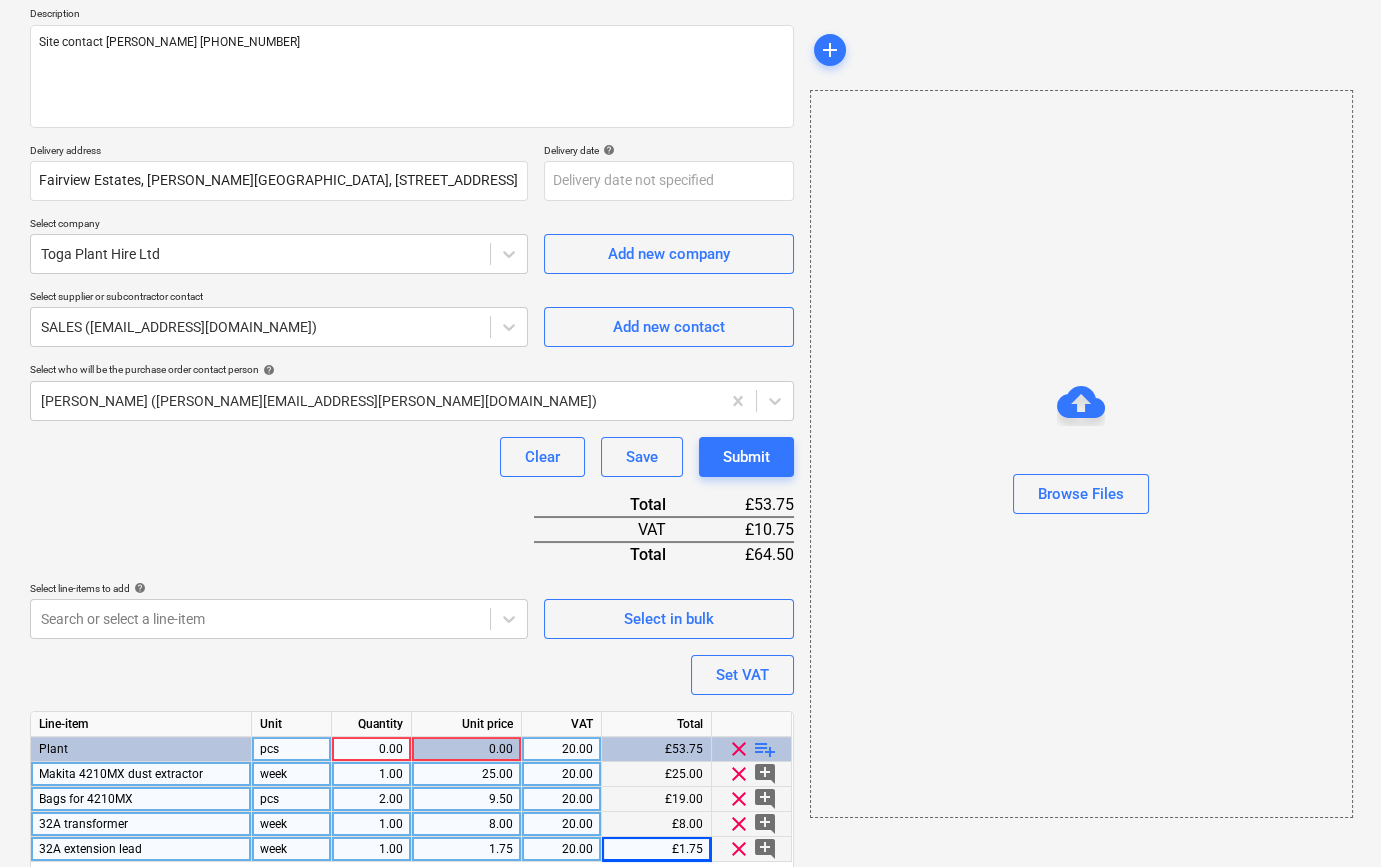 click on "0.00" at bounding box center [371, 749] 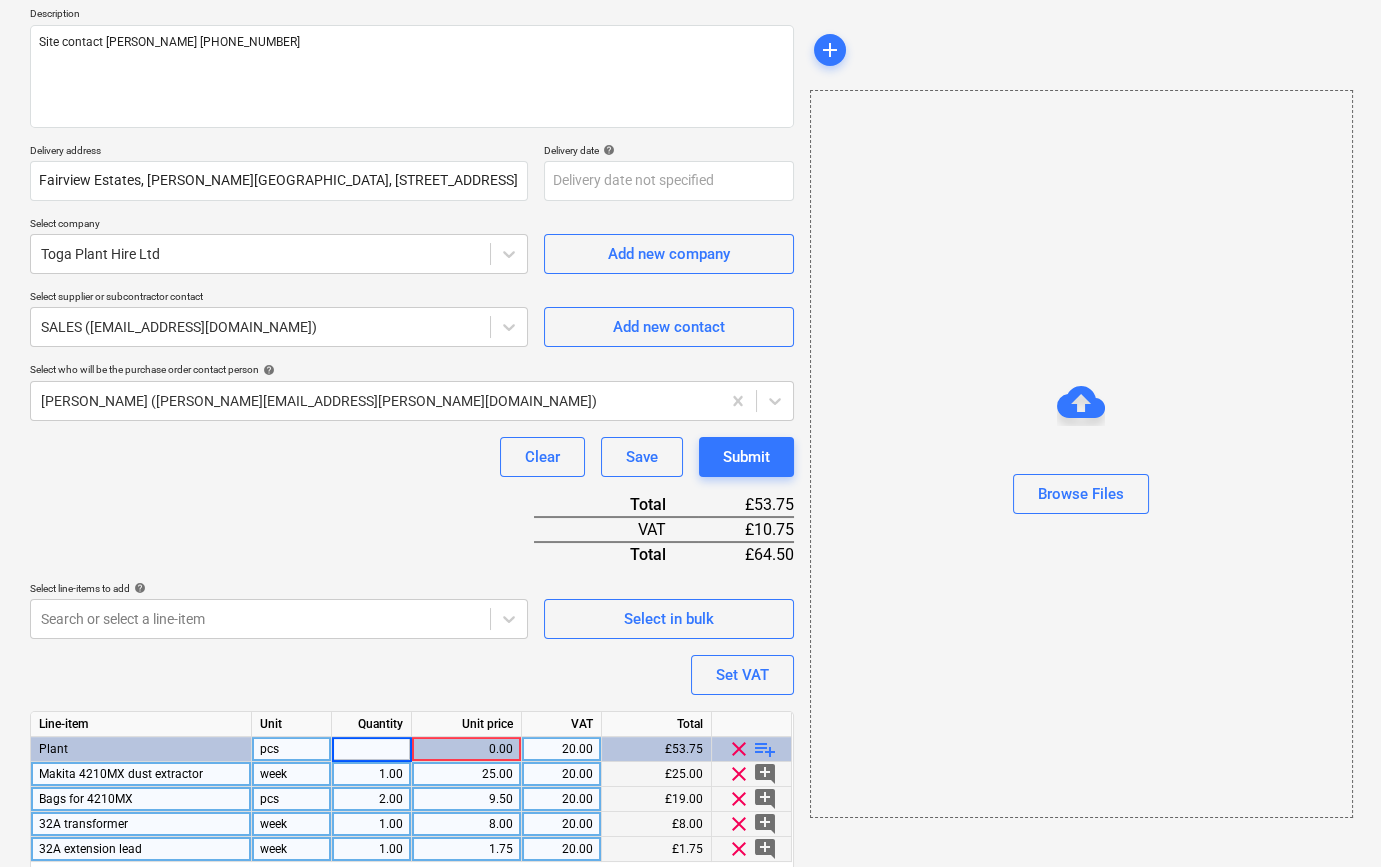 type on "1" 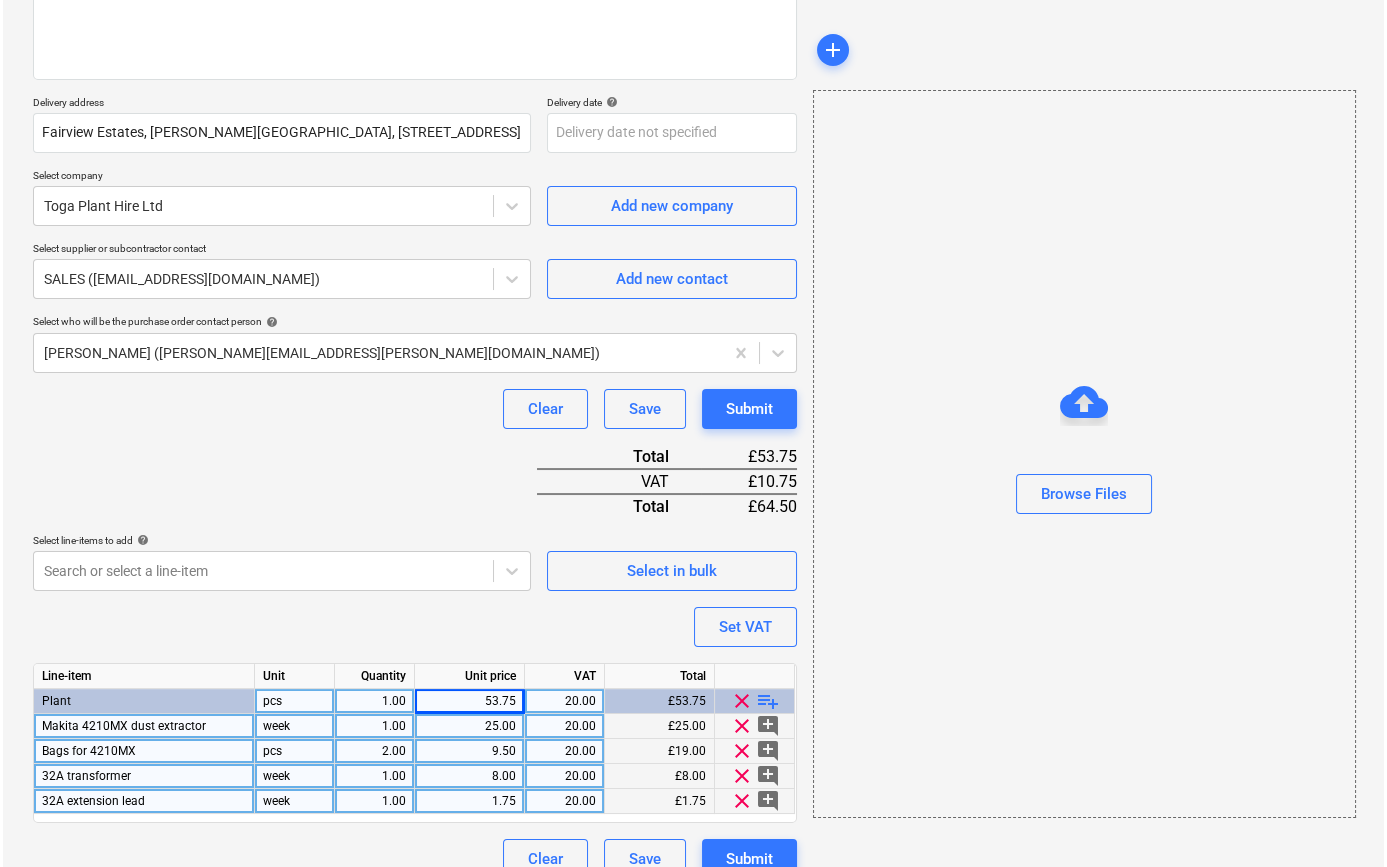 scroll, scrollTop: 305, scrollLeft: 0, axis: vertical 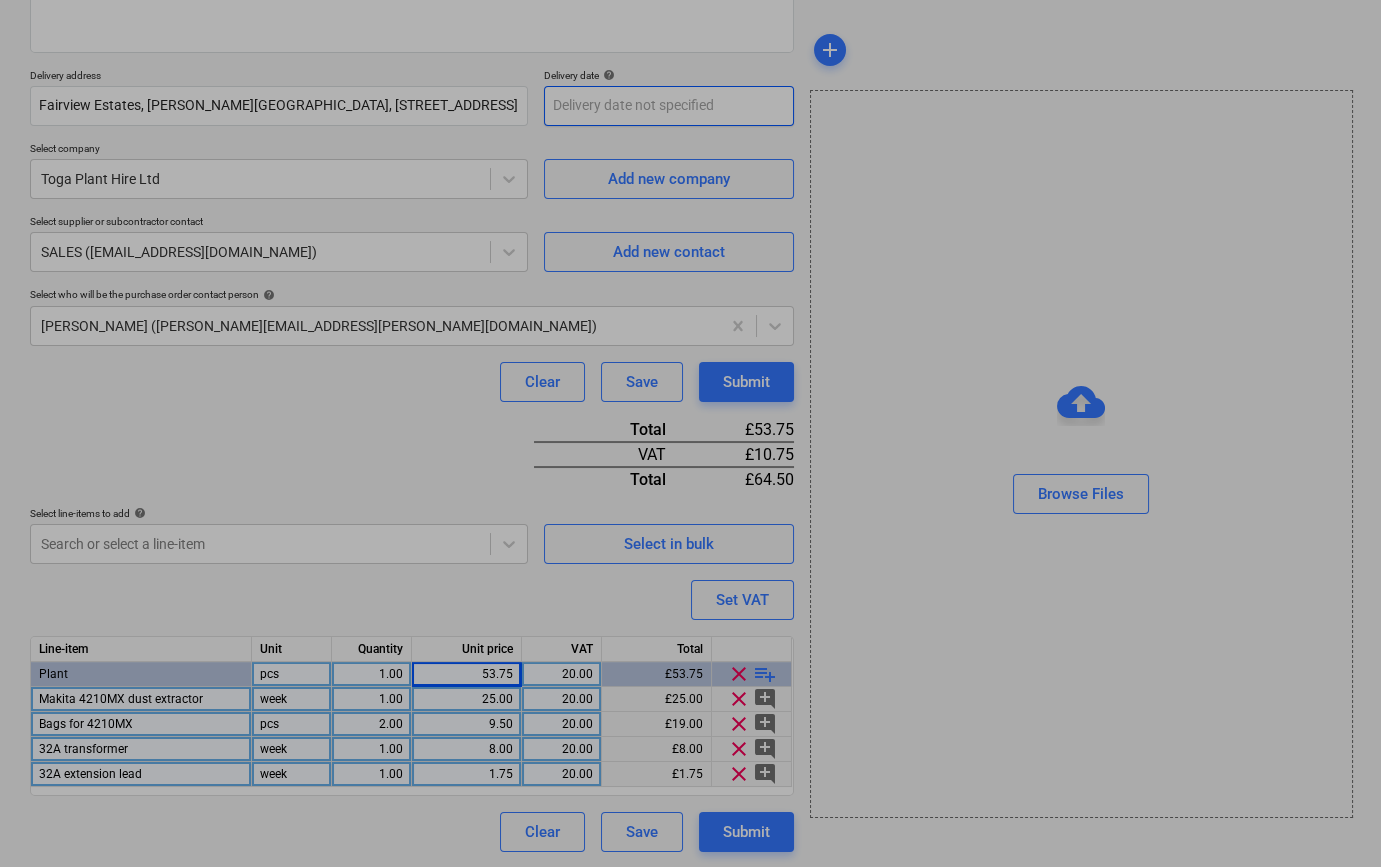 click on "Sales Projects Contacts Company Inbox 8 format_size keyboard_arrow_down help search Search notifications 0 keyboard_arrow_down [PERSON_NAME] keyboard_arrow_down [PERSON_NAME] Wharf - Drylining [PERSON_NAME] Wharf - Drylining Budget 2 Client contract Valuations Purchase orders Costs Income Files Analytics Settings Create new document Purchase order name help TML0009-PO-049 TOGA Purchase order reference number help TML0009-PO-049 Description Site contact [PERSON_NAME] [PHONE_NUMBER] Delivery address [GEOGRAPHIC_DATA][PERSON_NAME], [STREET_ADDRESS] Delivery date help Press the down arrow key to interact with the calendar and
select a date. Press the question mark key to get the keyboard shortcuts for changing dates. Select company Toga Plant Hire Ltd   Add new company Select supplier or subcontractor contact SALES  ([EMAIL_ADDRESS][DOMAIN_NAME]) Add new contact Select who will be the purchase order contact person help [PERSON_NAME] ([PERSON_NAME][EMAIL_ADDRESS][PERSON_NAME][DOMAIN_NAME]) Clear Save Submit Total £53.75" at bounding box center (690, 128) 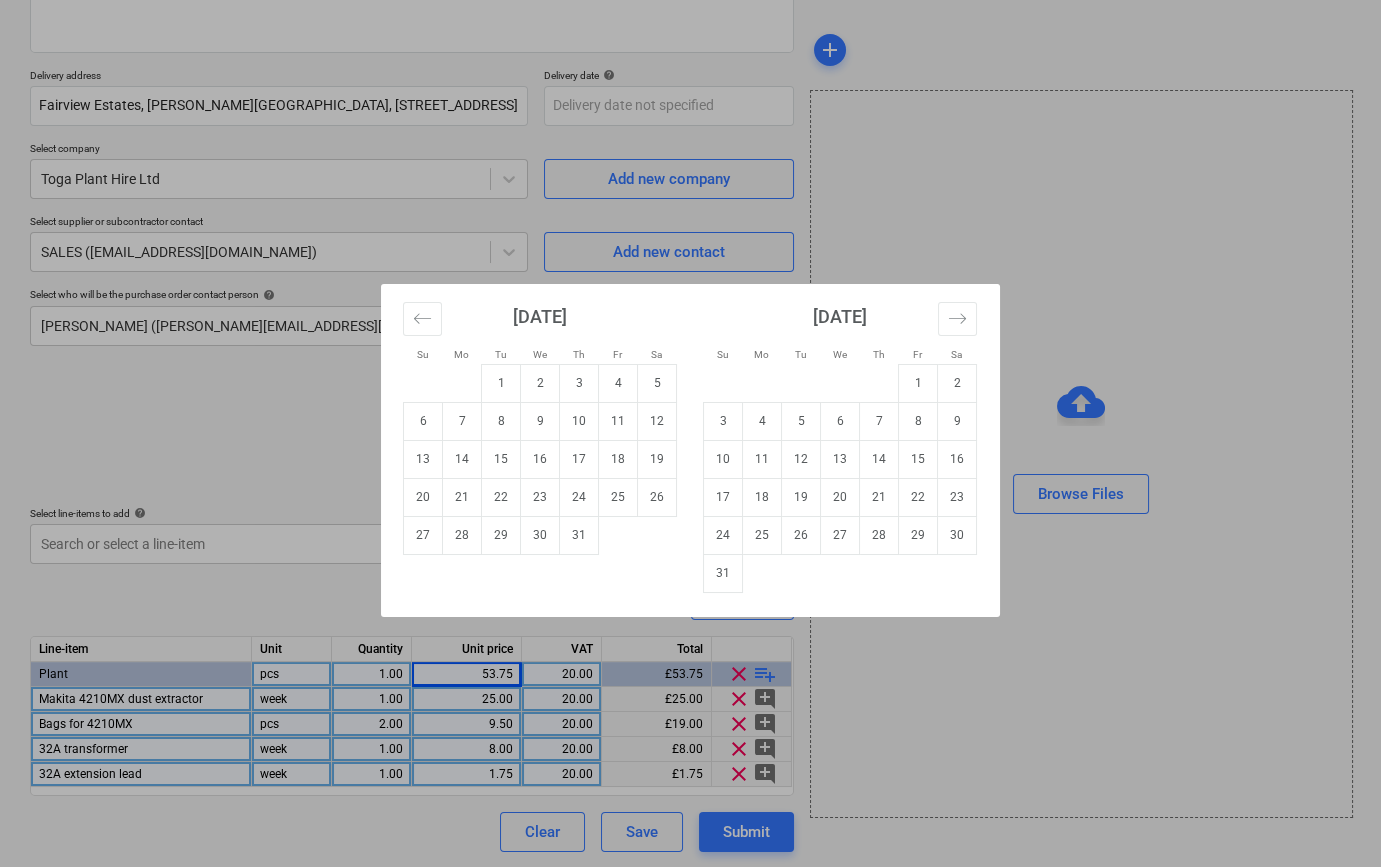 click on "24" at bounding box center [579, 497] 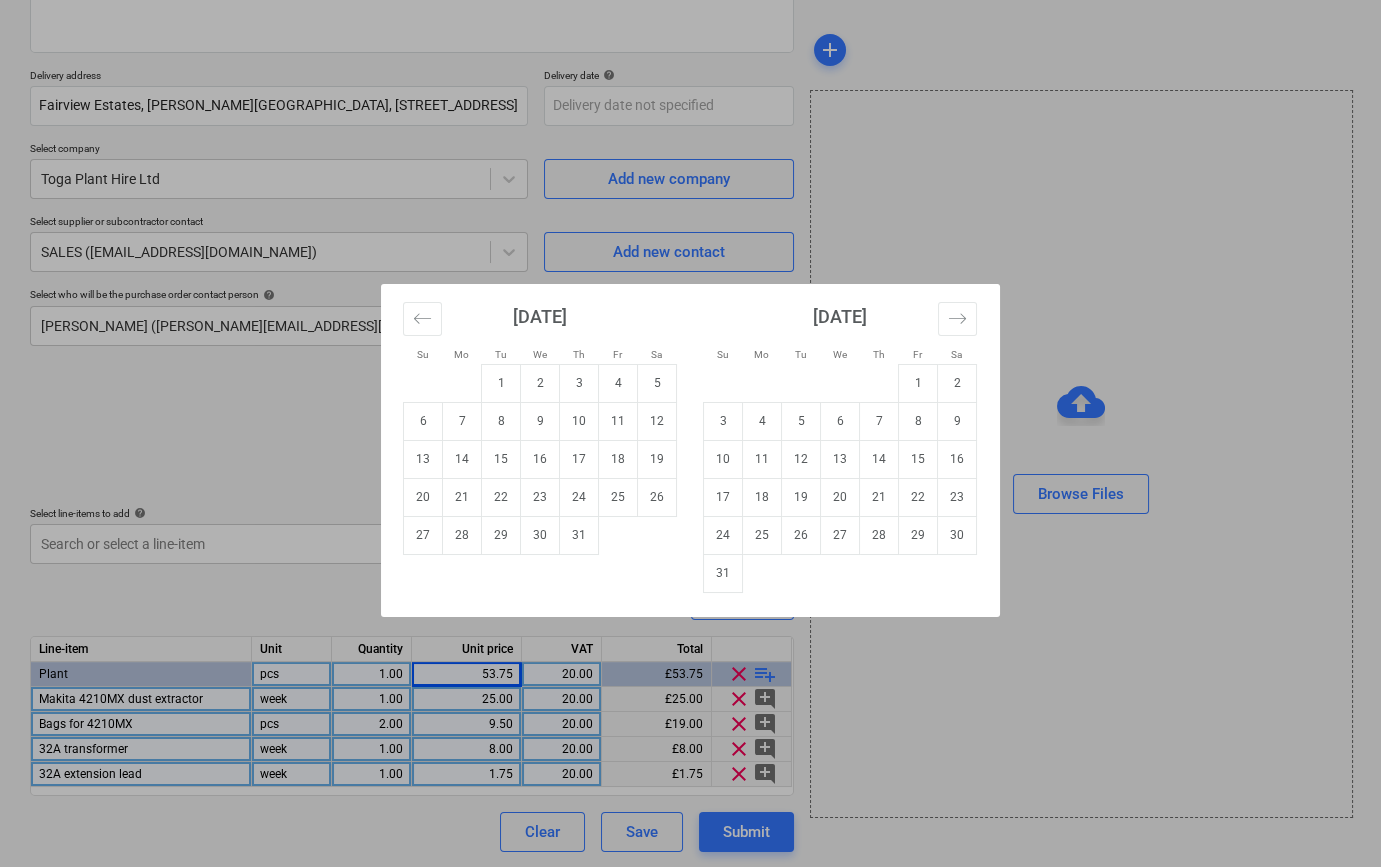 type on "[DATE]" 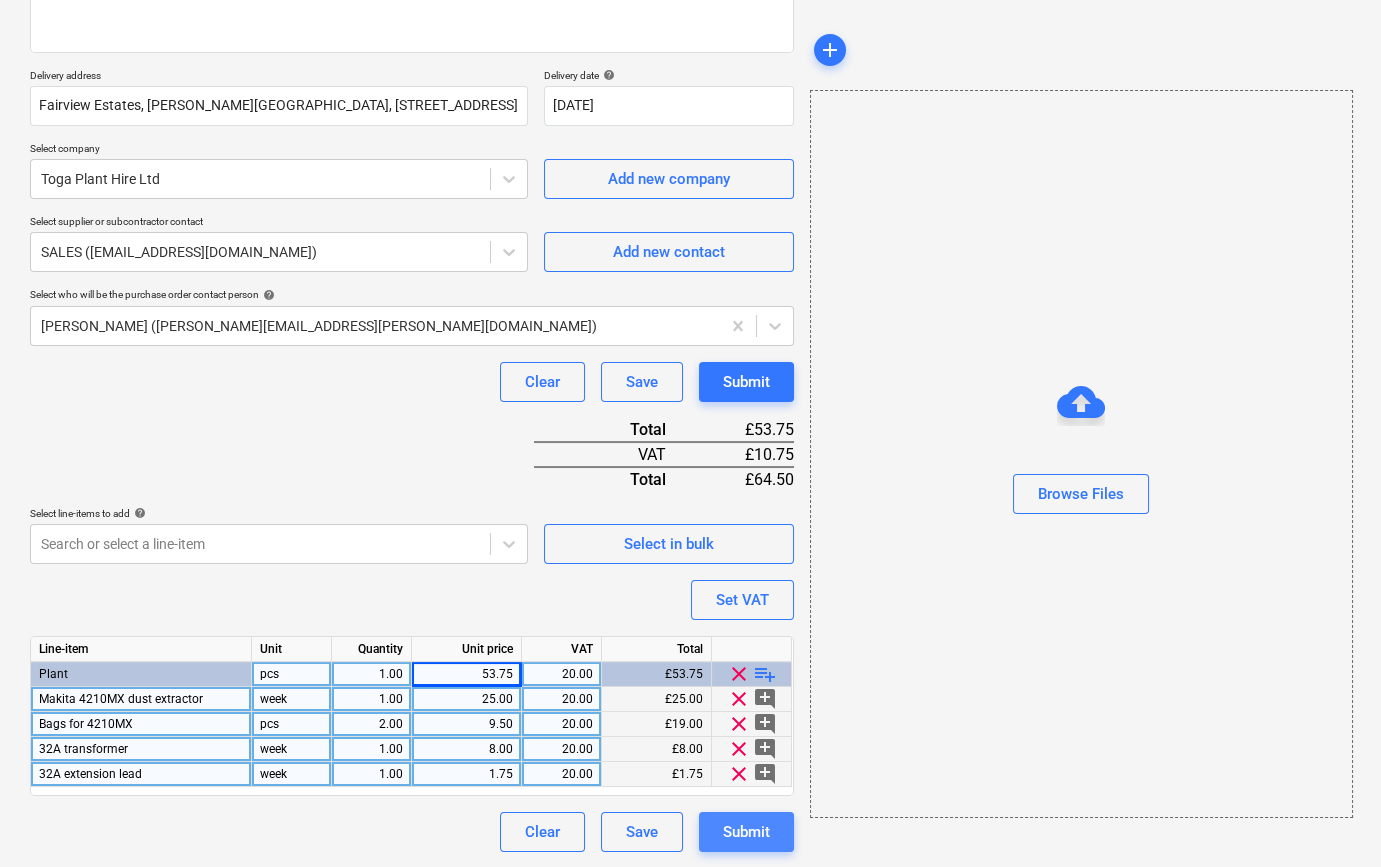 click on "Submit" at bounding box center [746, 832] 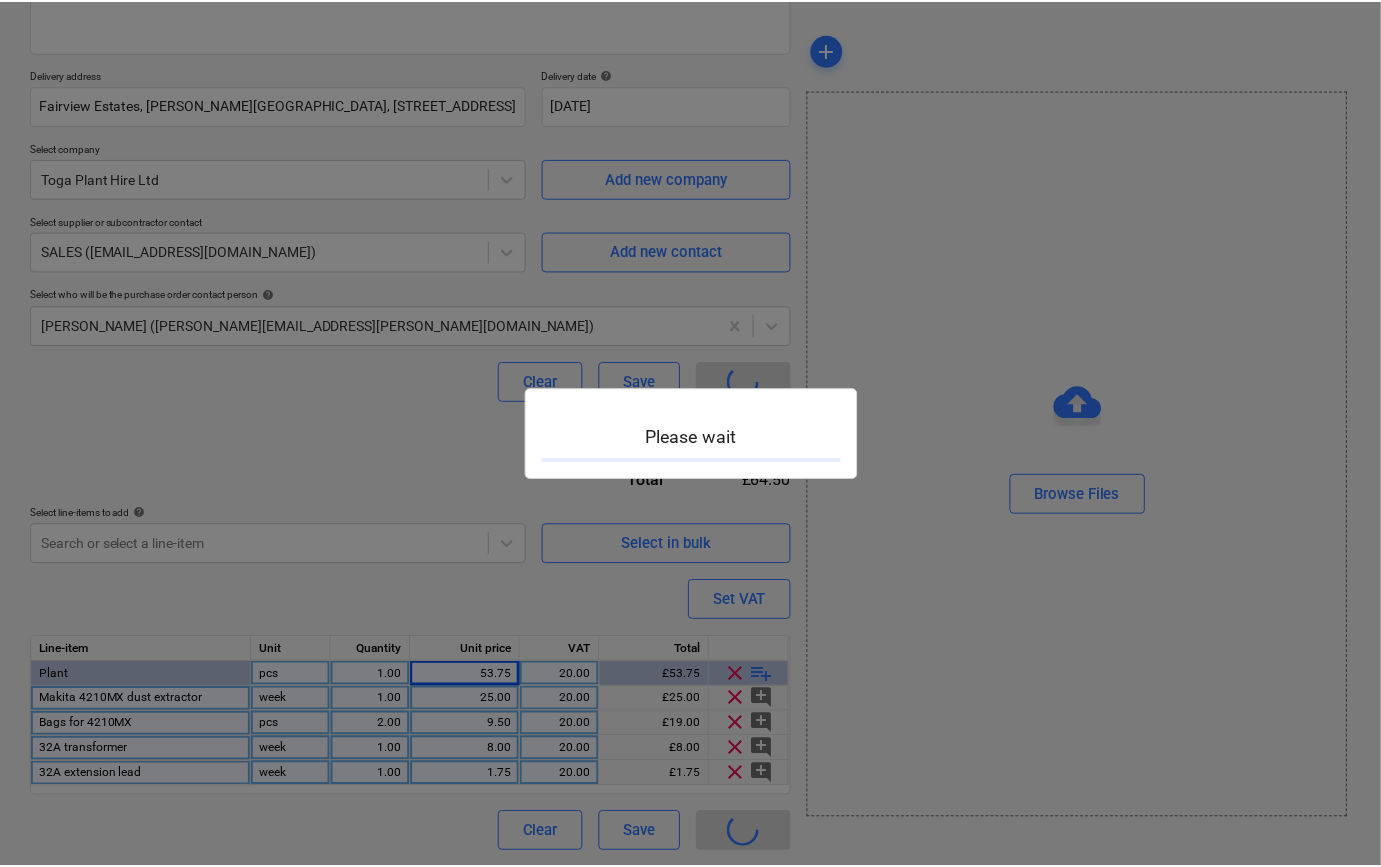 scroll, scrollTop: 0, scrollLeft: 0, axis: both 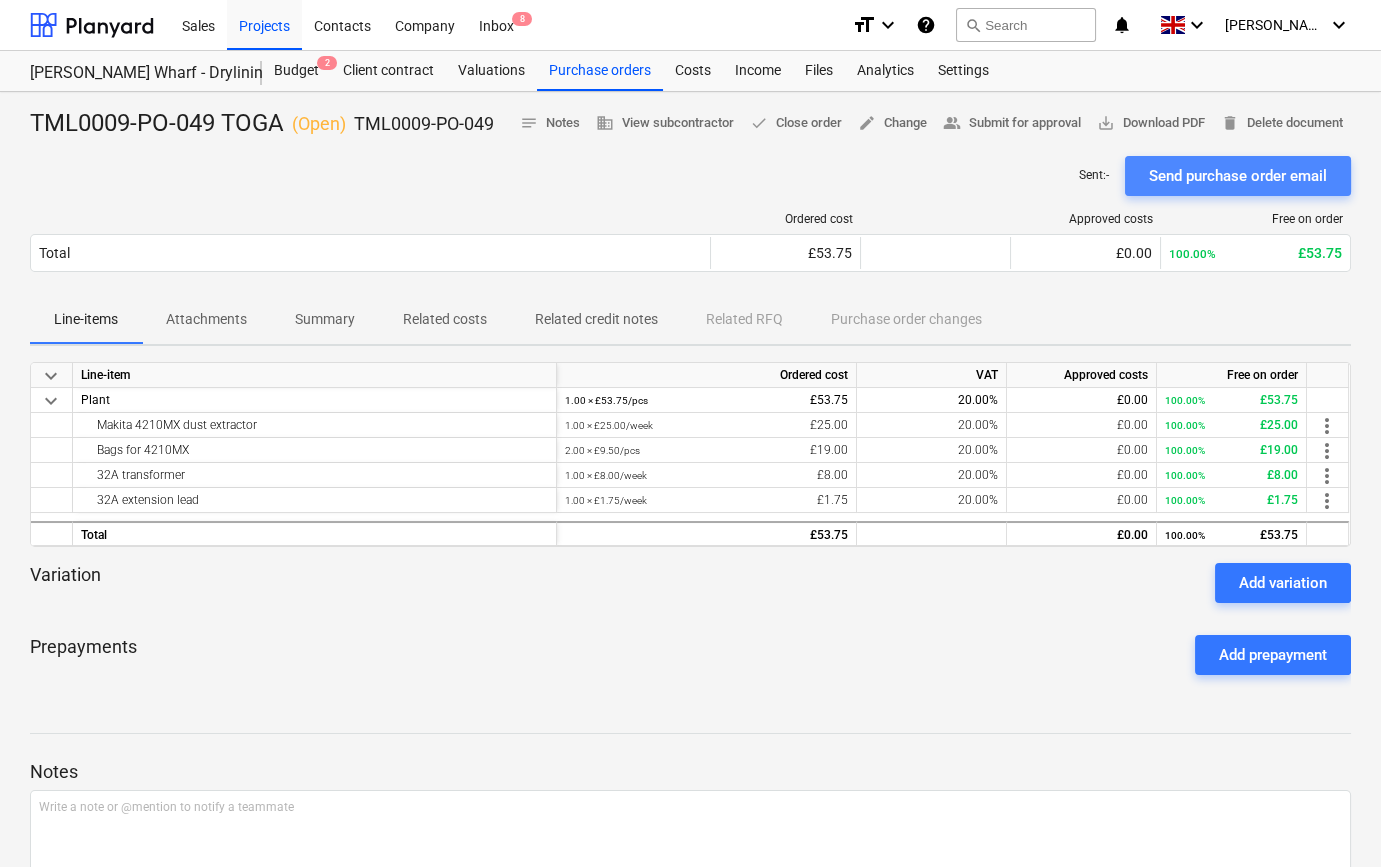 click on "Send purchase order email" at bounding box center (1238, 176) 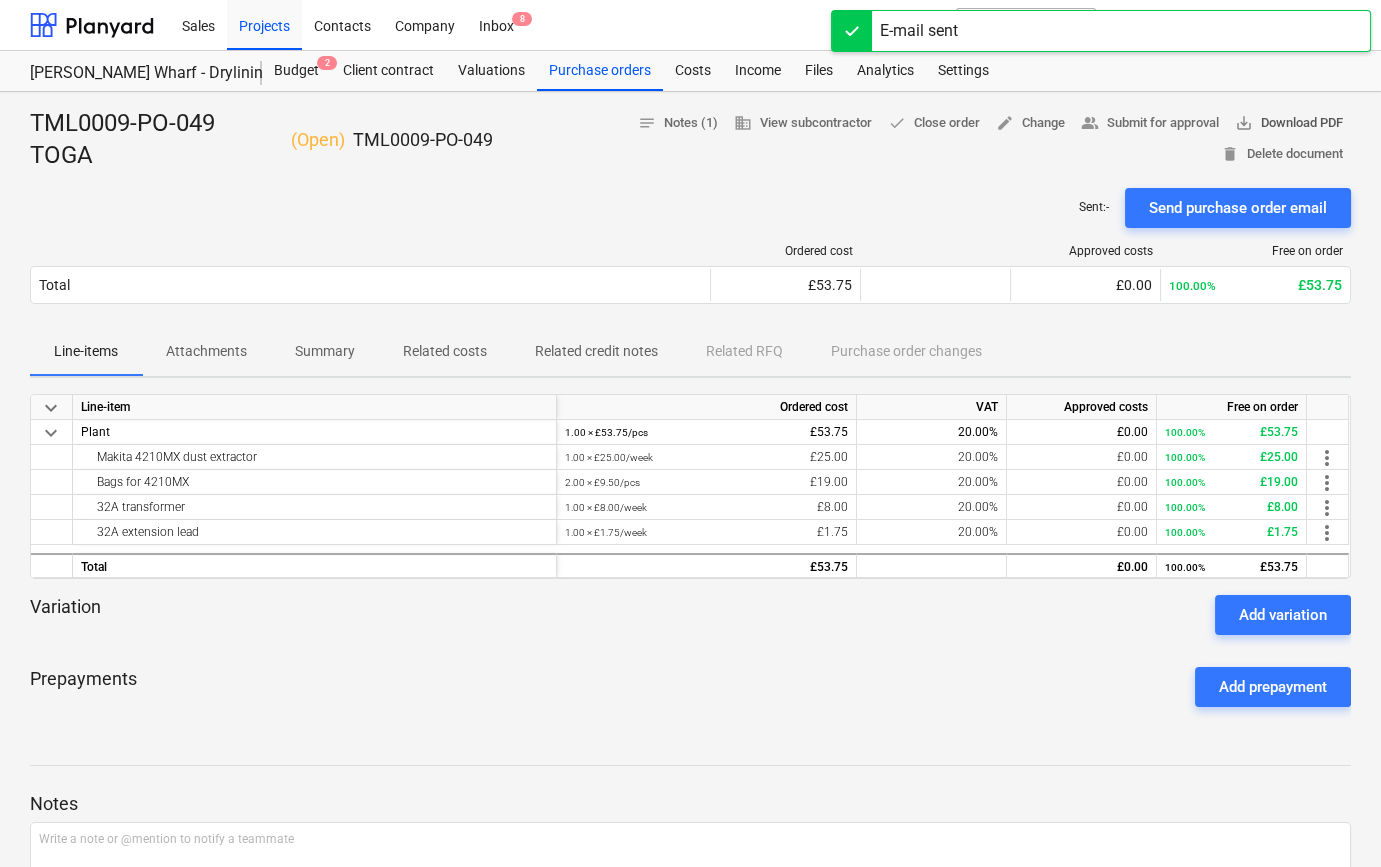 click on "save_alt Download PDF" at bounding box center (1289, 123) 